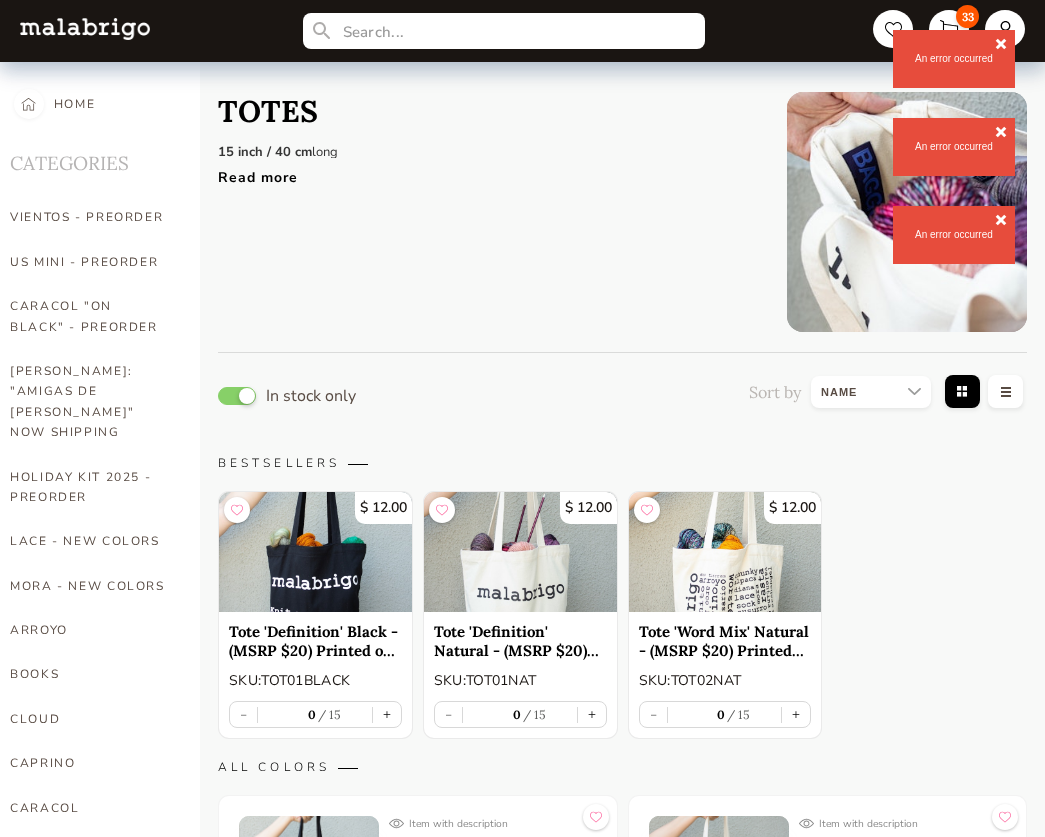 scroll, scrollTop: 992, scrollLeft: 0, axis: vertical 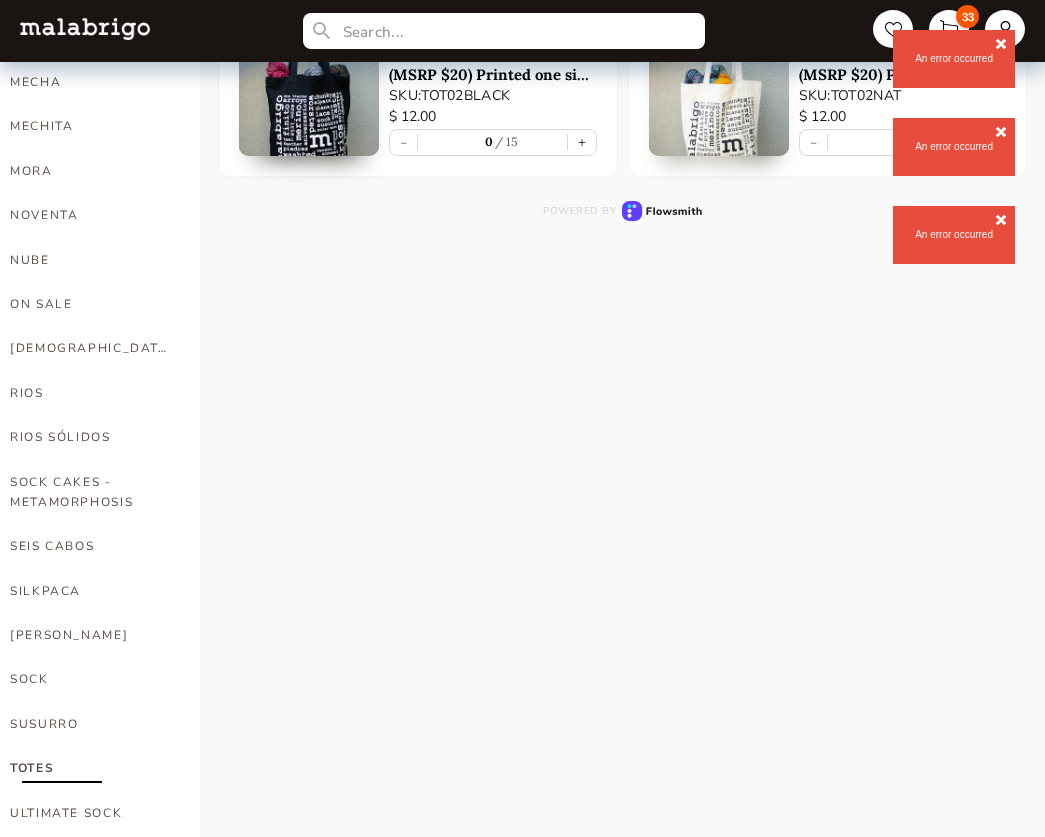 click at bounding box center [1001, 44] 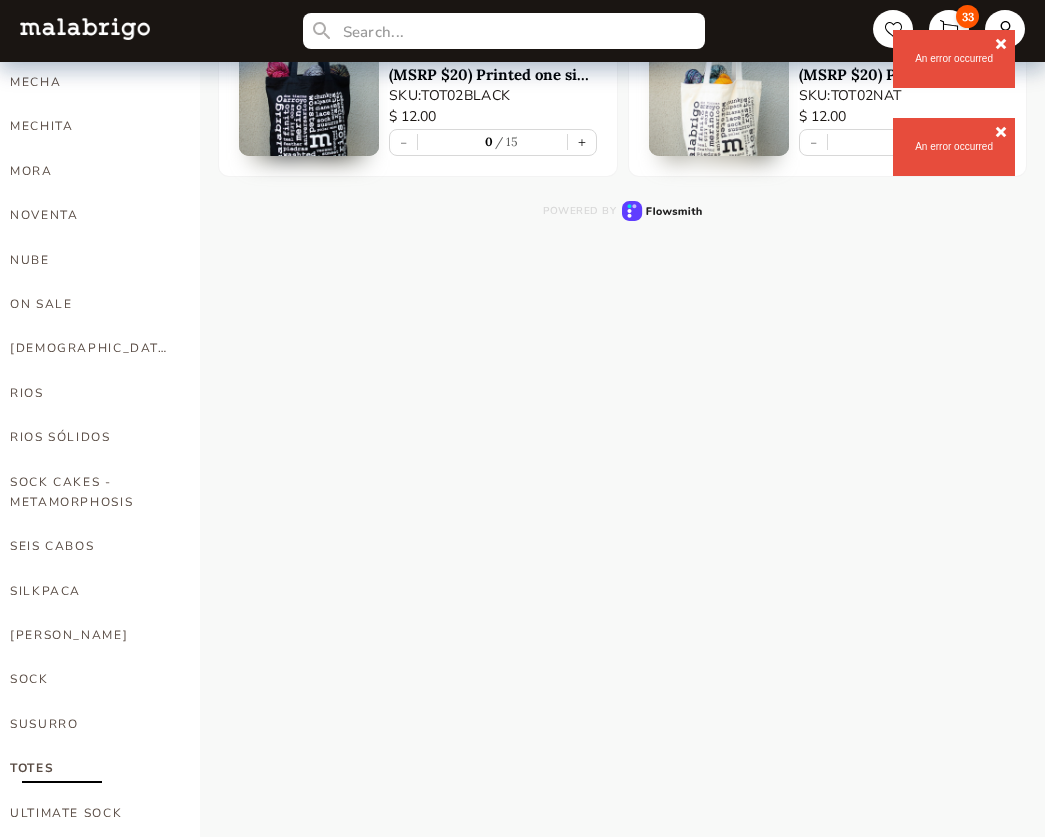 click at bounding box center (1001, 44) 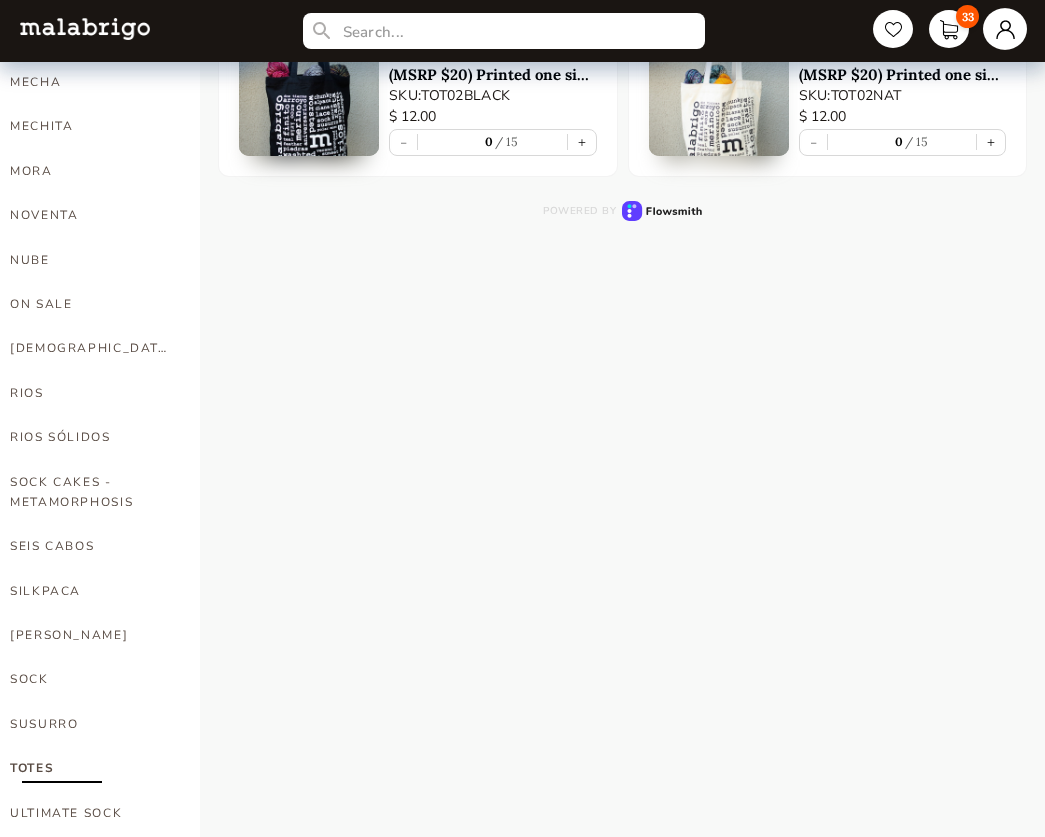 click at bounding box center [1005, 29] 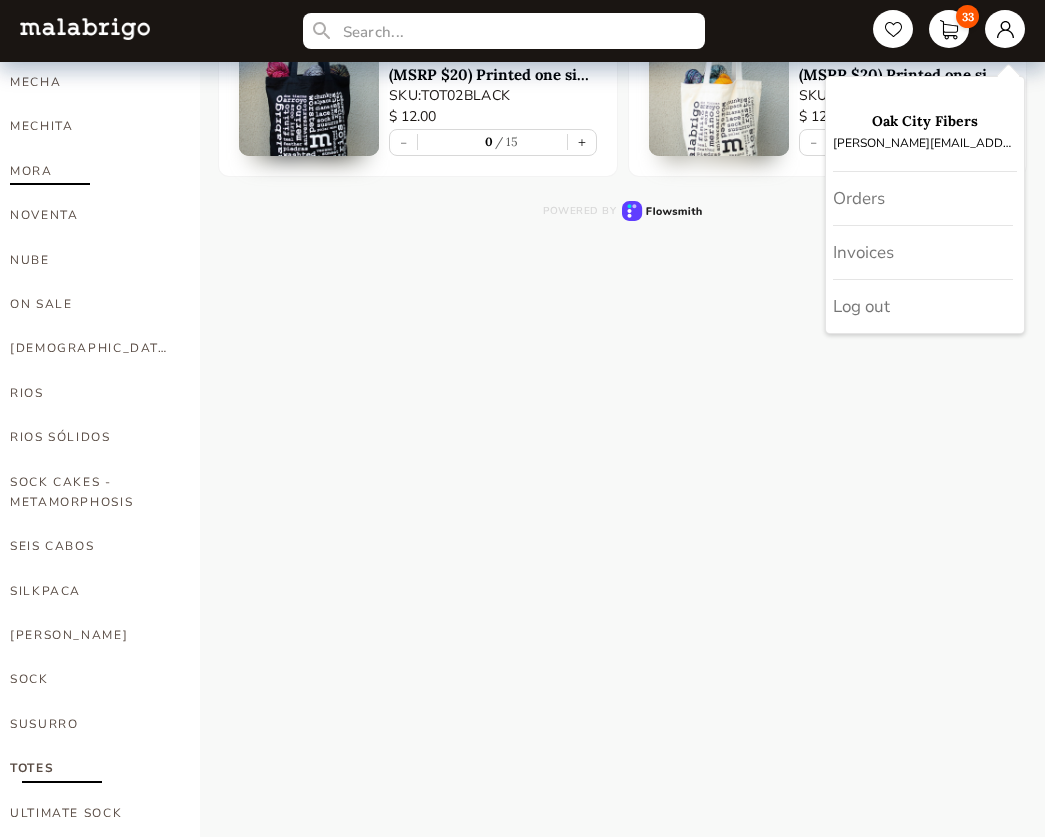 click on "MORA" at bounding box center (90, 171) 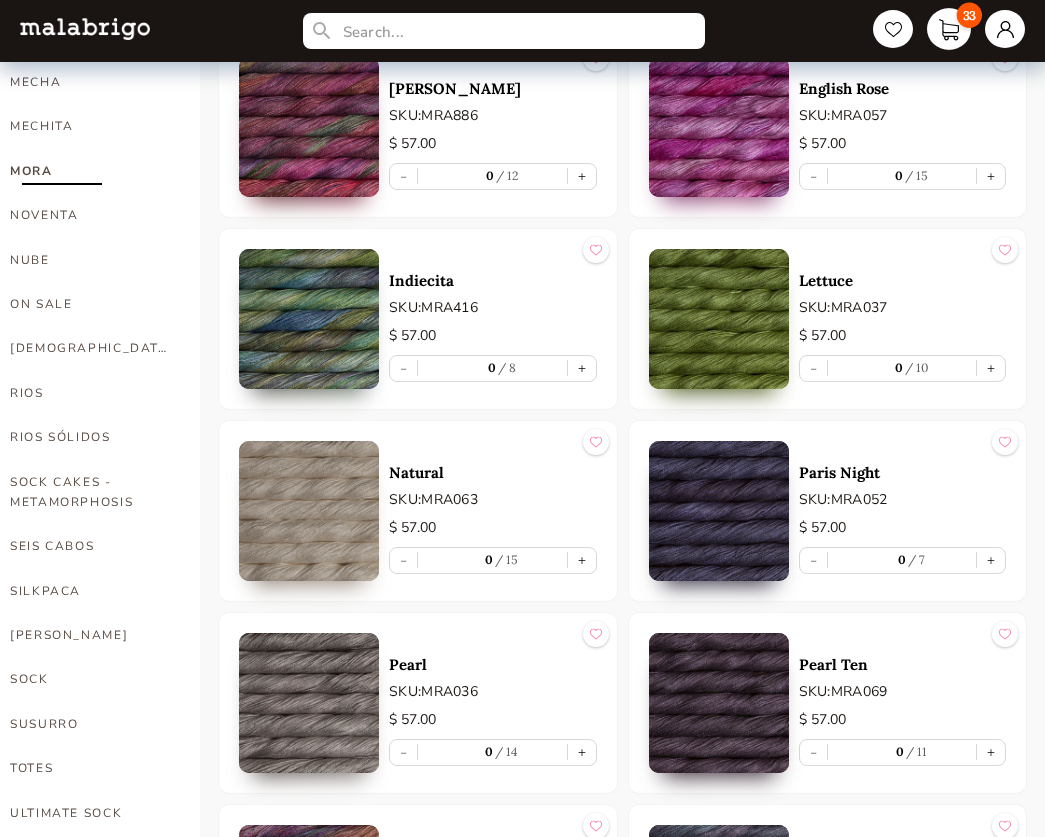 click on "33" at bounding box center (949, 29) 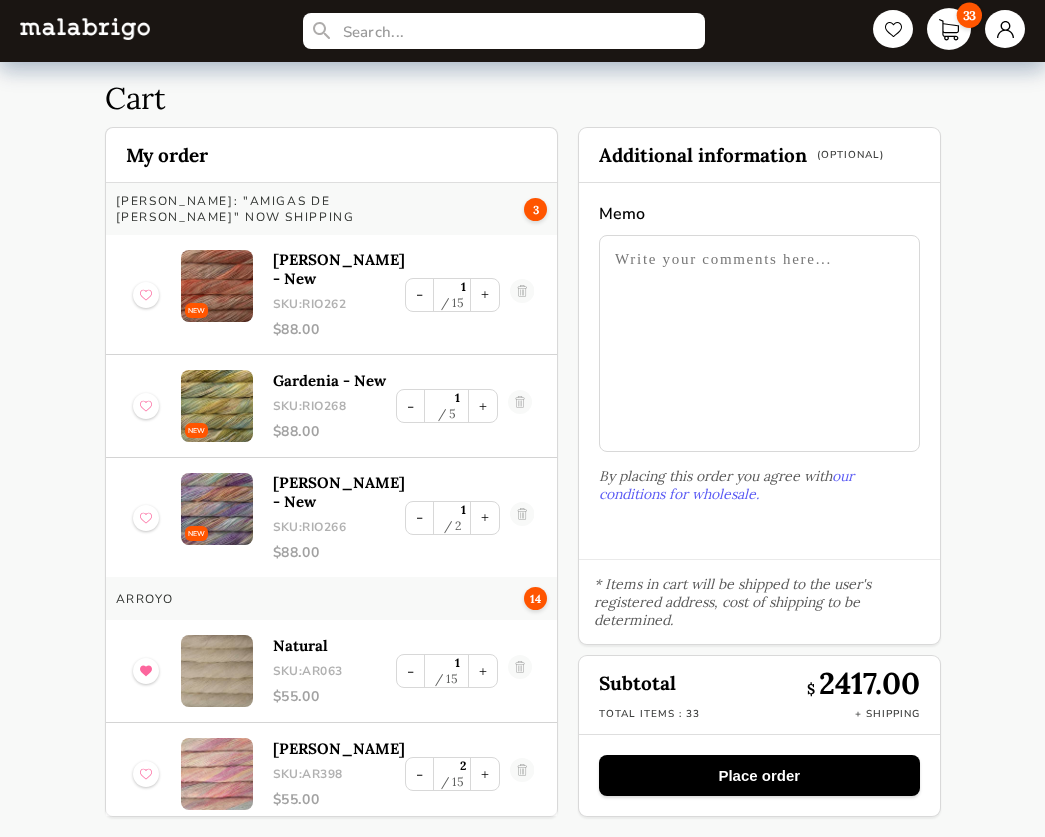 scroll, scrollTop: 35, scrollLeft: 0, axis: vertical 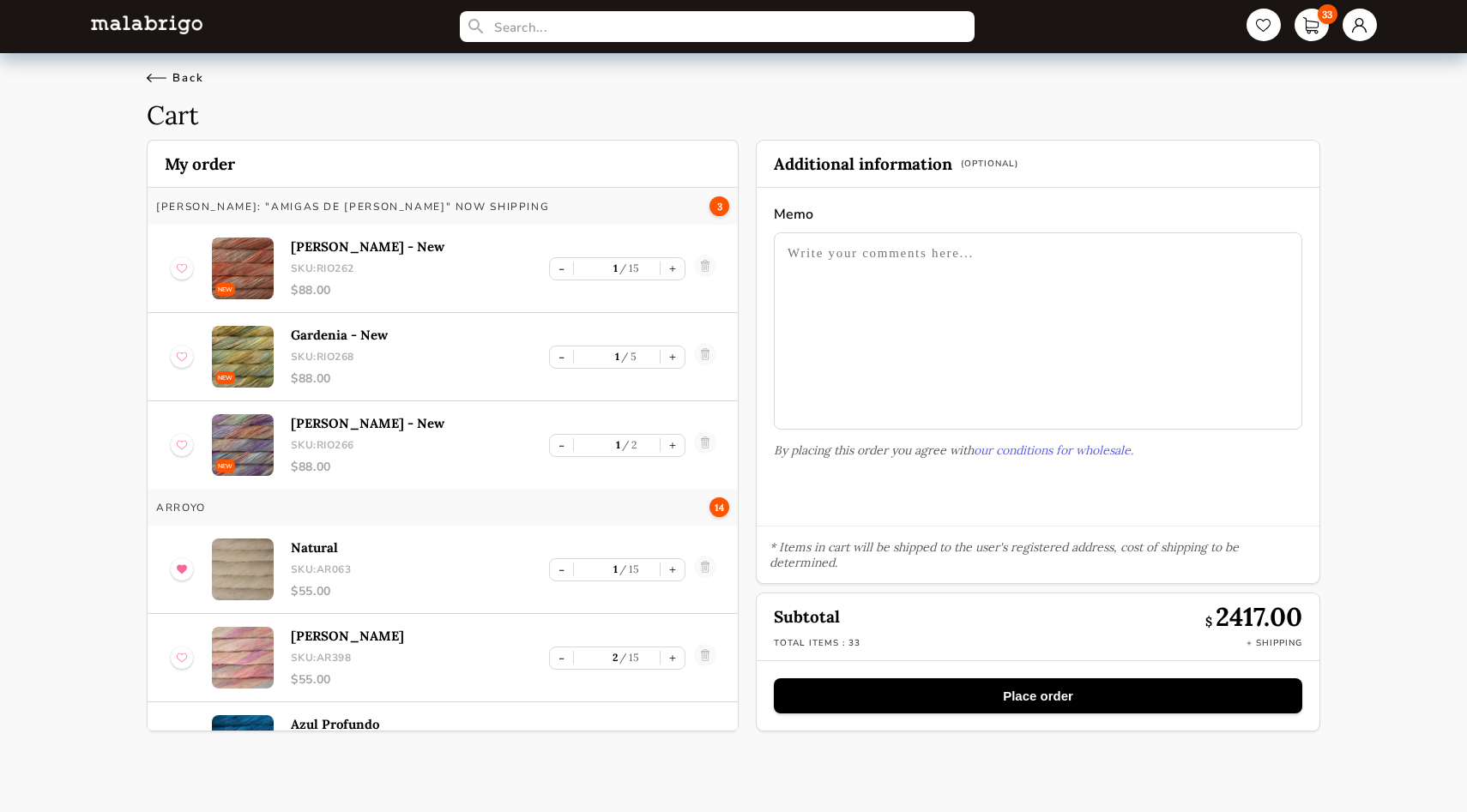 click on "Back" at bounding box center [175, 78] 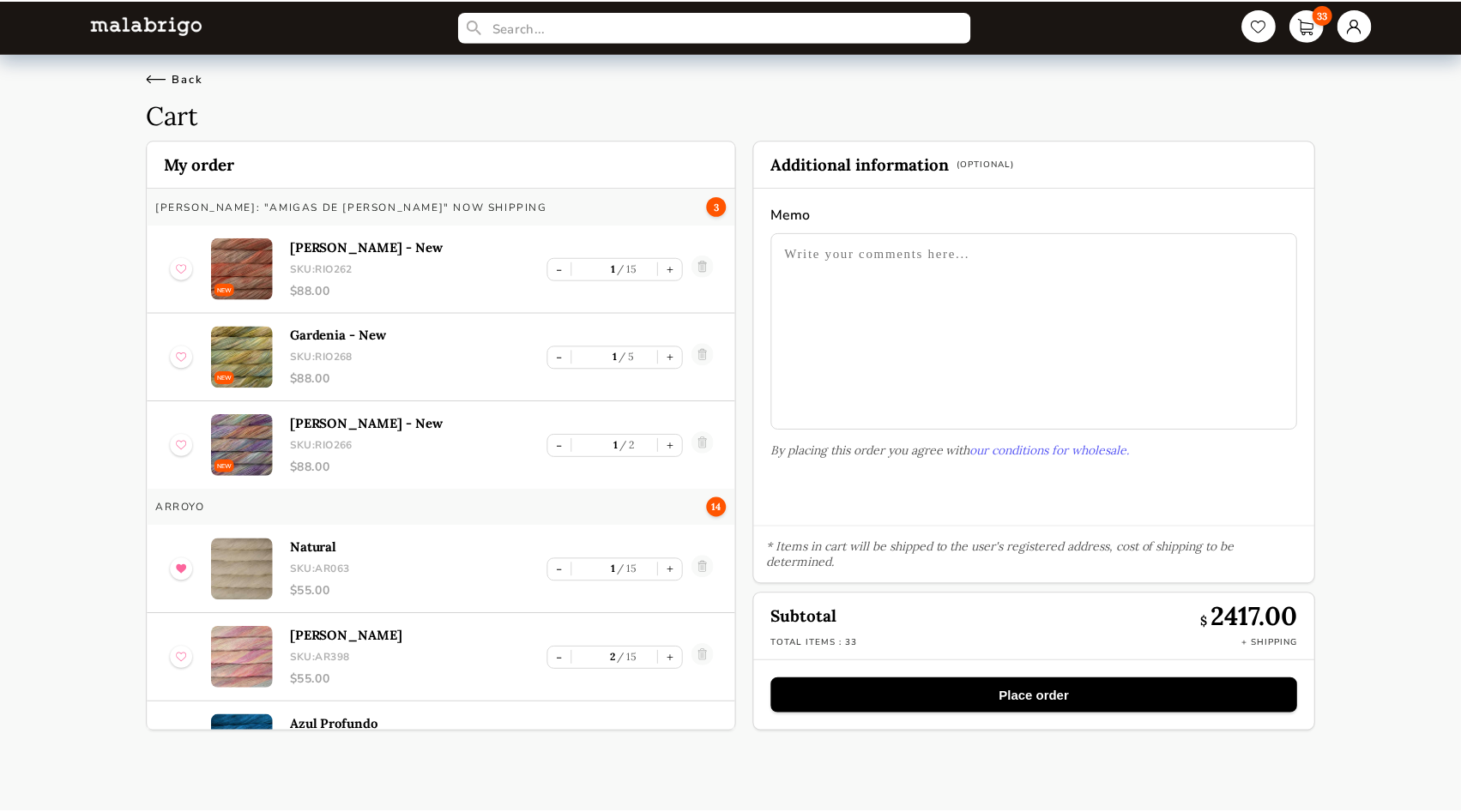 scroll, scrollTop: 851, scrollLeft: 0, axis: vertical 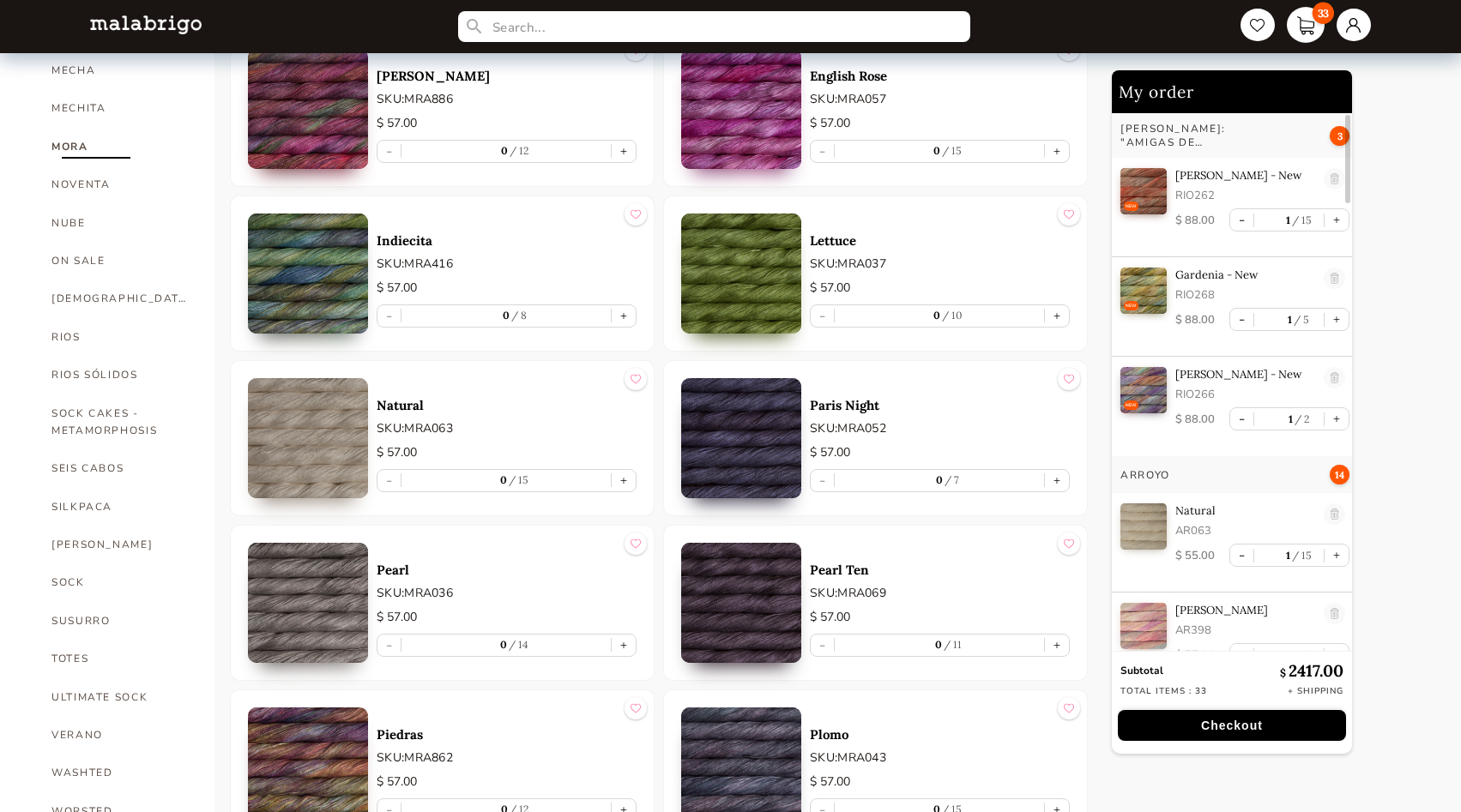 click on "33" at bounding box center [1306, 25] 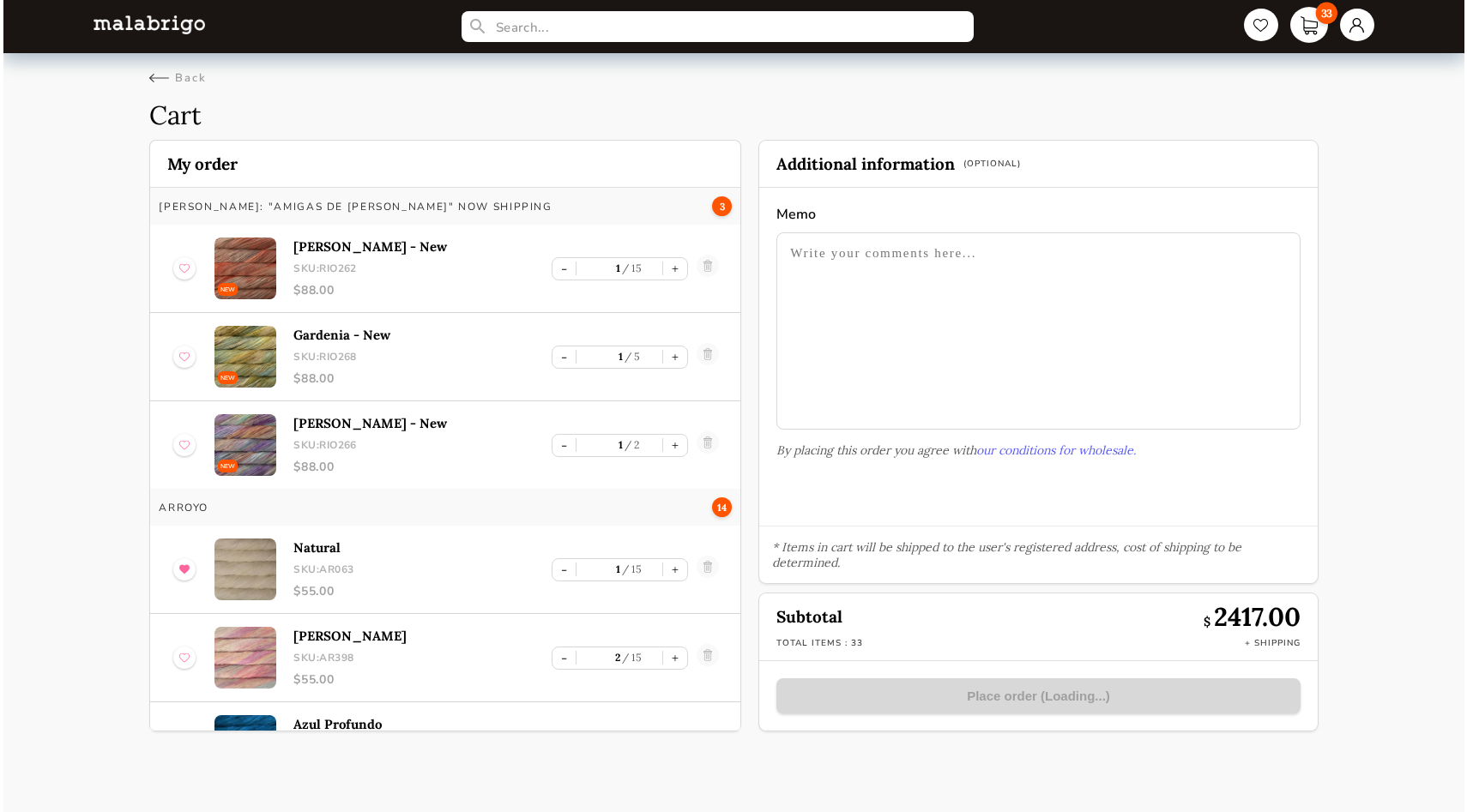 scroll, scrollTop: 0, scrollLeft: 0, axis: both 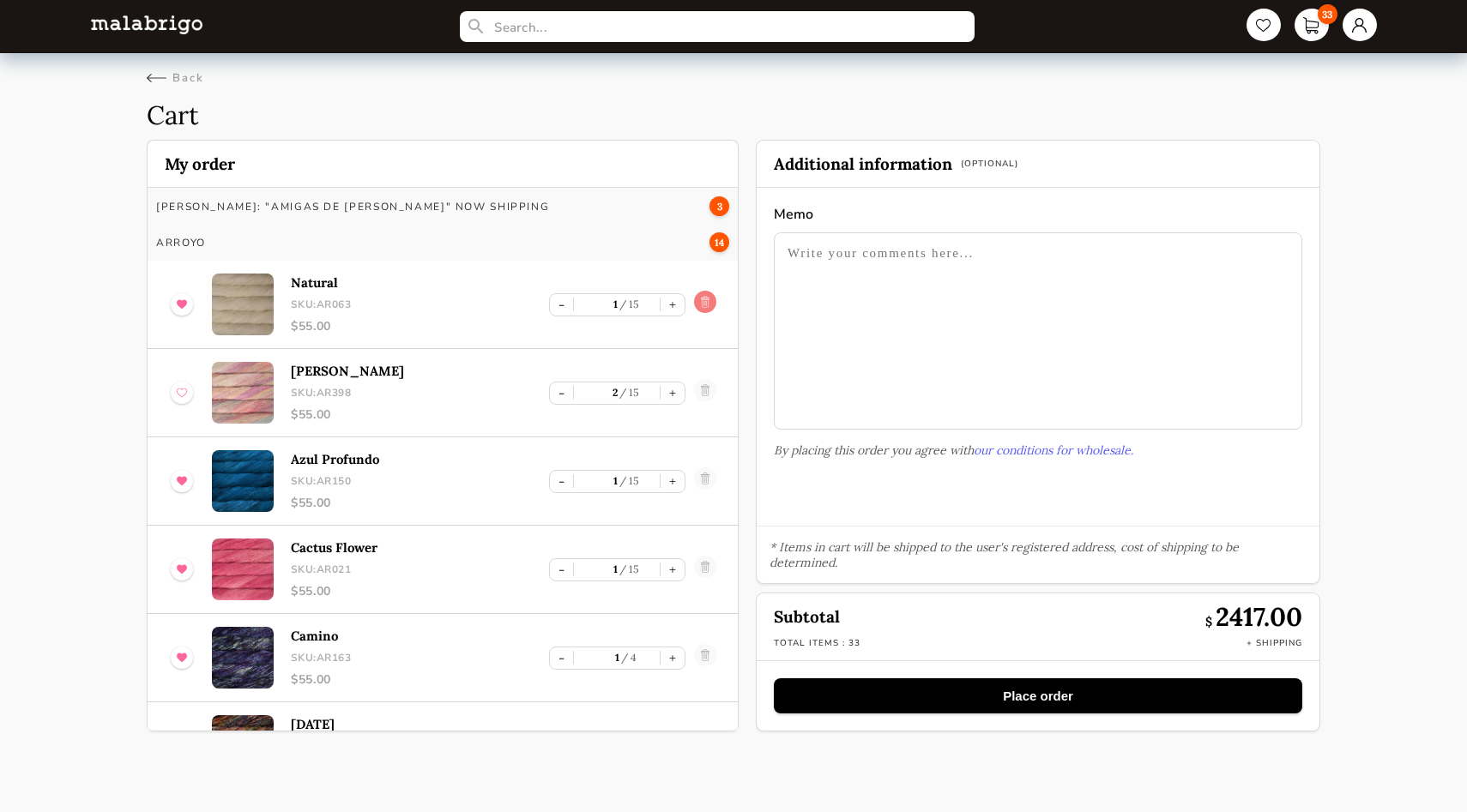 click at bounding box center (705, 304) 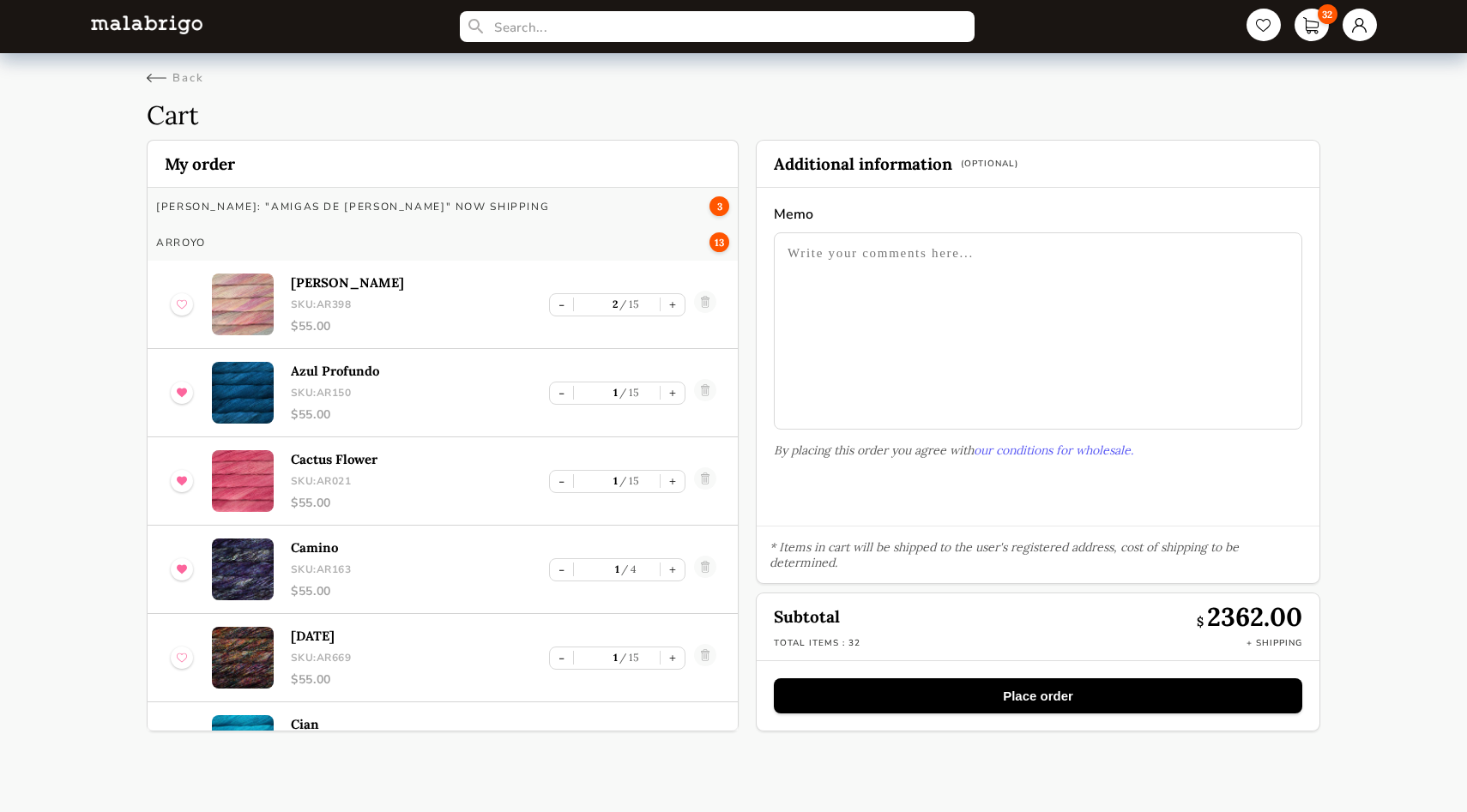 click at bounding box center (705, 304) 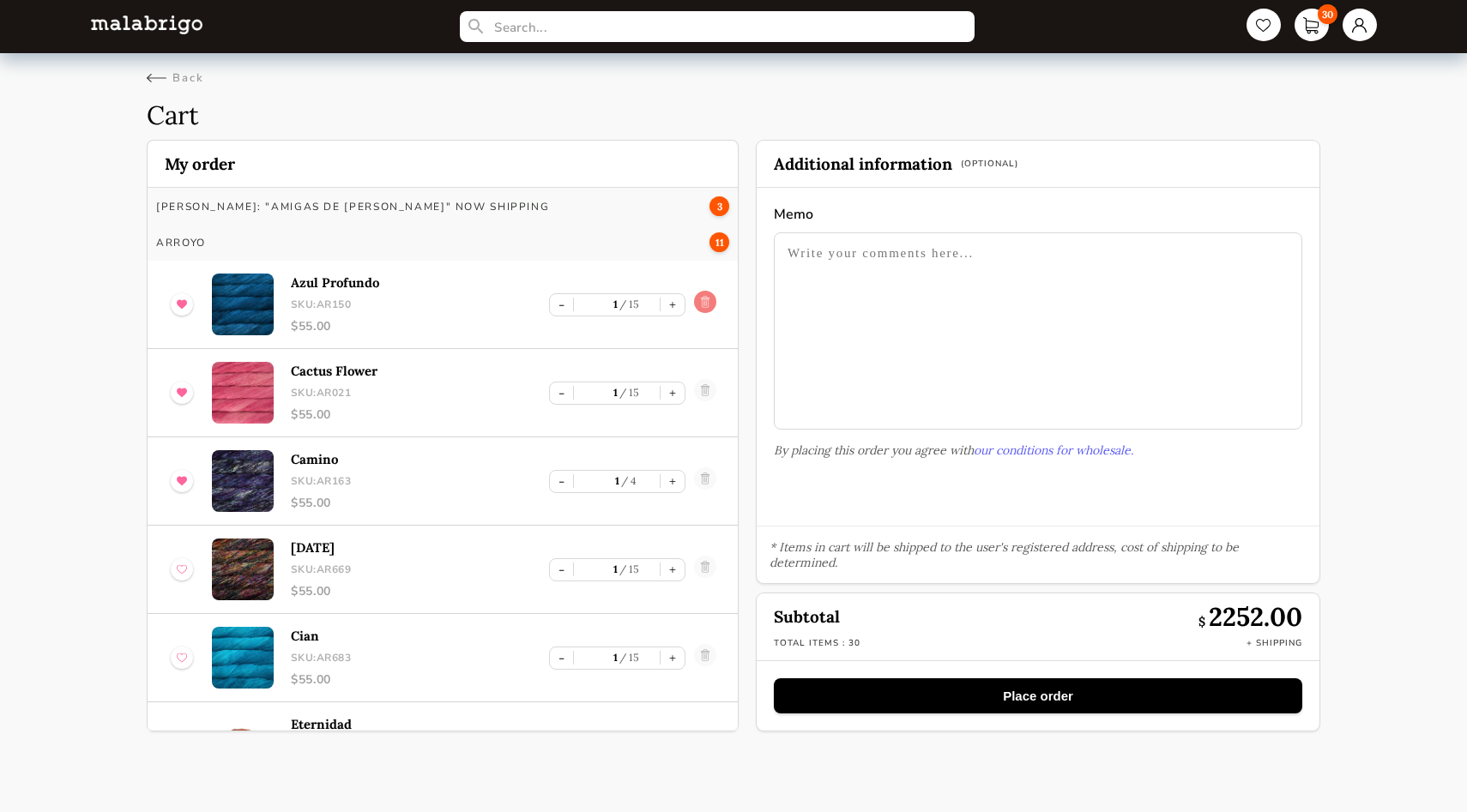 click at bounding box center (705, 304) 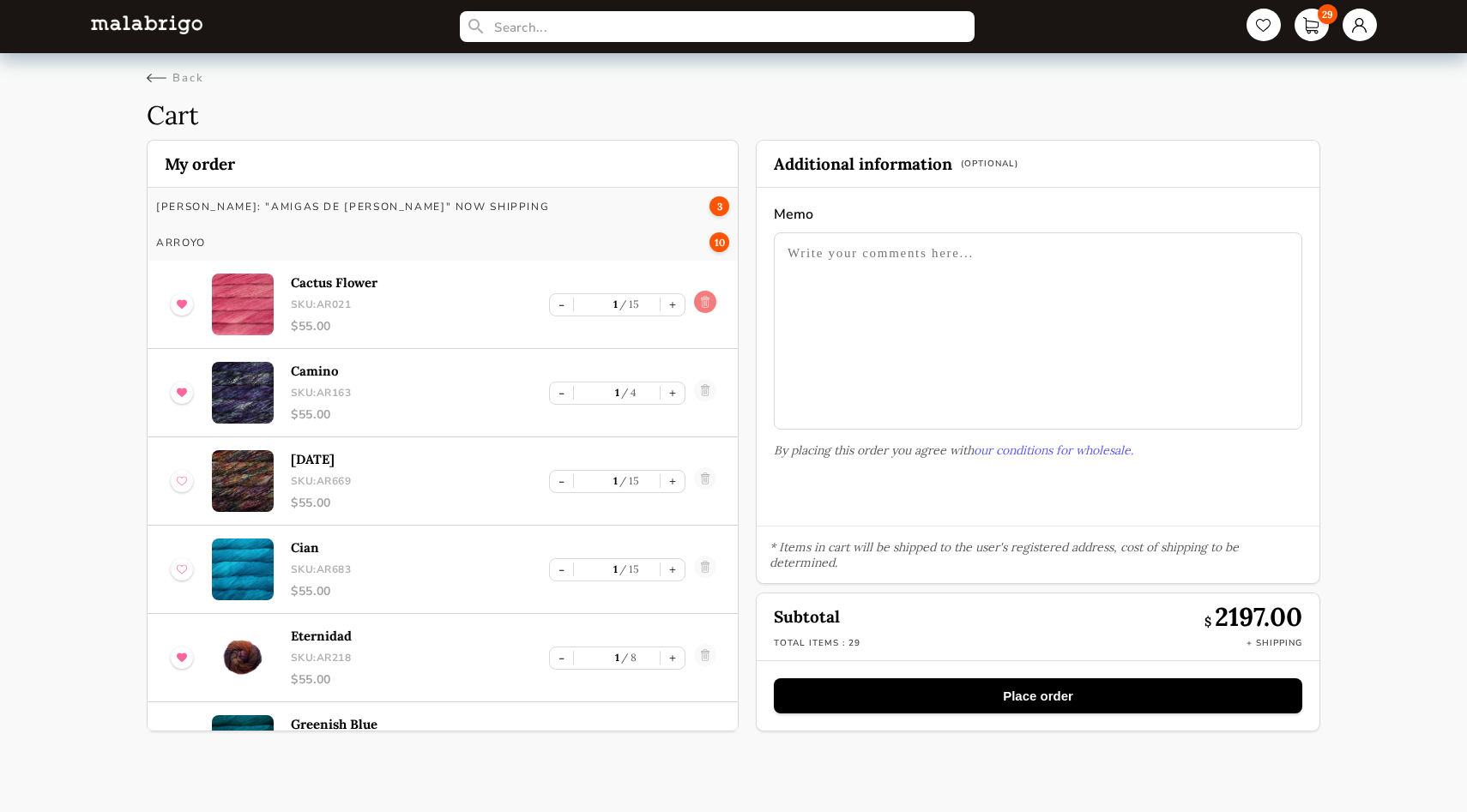click at bounding box center (705, 304) 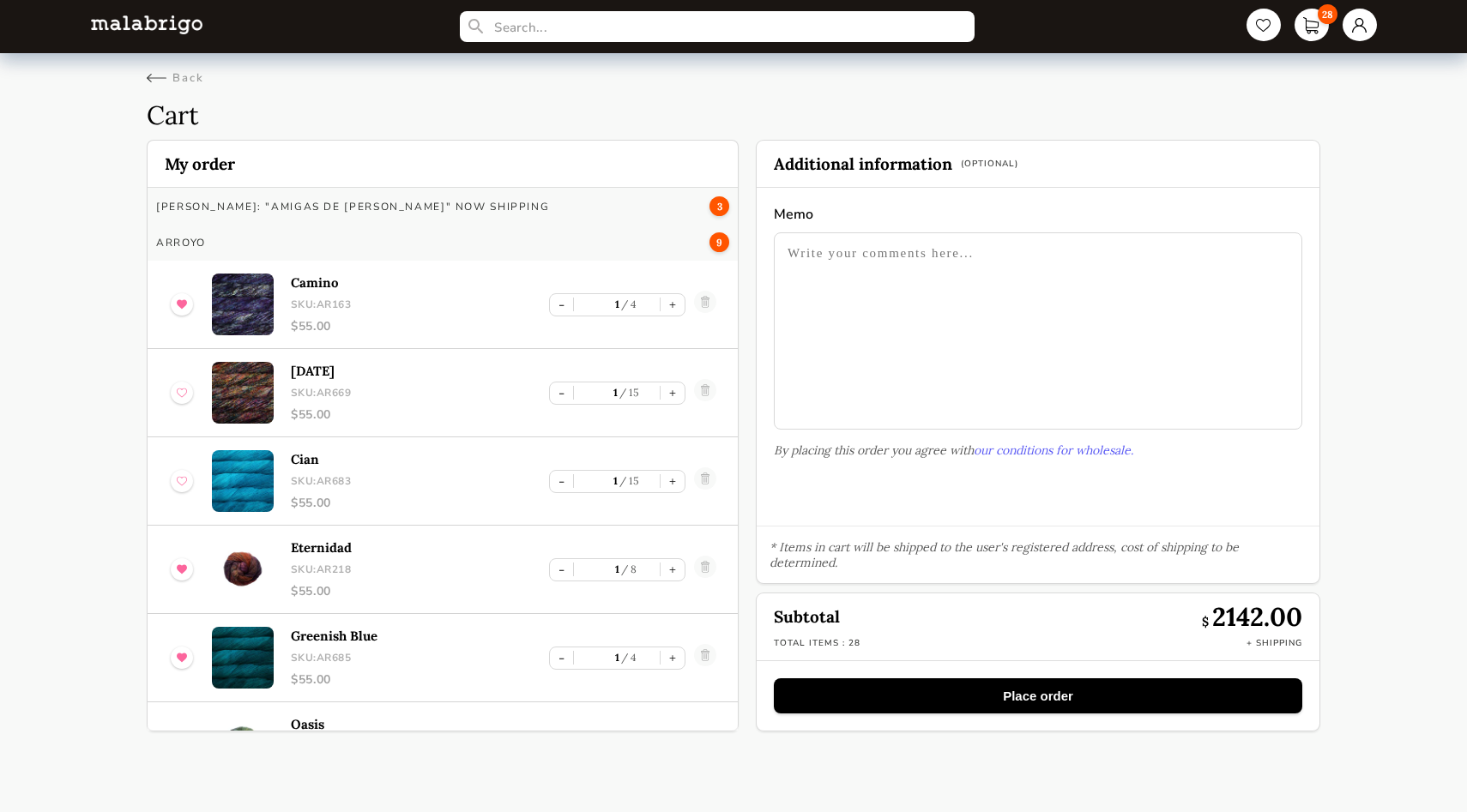 click at bounding box center (705, 304) 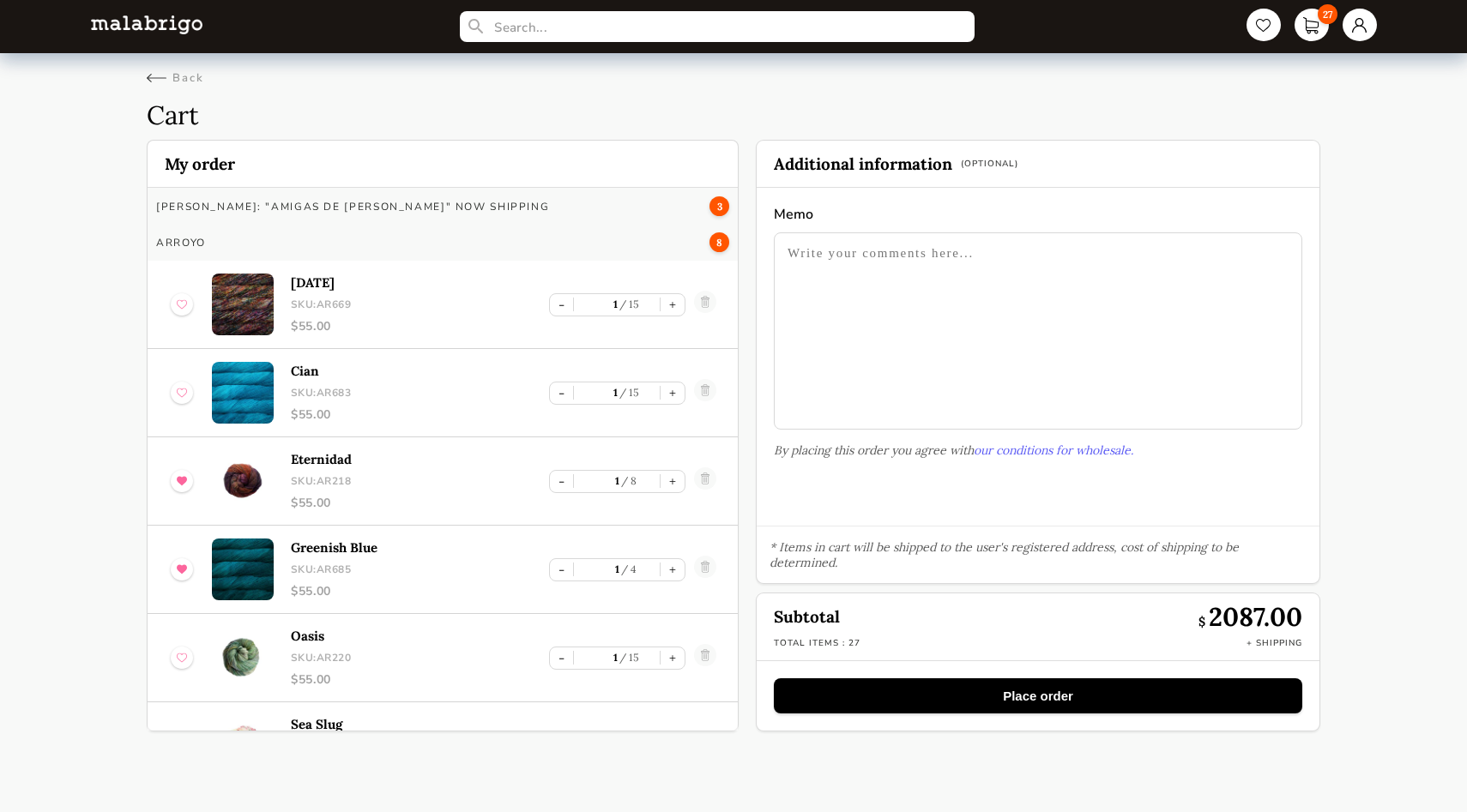 click at bounding box center (705, 304) 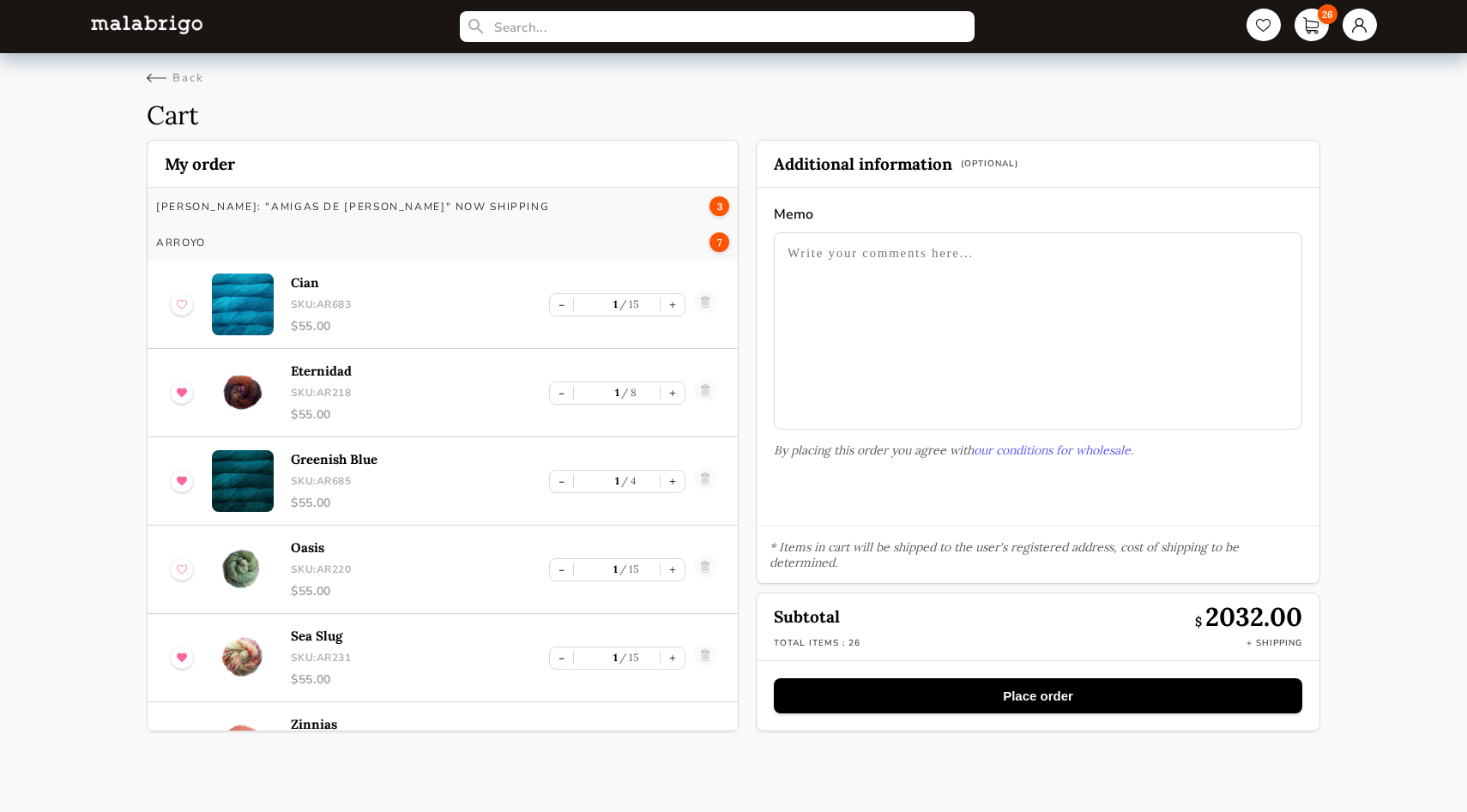 click at bounding box center (705, 304) 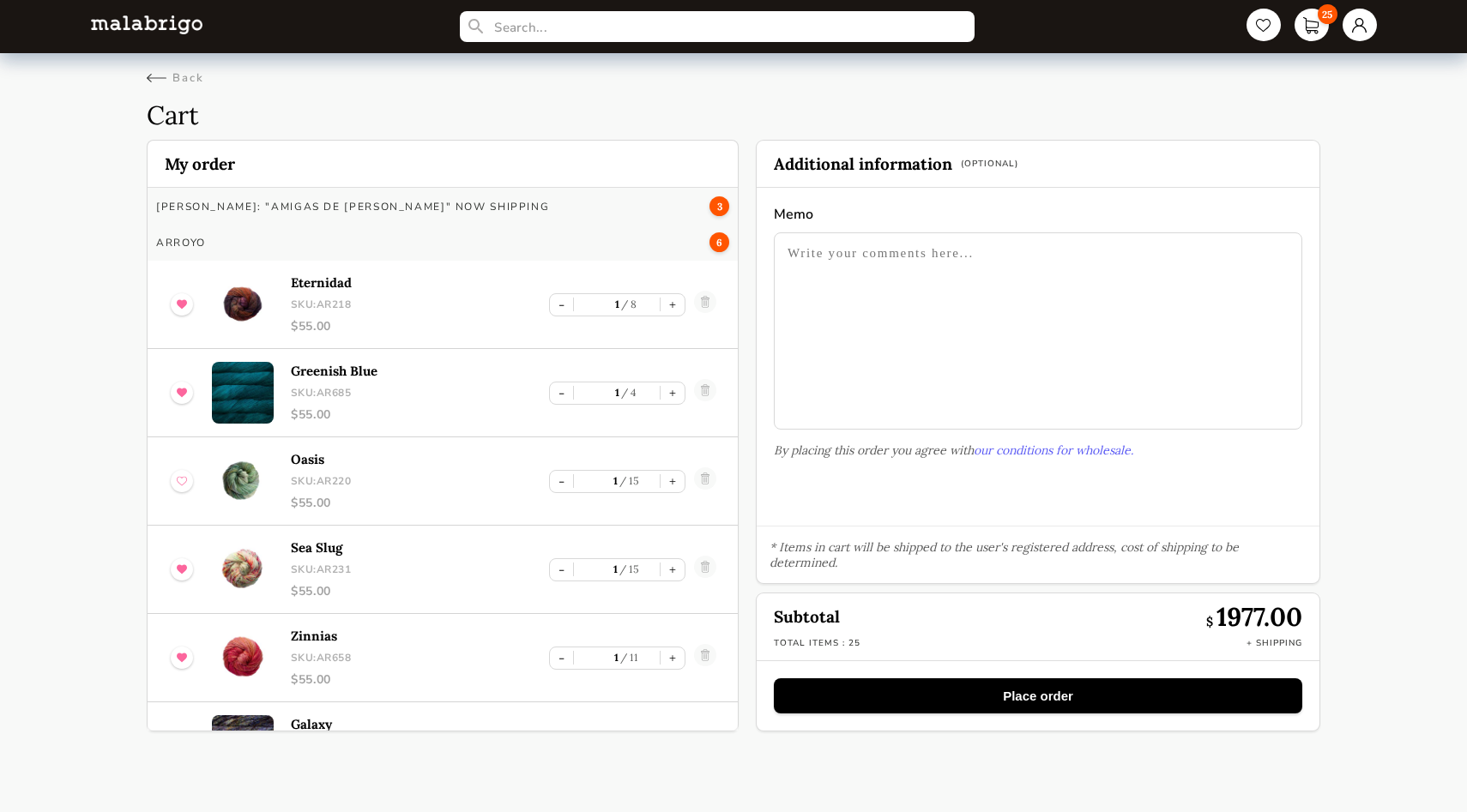 click at bounding box center [705, 304] 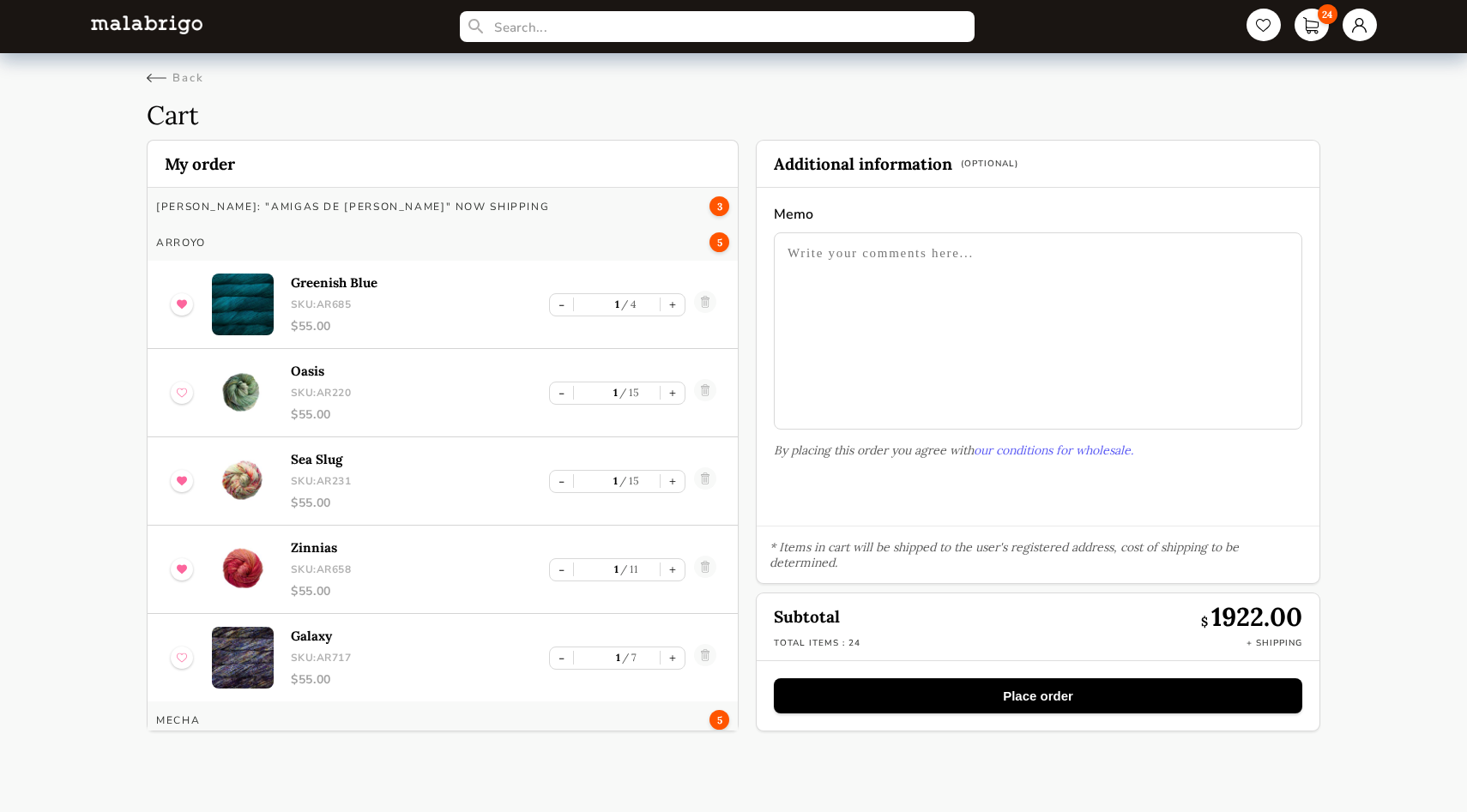 click at bounding box center [705, 304] 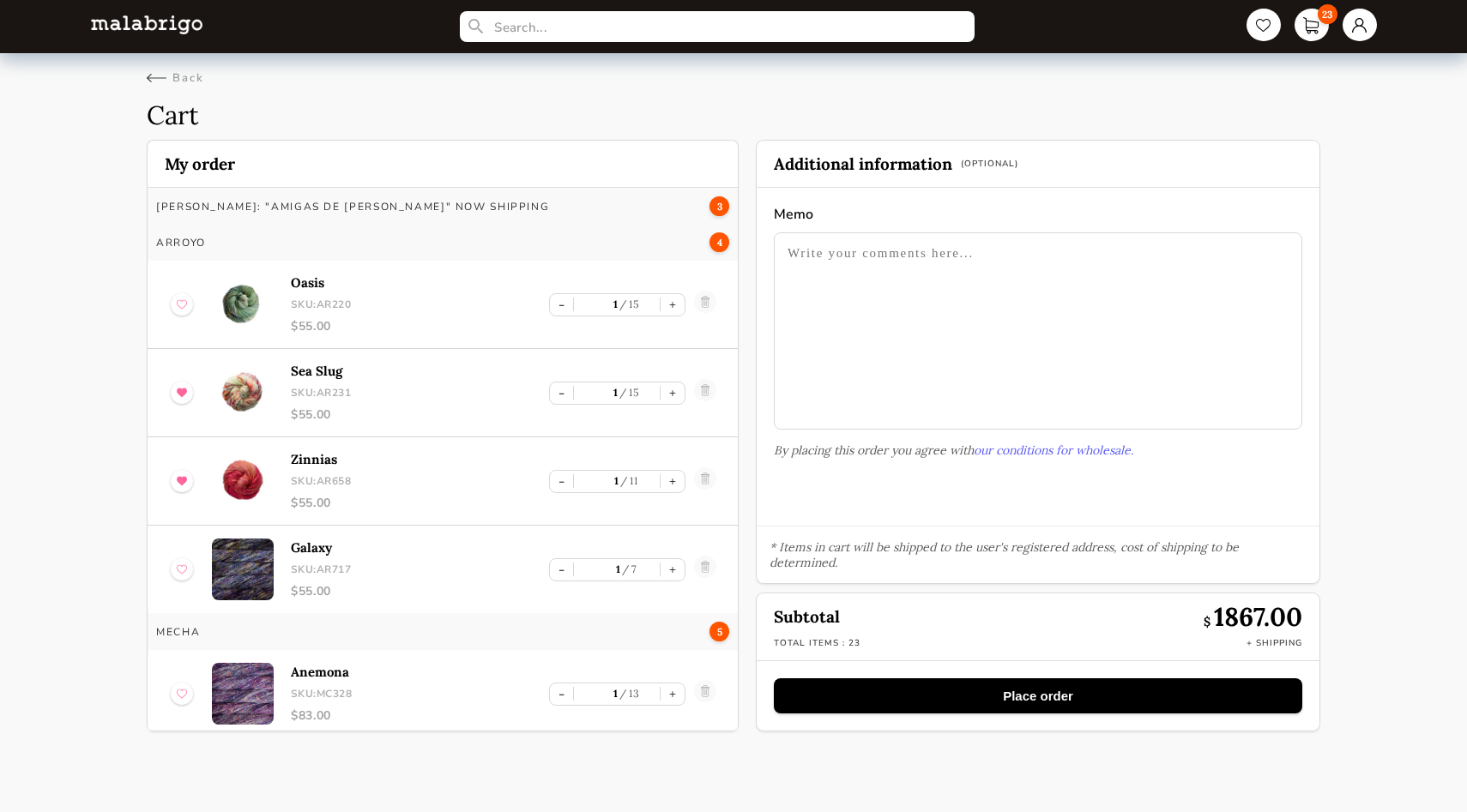 click at bounding box center (705, 304) 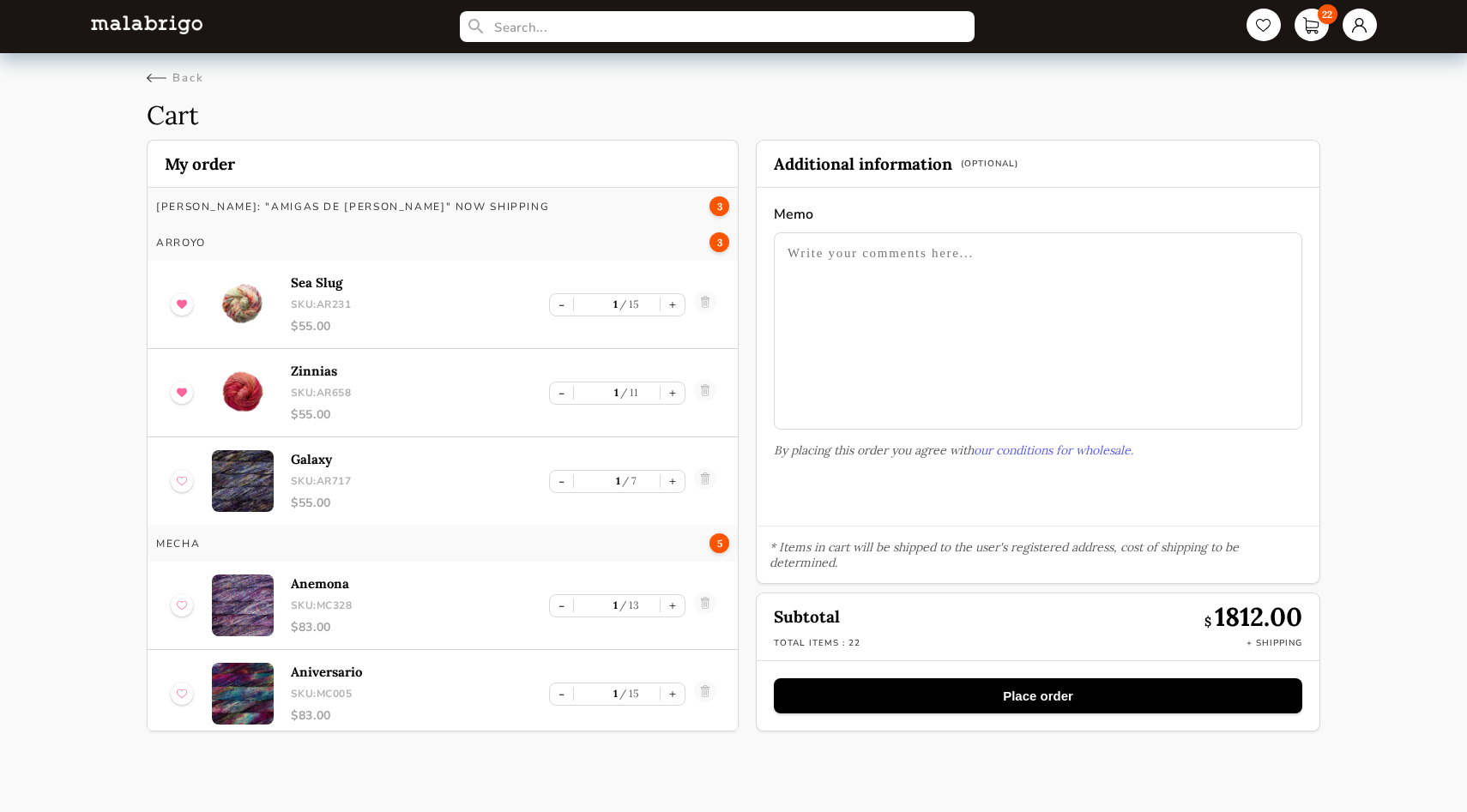 click at bounding box center (705, 304) 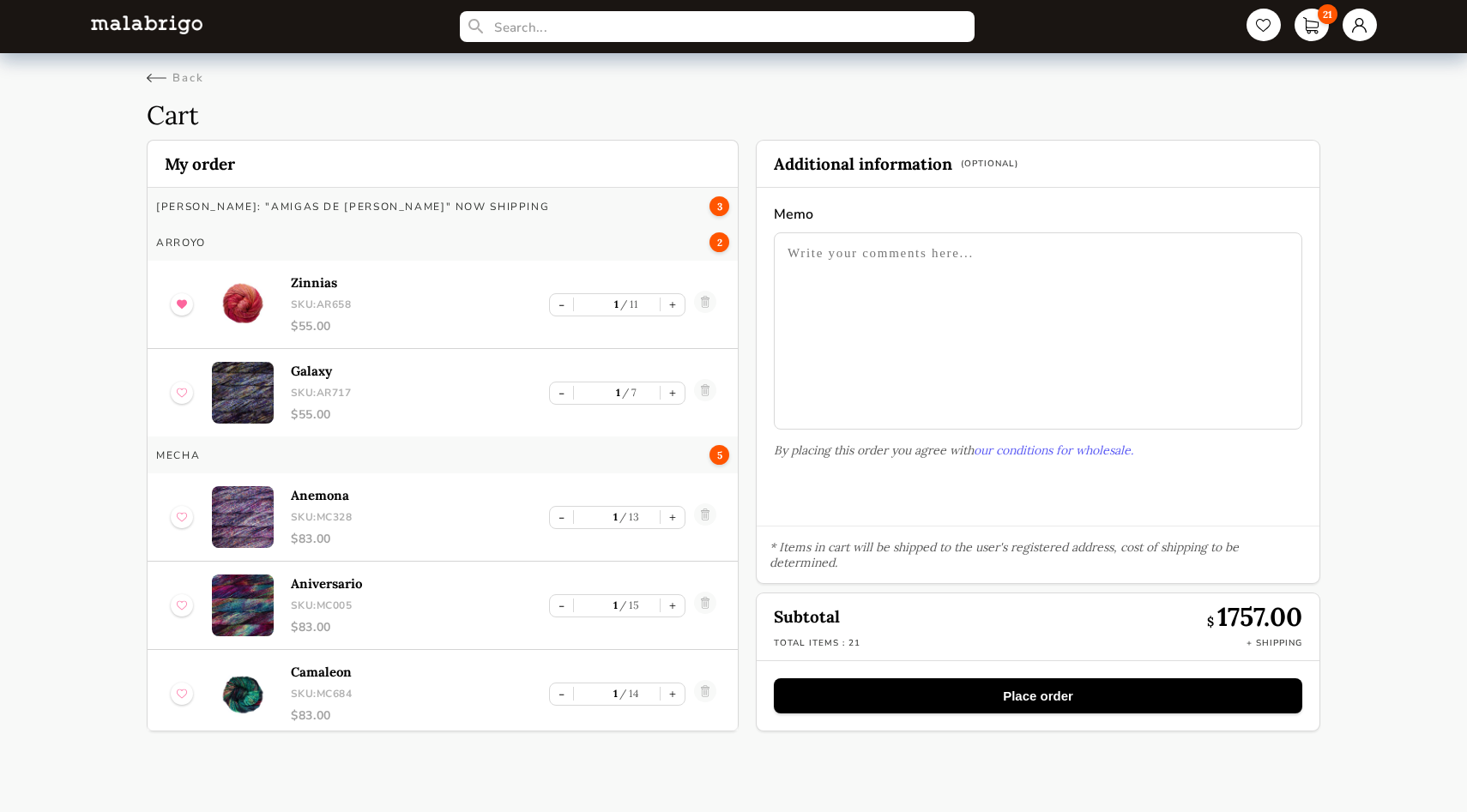 click at bounding box center (705, 304) 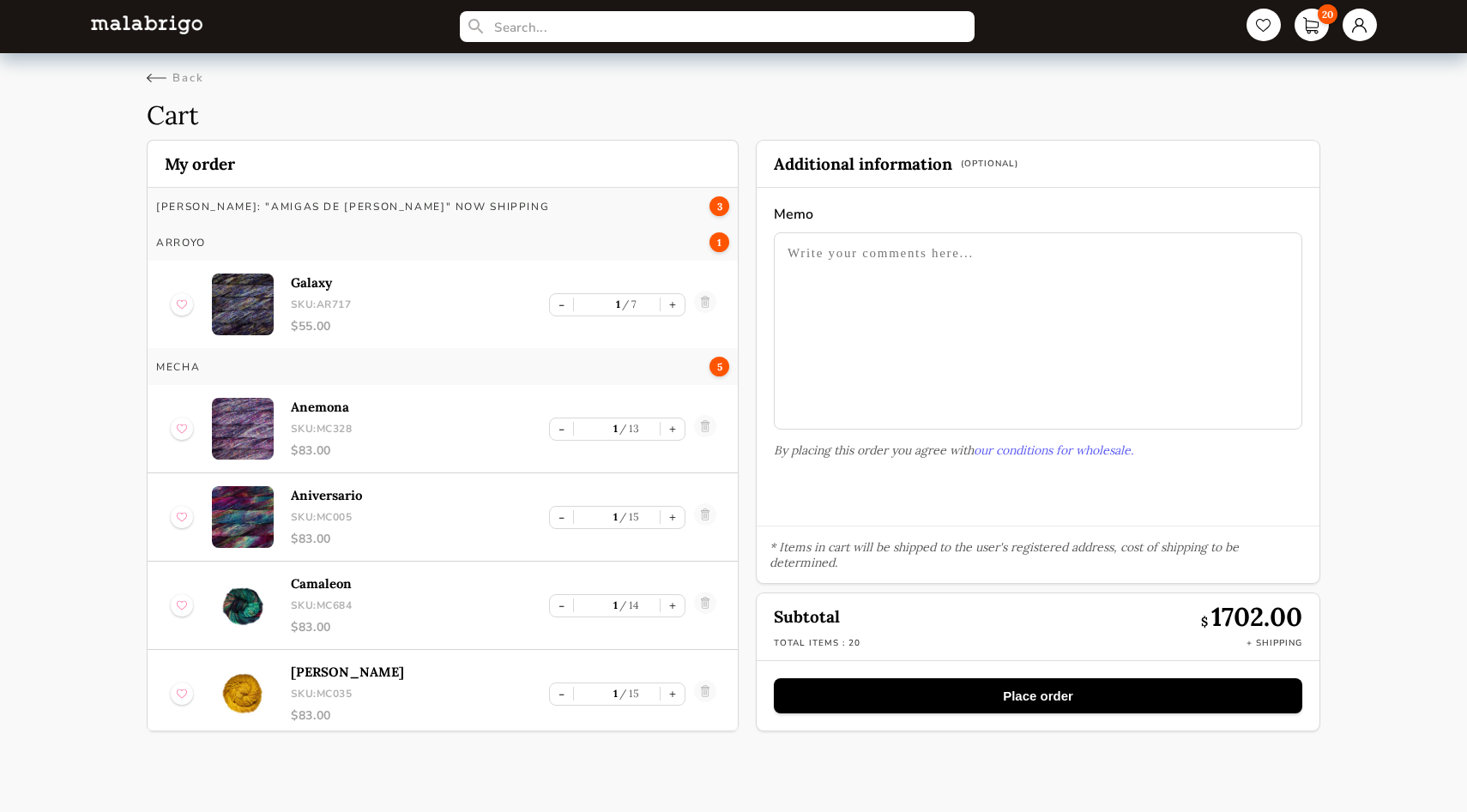 click at bounding box center [705, 304] 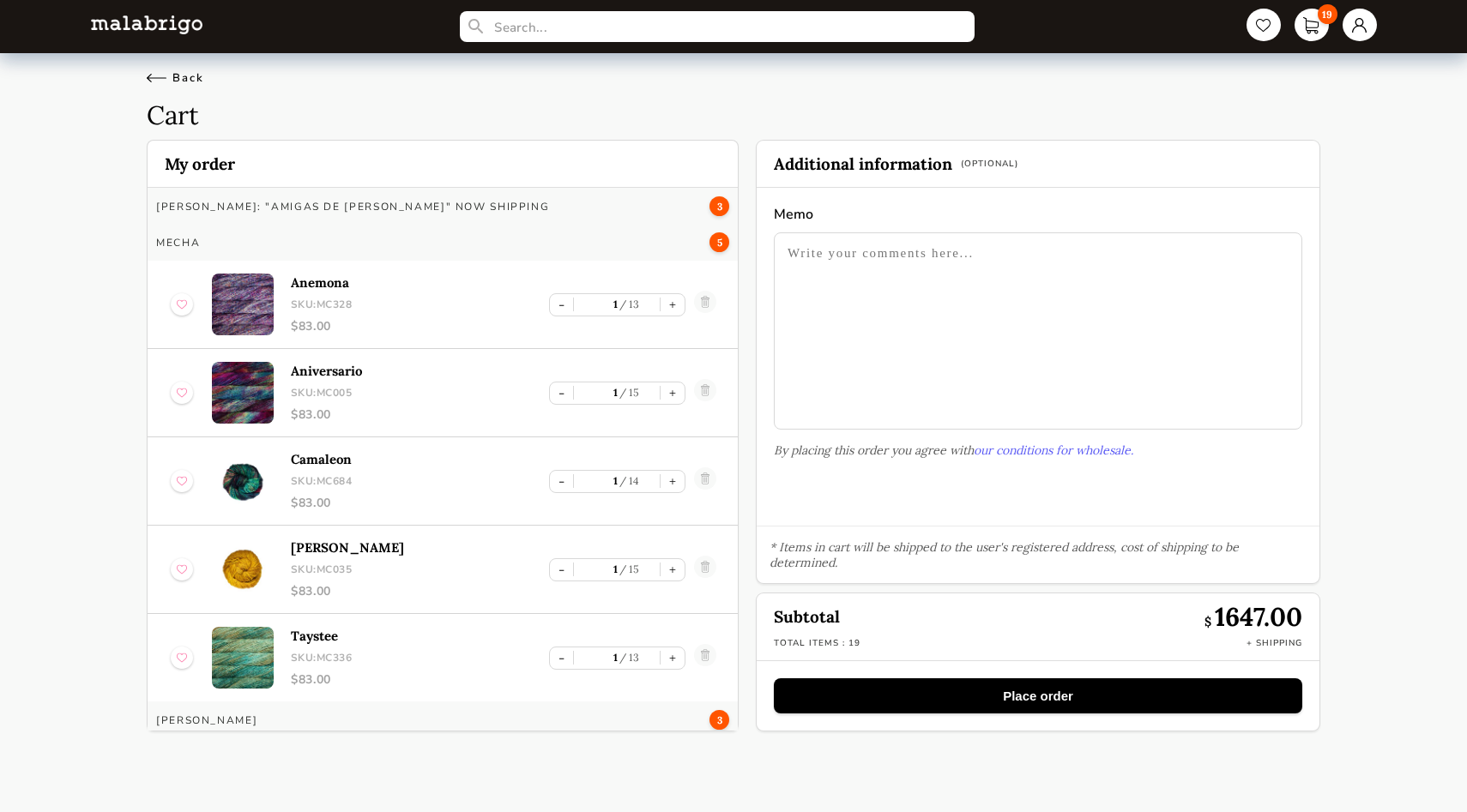 click on "Back" at bounding box center (175, 78) 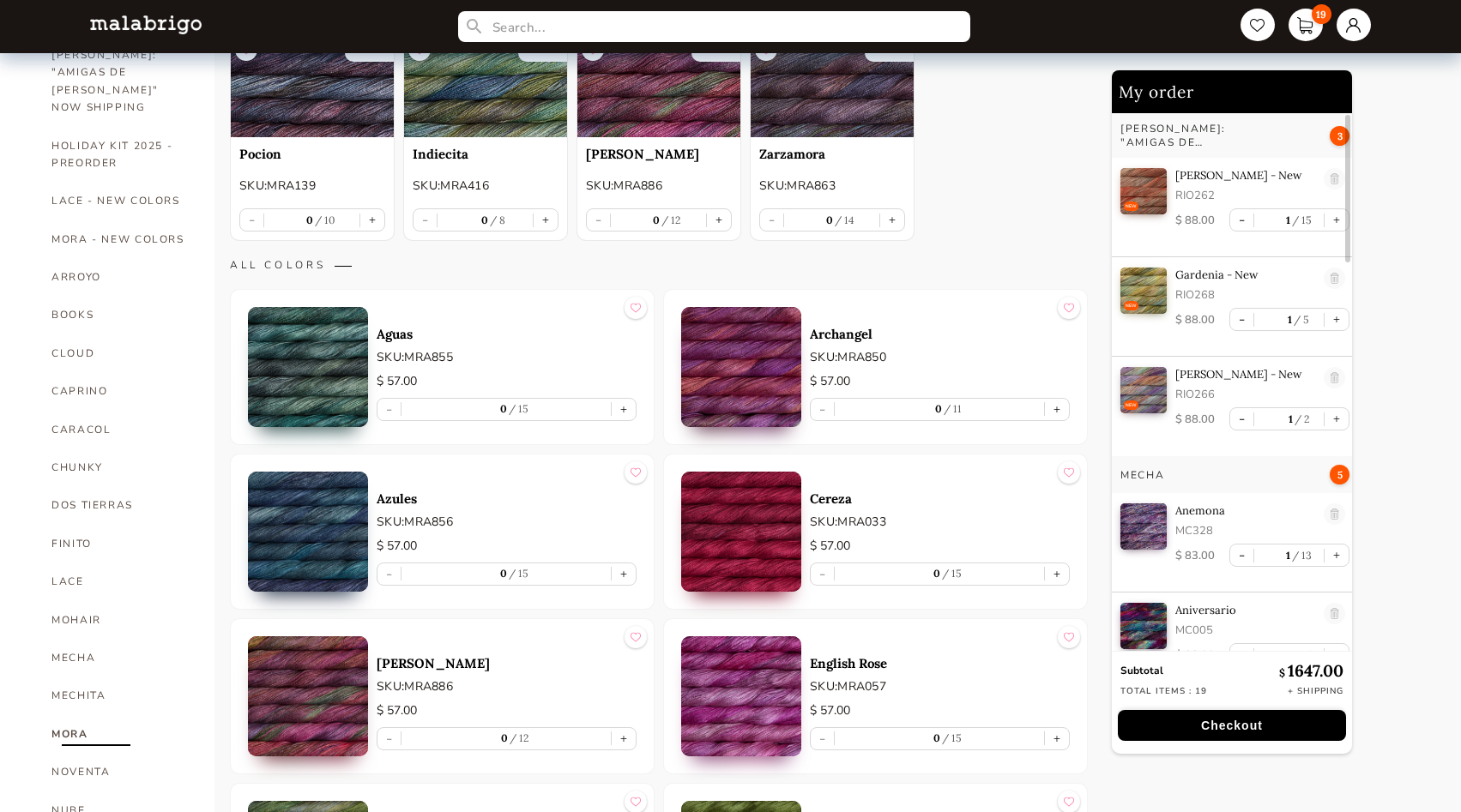 scroll, scrollTop: 220, scrollLeft: 0, axis: vertical 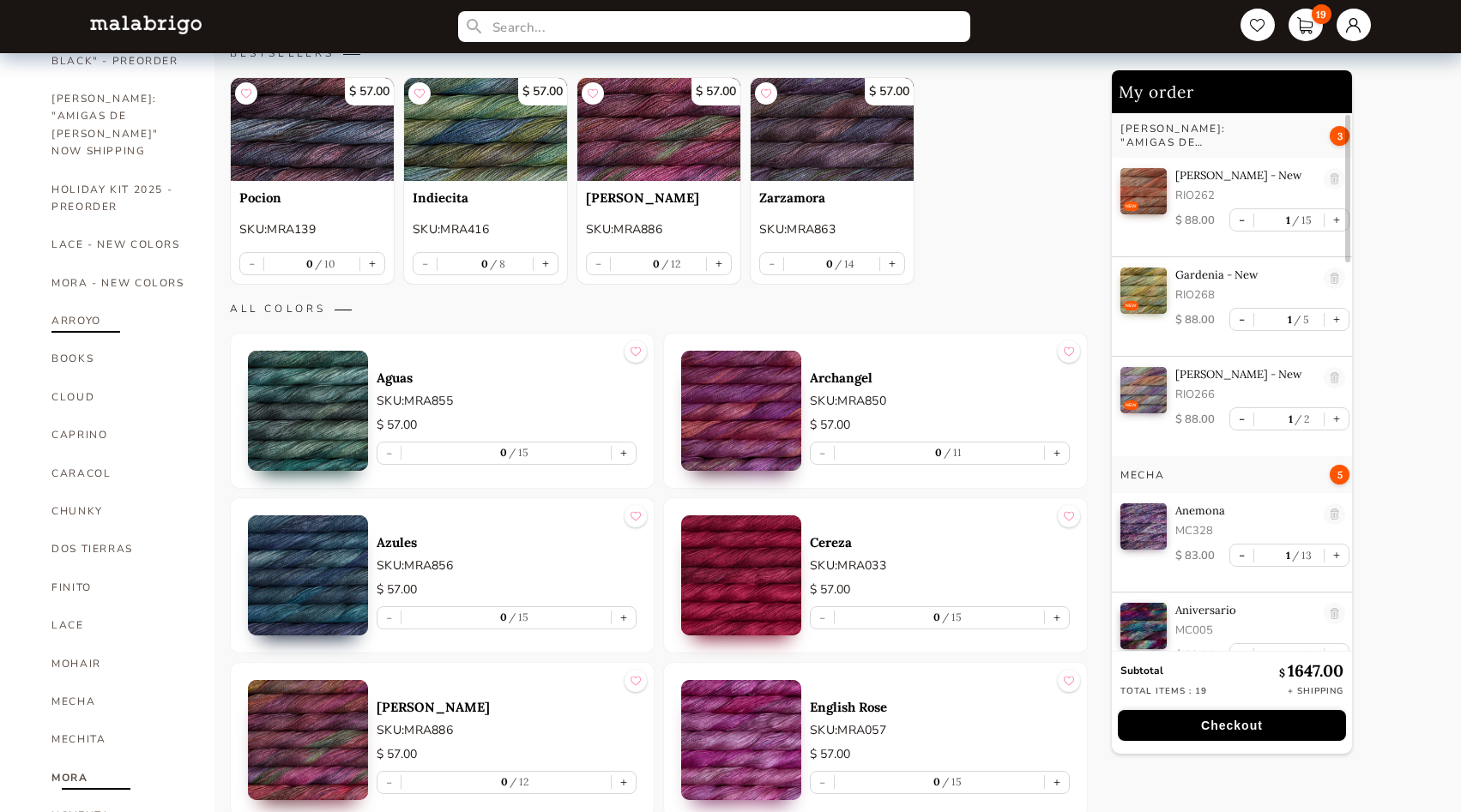 click on "ARROYO" at bounding box center (120, 321) 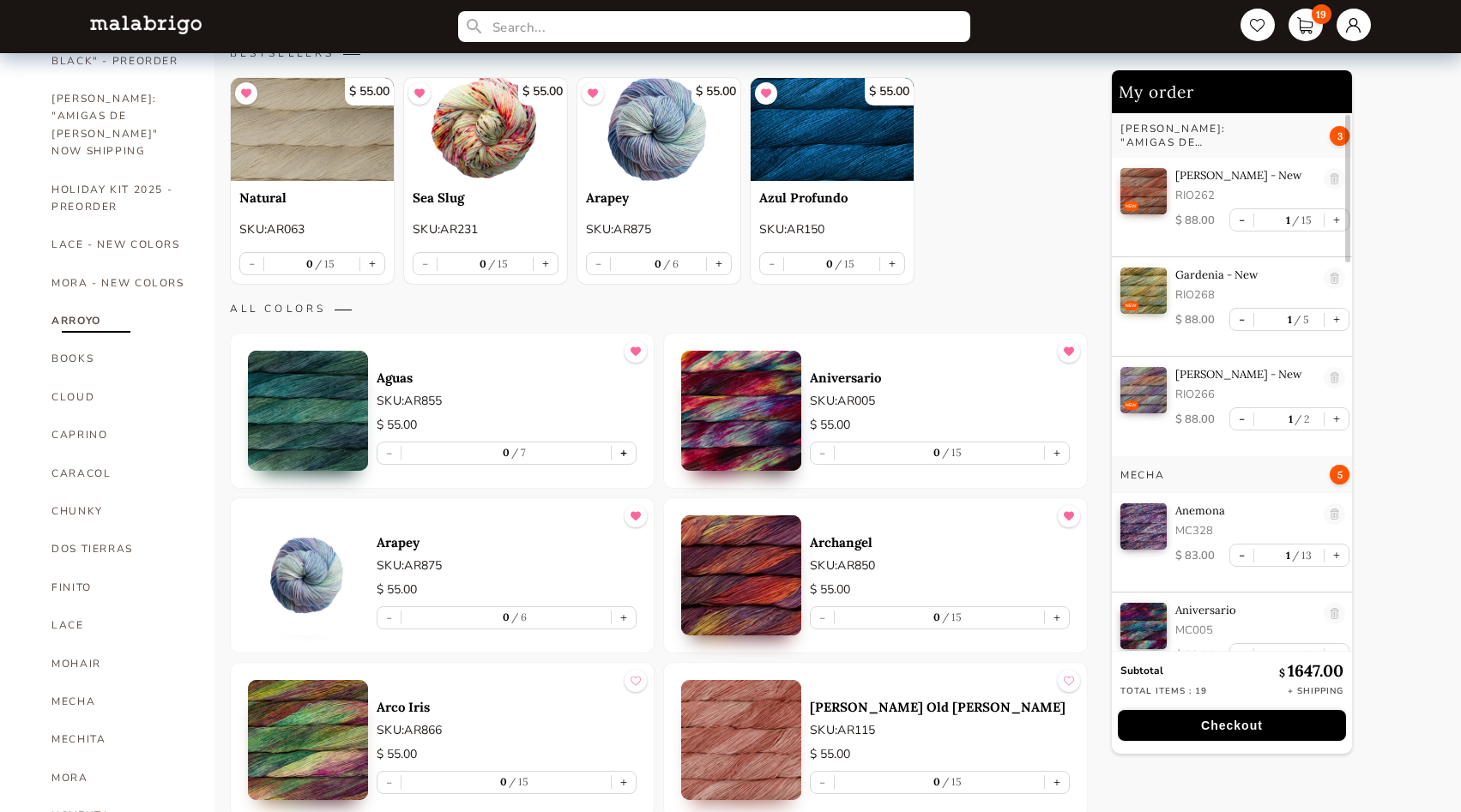 click on "+" at bounding box center [624, 453] 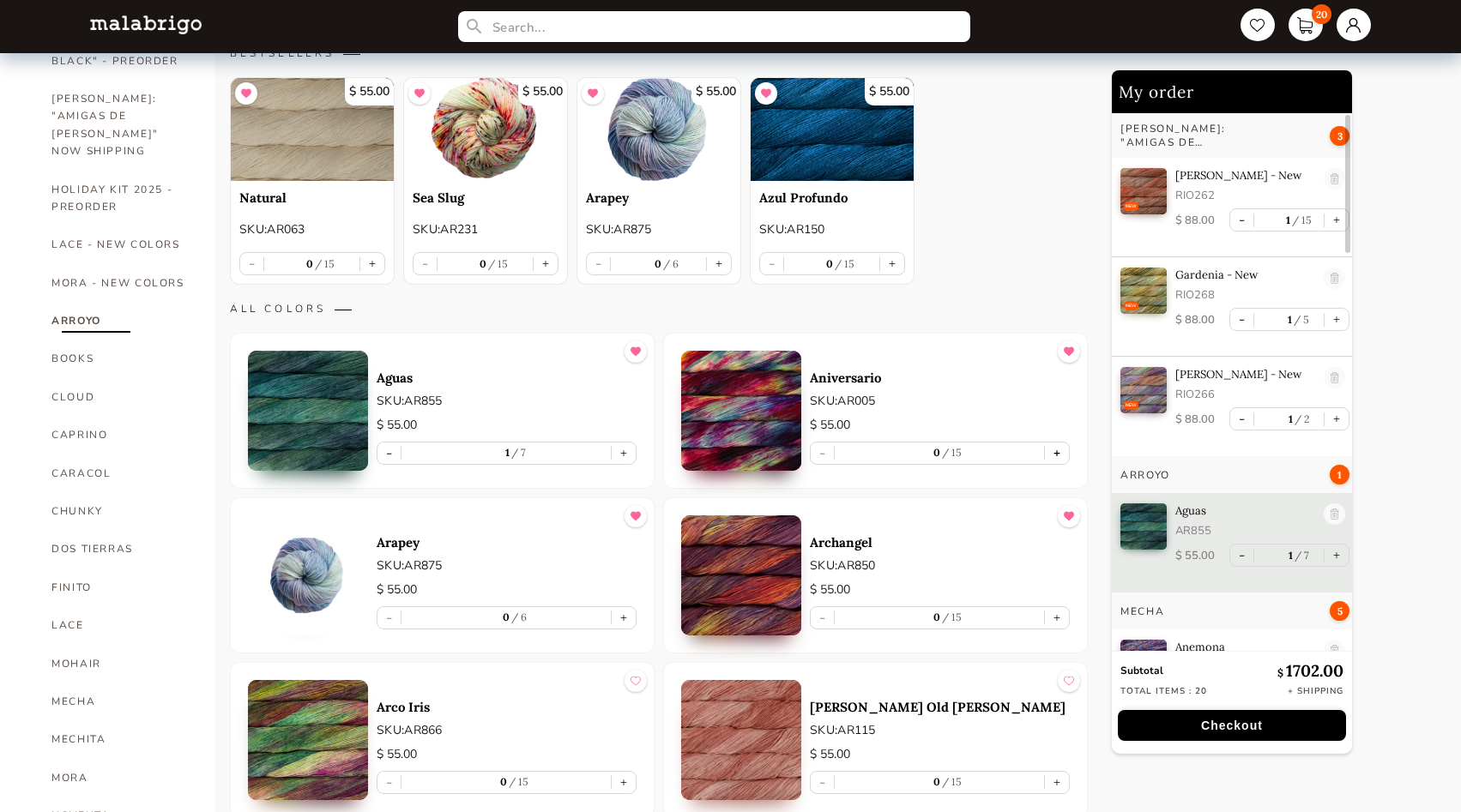 click on "+" at bounding box center [1057, 453] 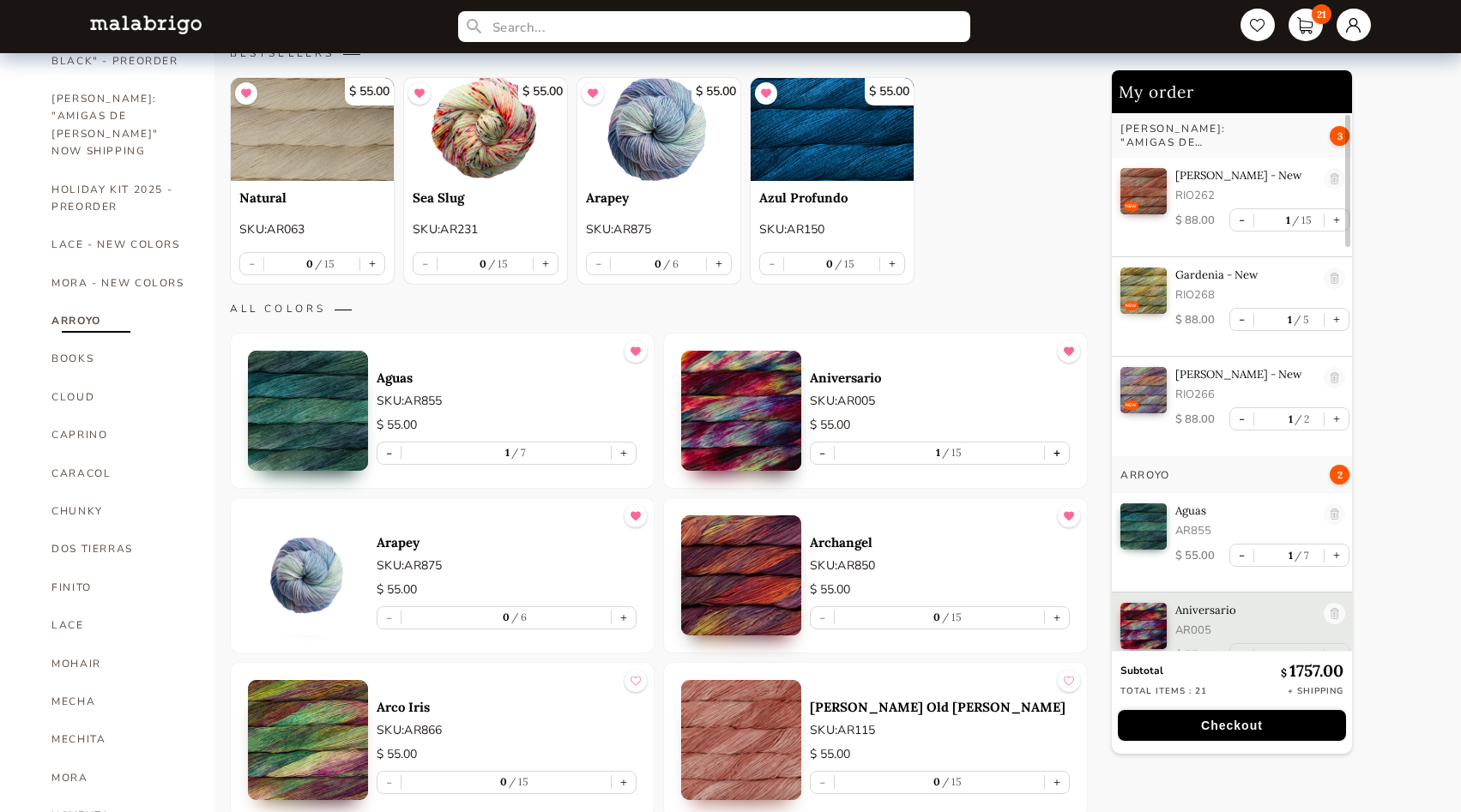scroll, scrollTop: 20, scrollLeft: 0, axis: vertical 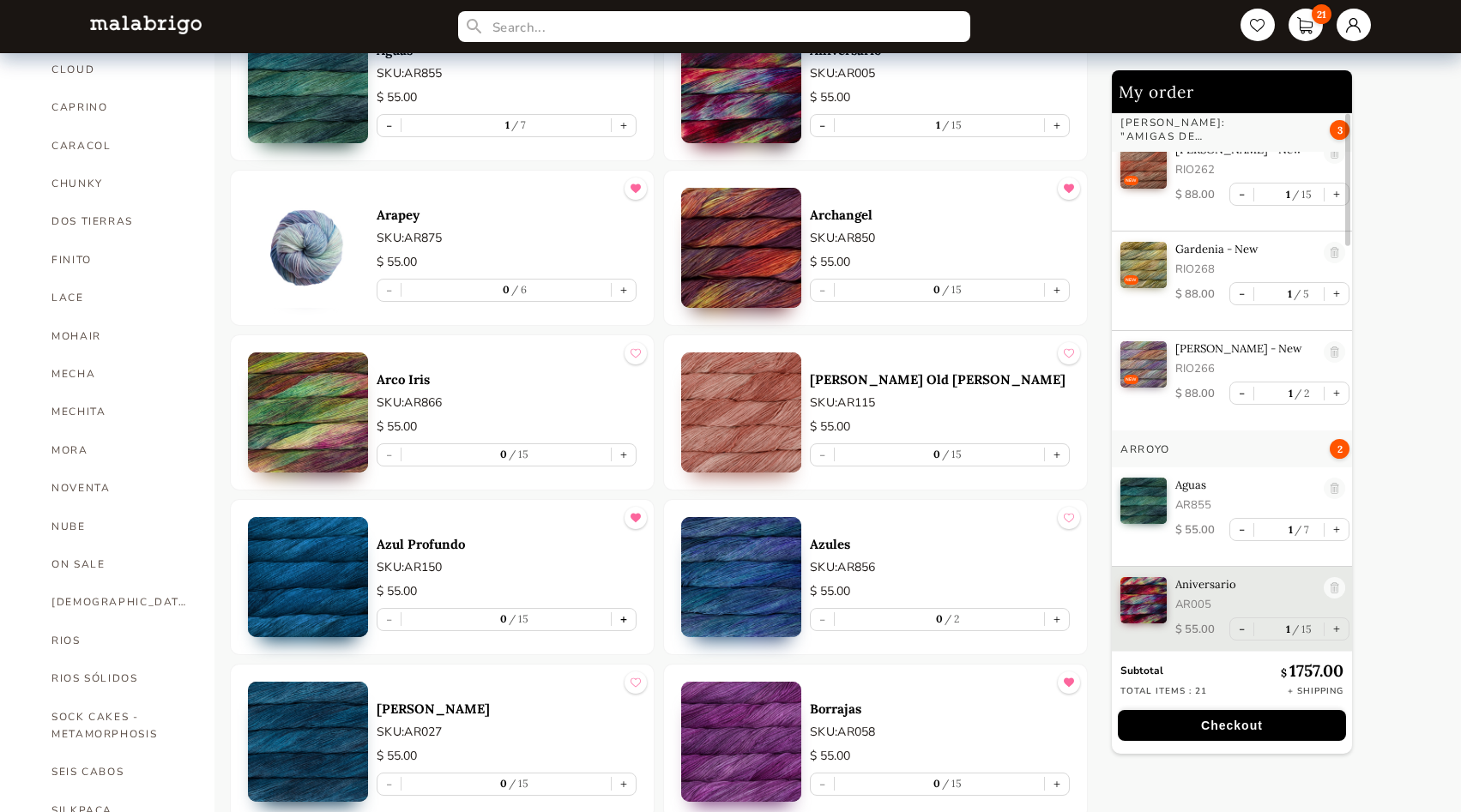 click on "+" at bounding box center [624, 619] 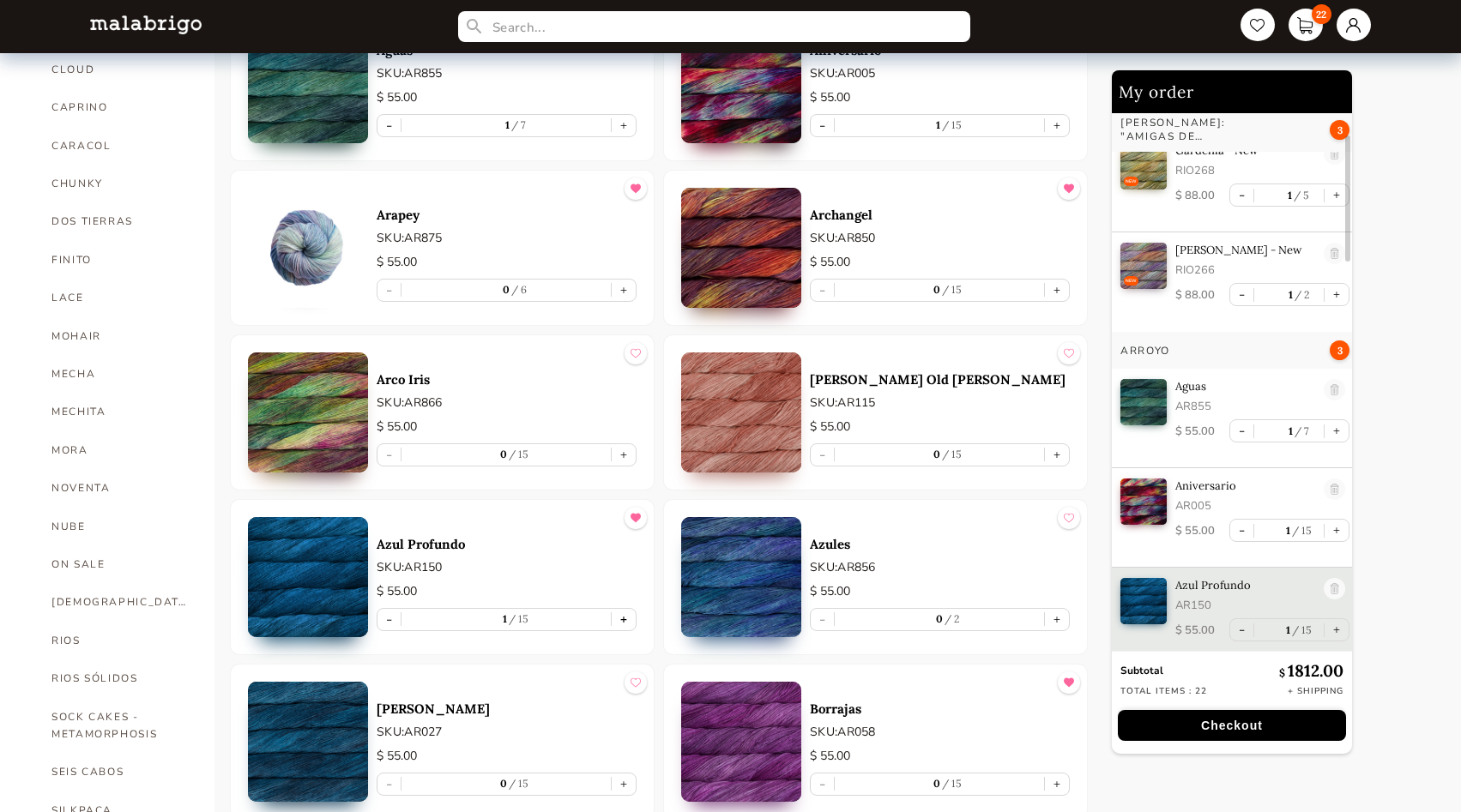 scroll, scrollTop: 119, scrollLeft: 0, axis: vertical 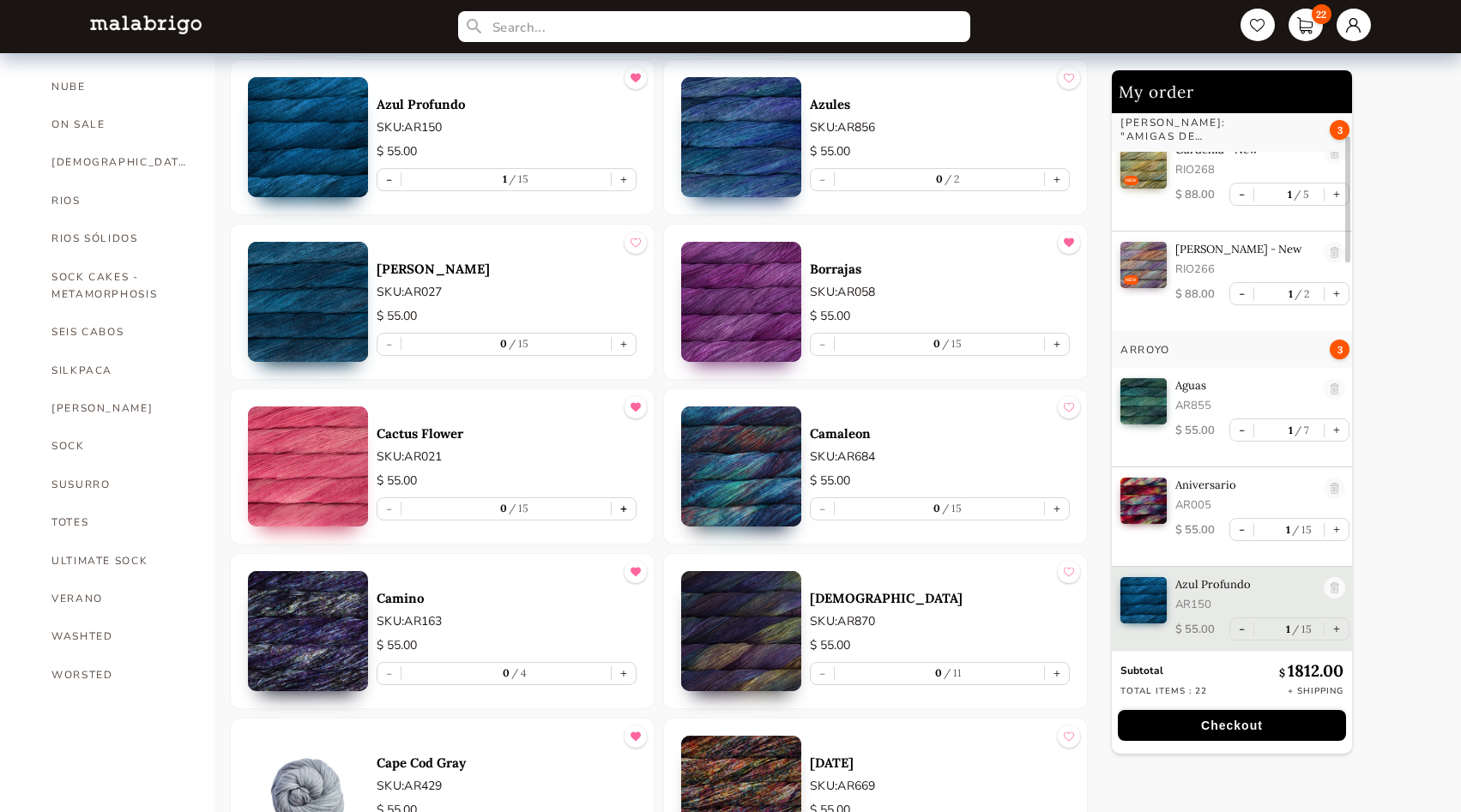 click on "+" at bounding box center (624, 508) 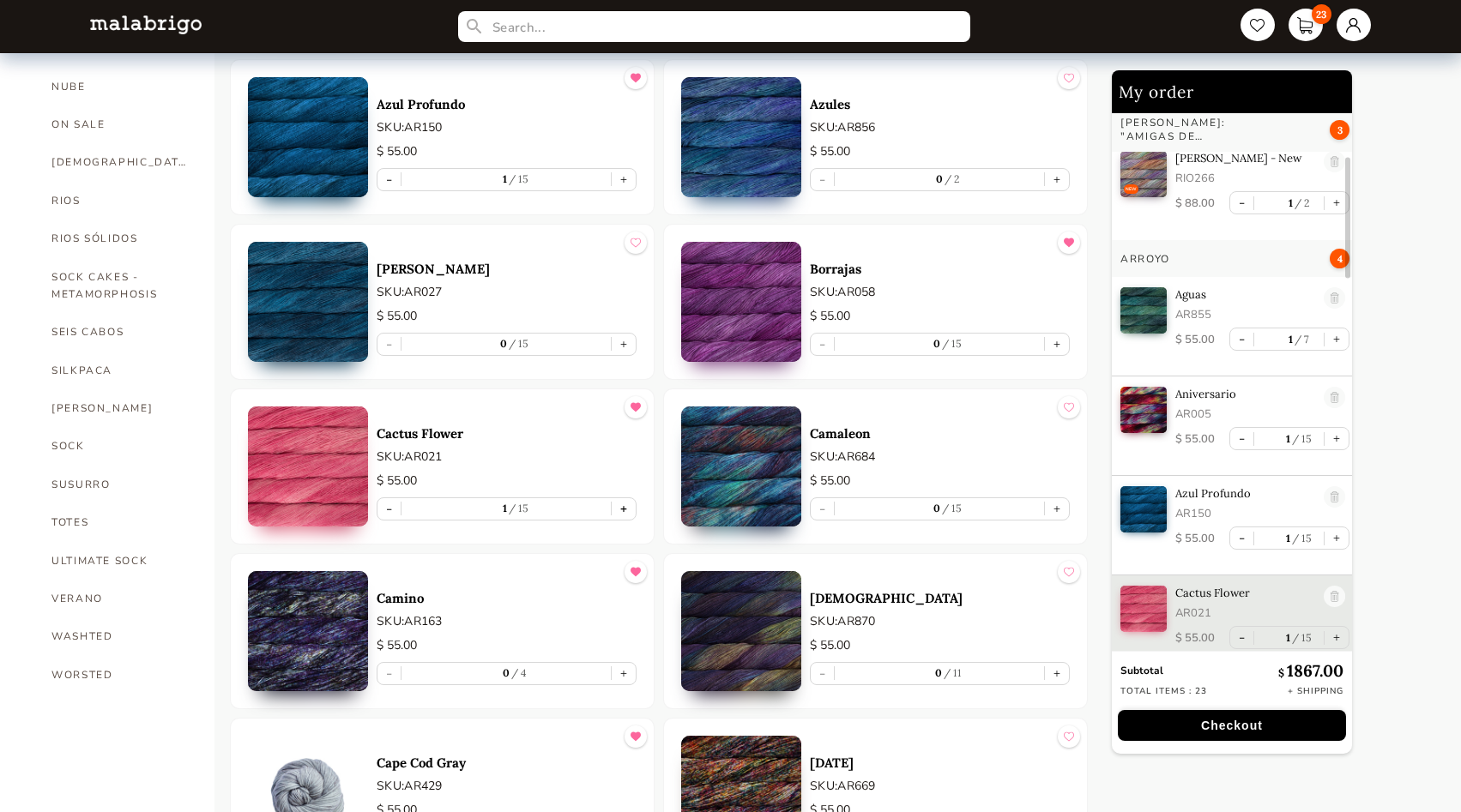 scroll, scrollTop: 219, scrollLeft: 0, axis: vertical 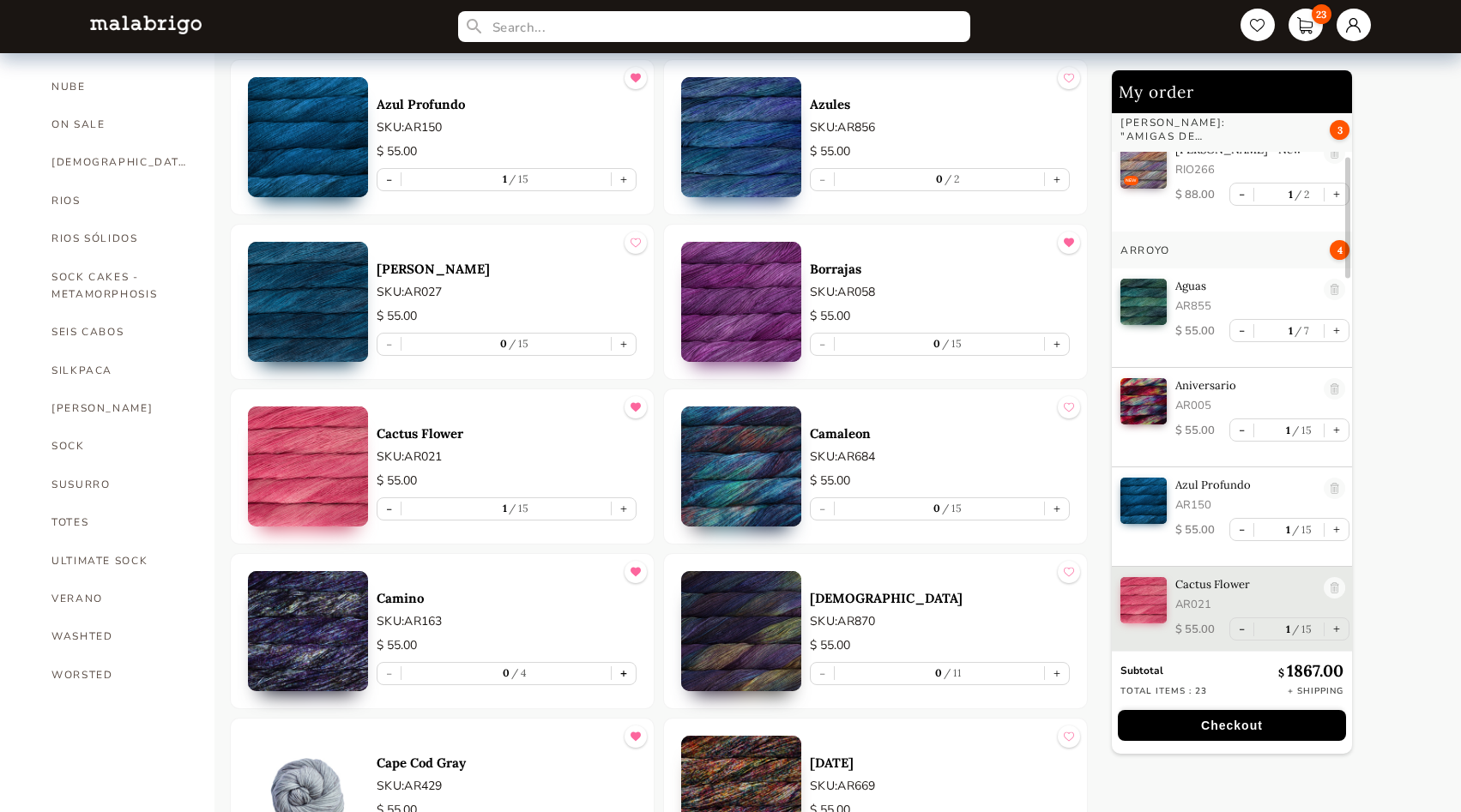 click on "+" at bounding box center [624, 673] 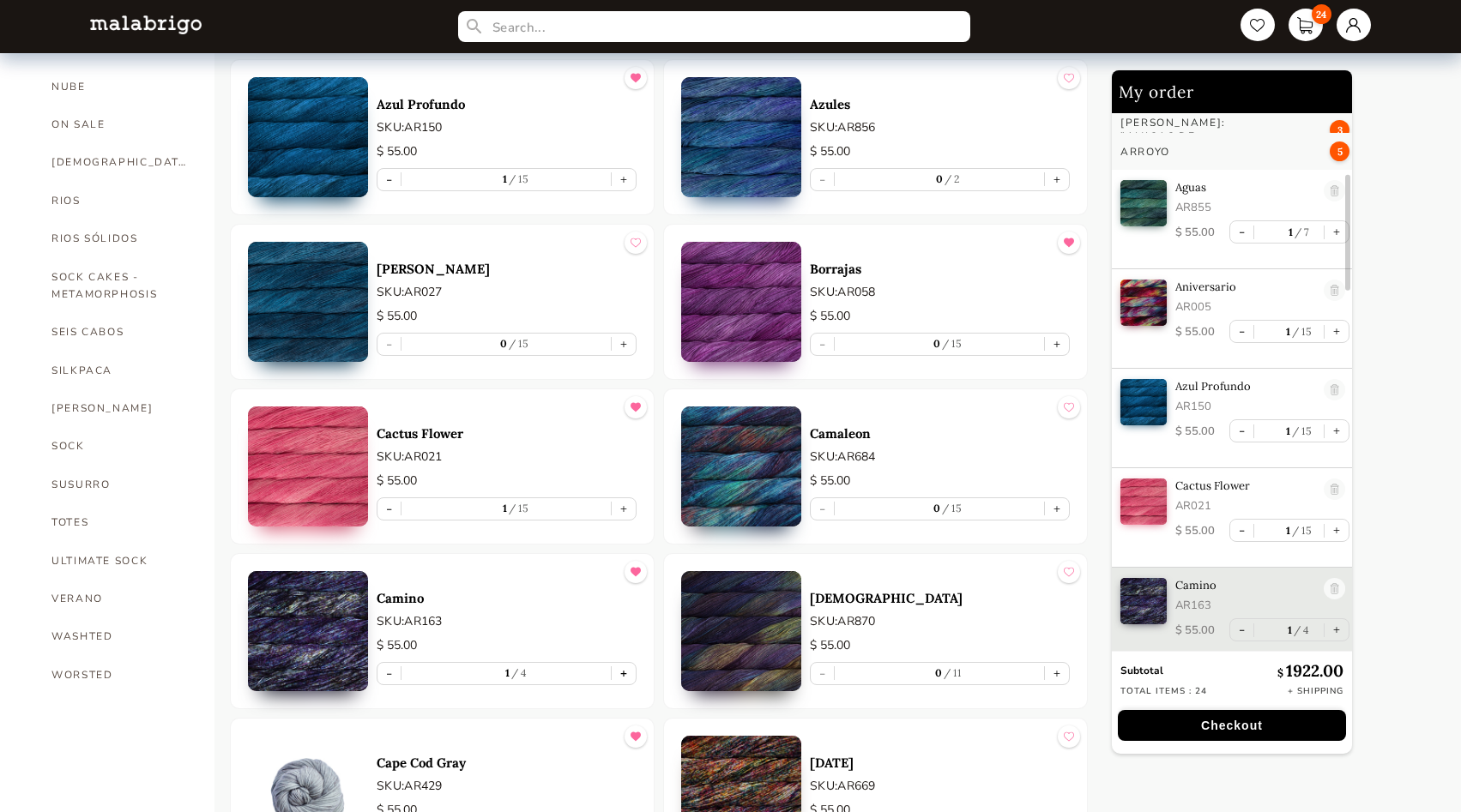 scroll, scrollTop: 318, scrollLeft: 0, axis: vertical 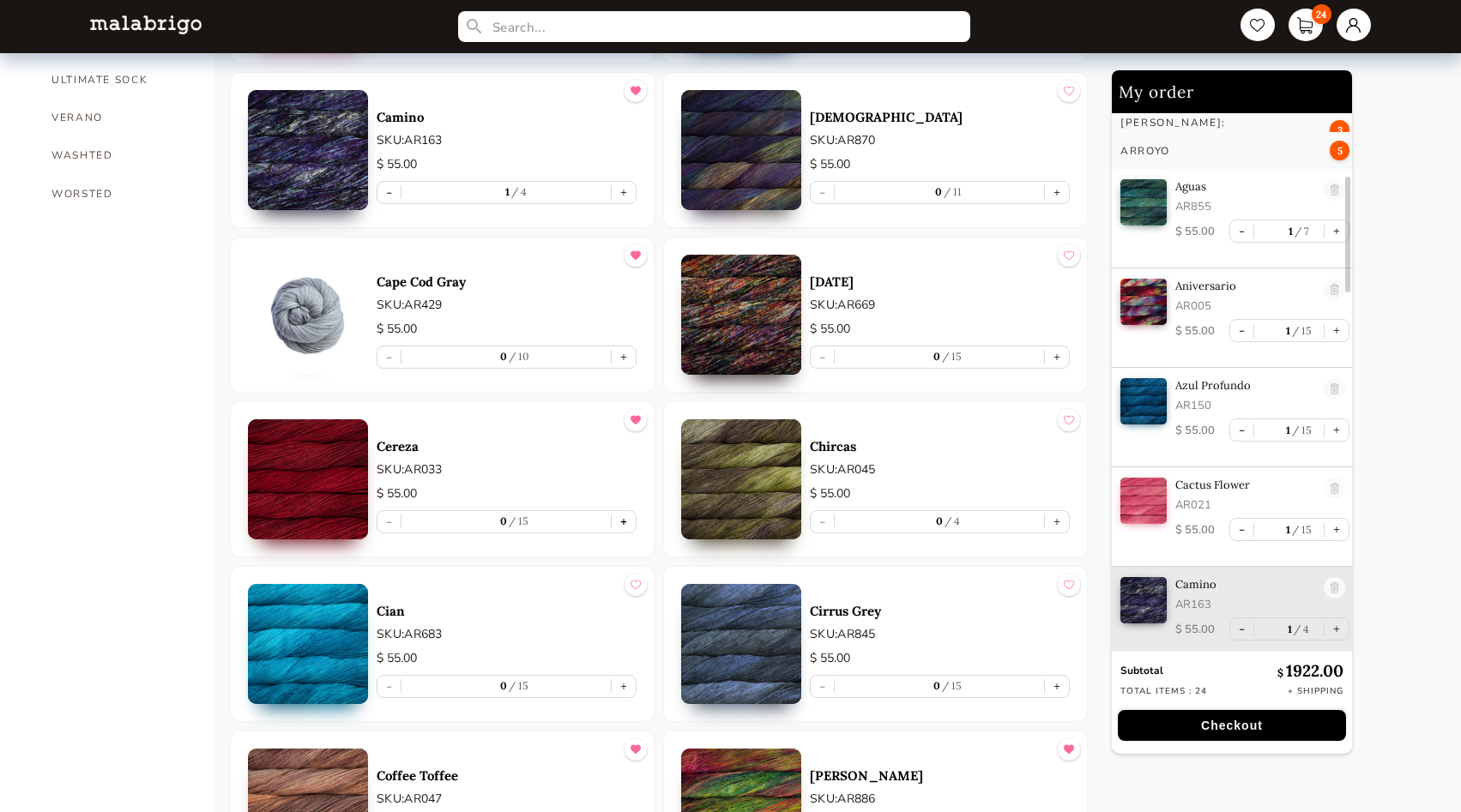 click on "+" at bounding box center [624, 521] 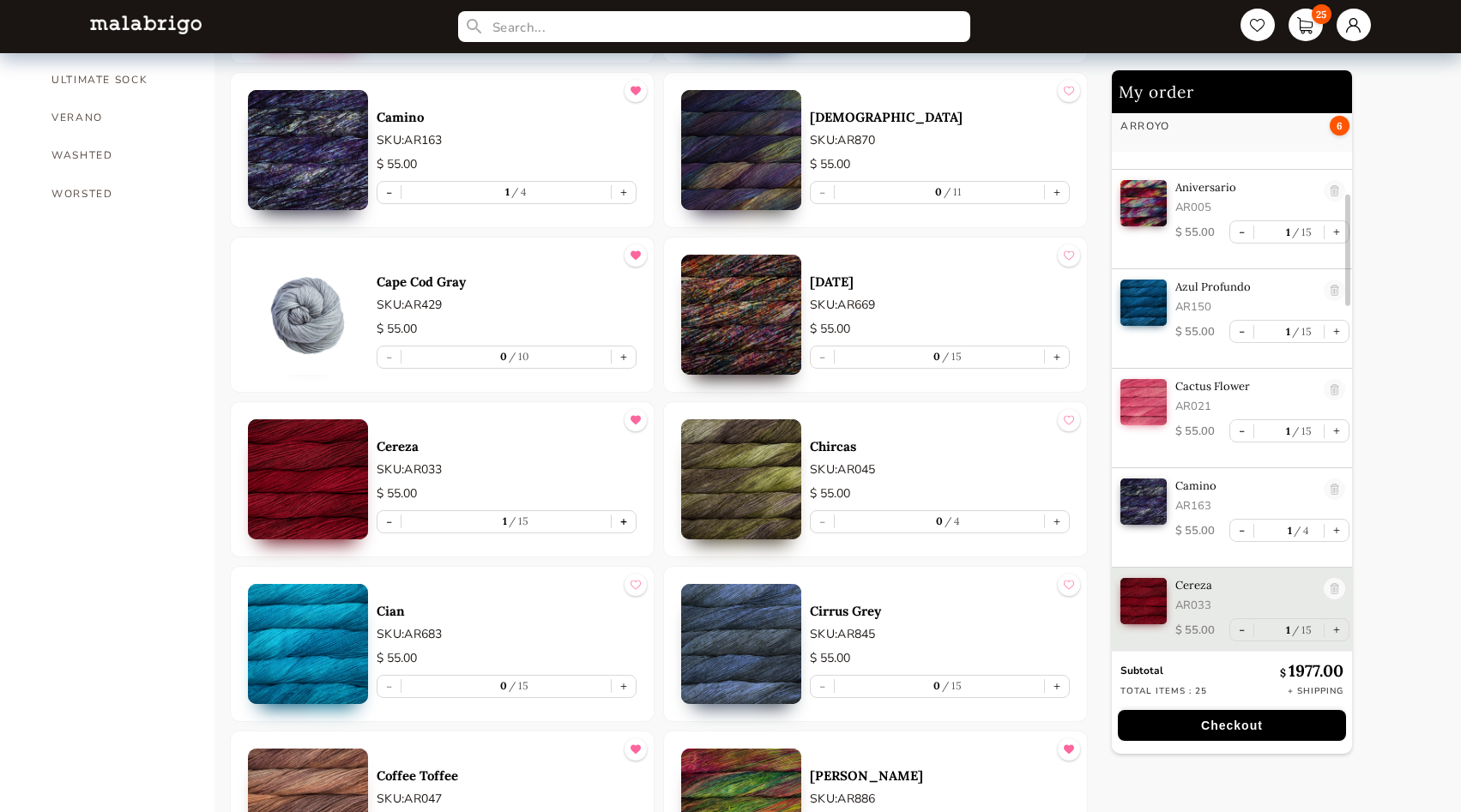 scroll, scrollTop: 418, scrollLeft: 0, axis: vertical 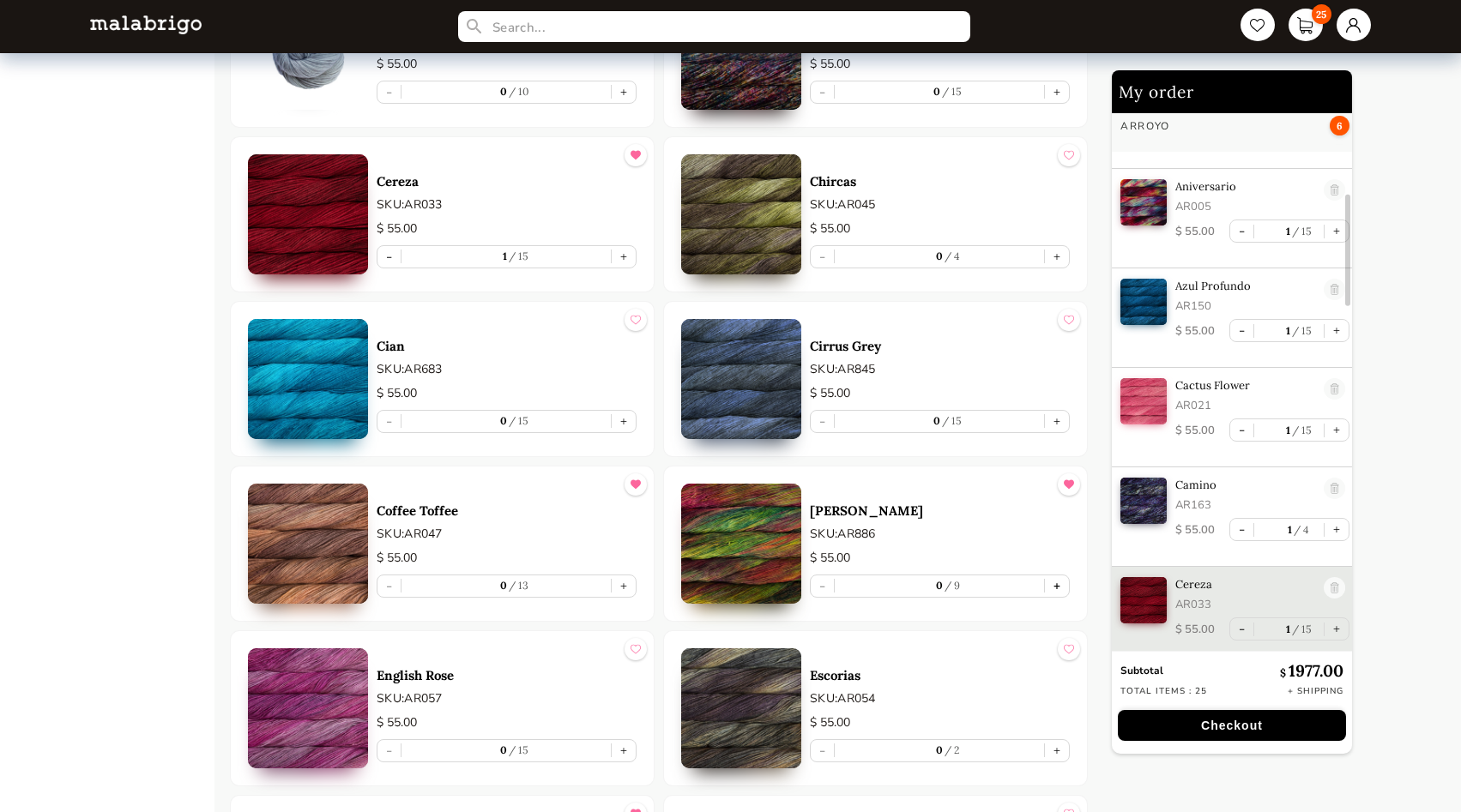 click on "+" at bounding box center [1057, 586] 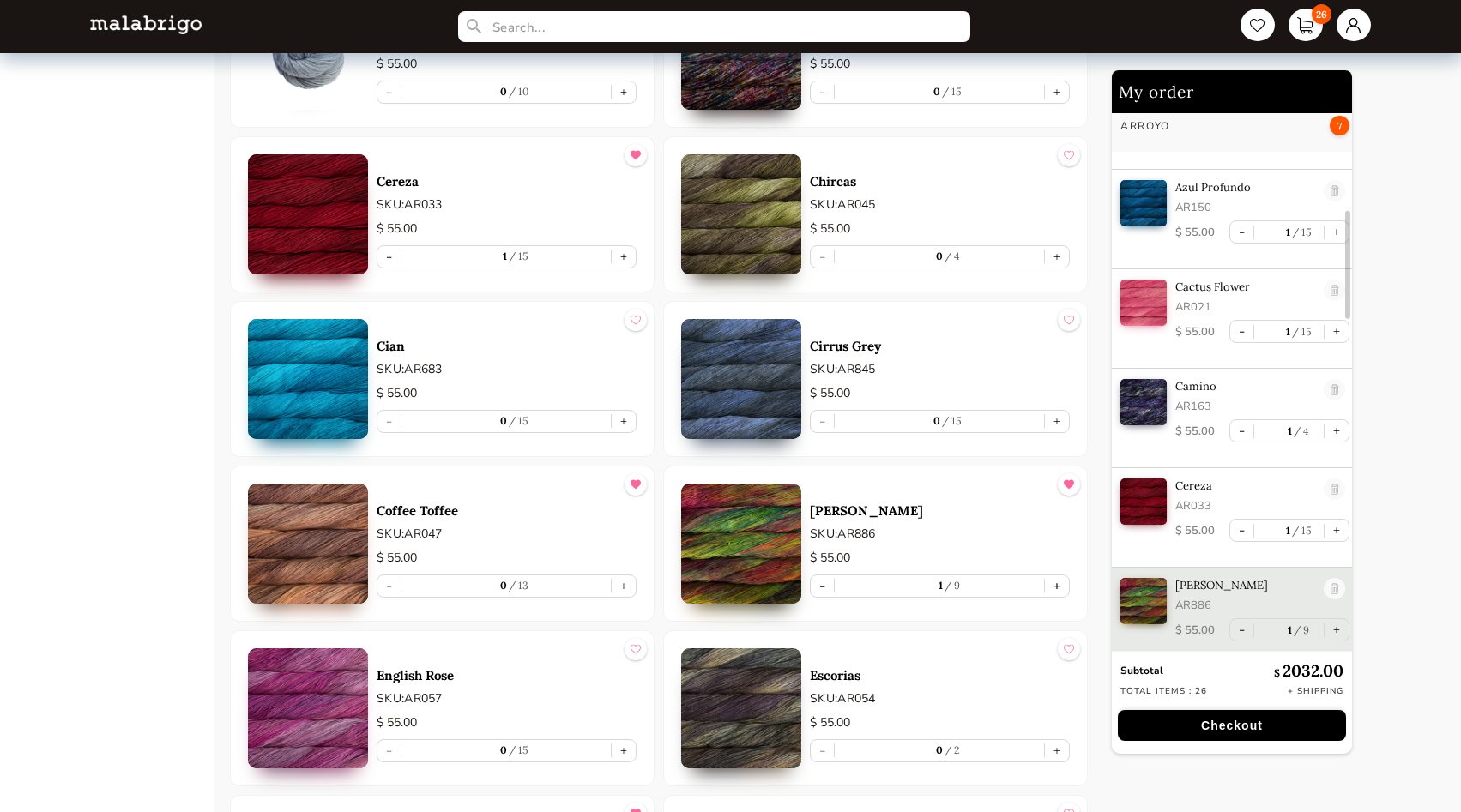 scroll, scrollTop: 517, scrollLeft: 0, axis: vertical 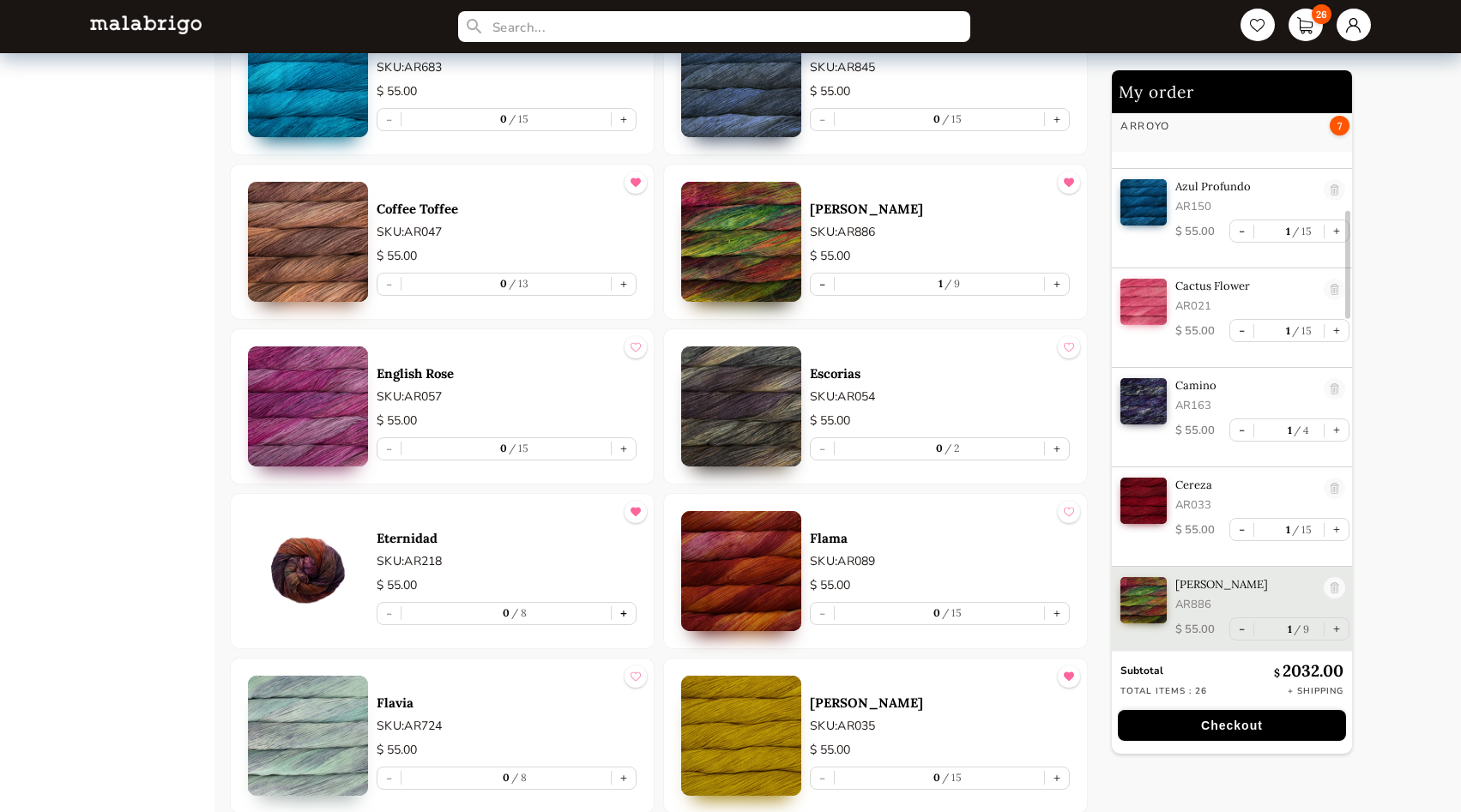 click on "+" at bounding box center (624, 613) 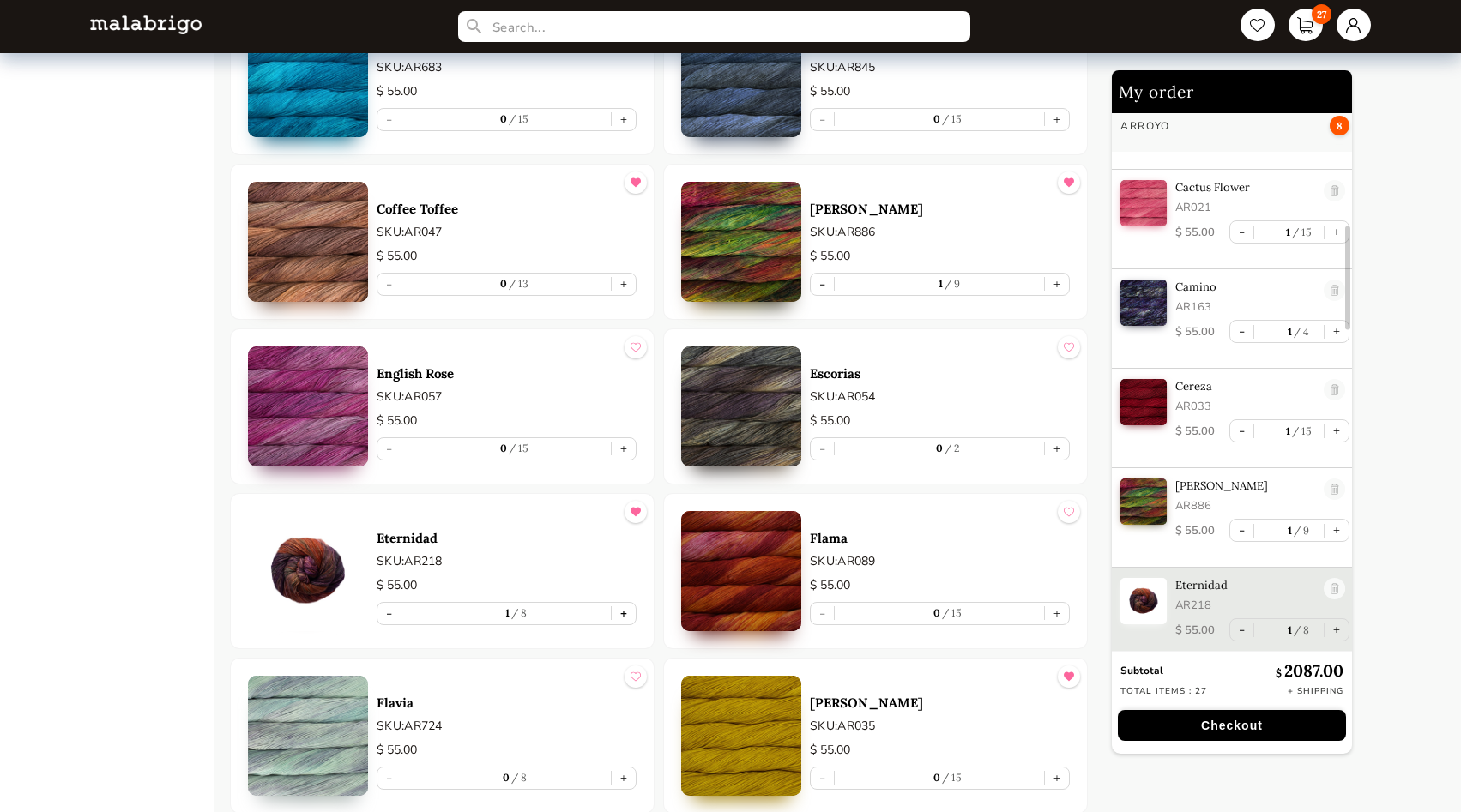 scroll, scrollTop: 617, scrollLeft: 0, axis: vertical 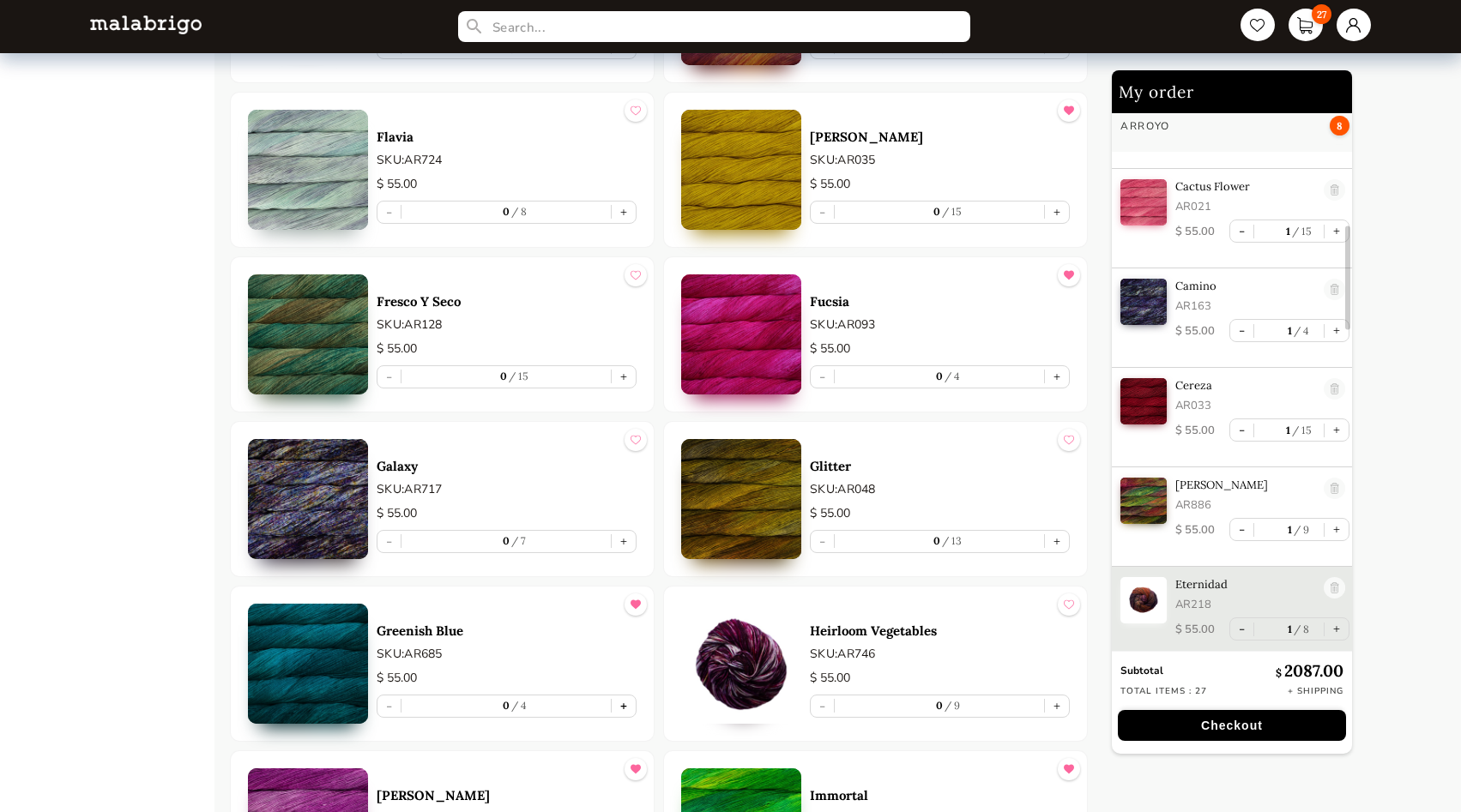 click on "+" at bounding box center [624, 706] 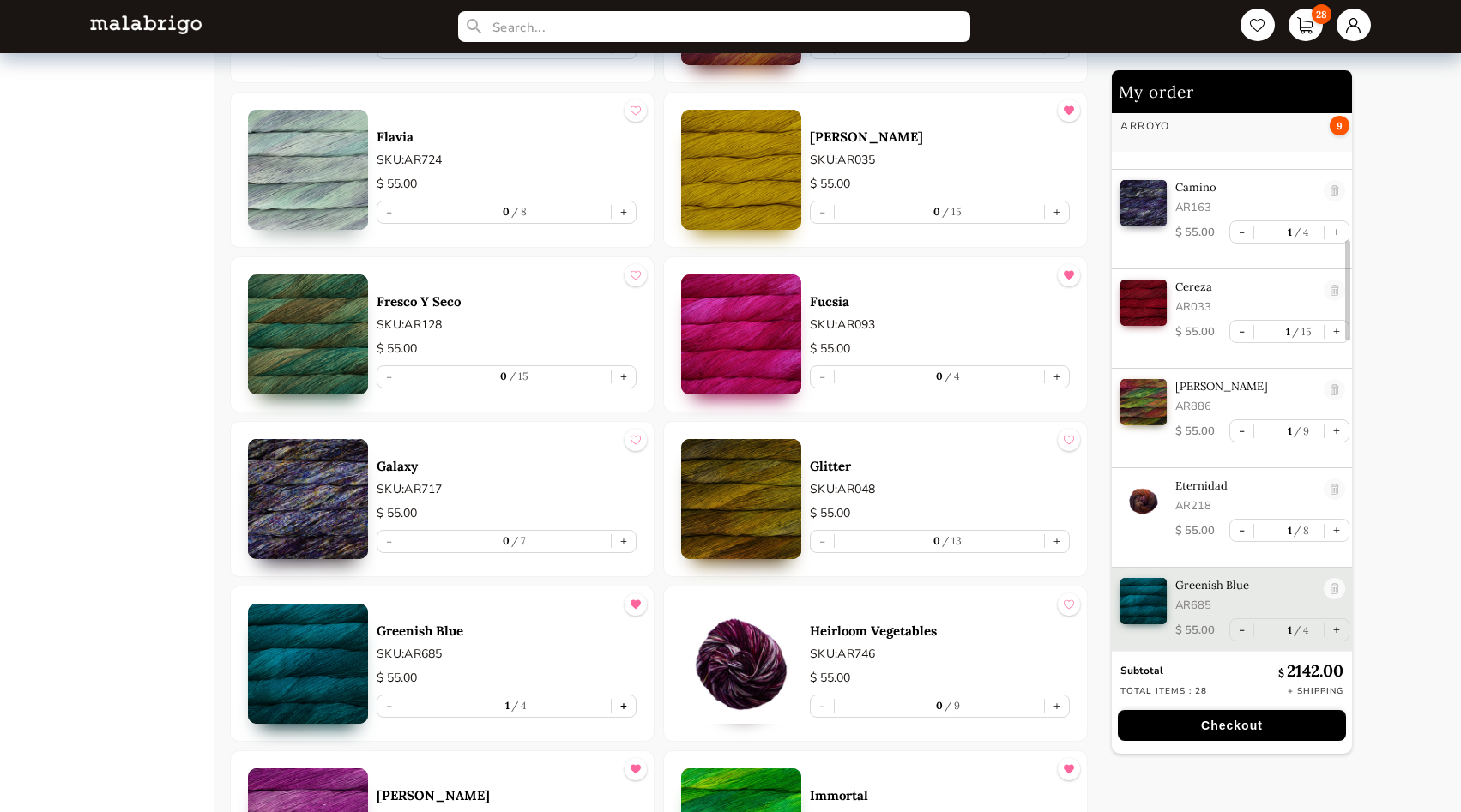 scroll, scrollTop: 716, scrollLeft: 0, axis: vertical 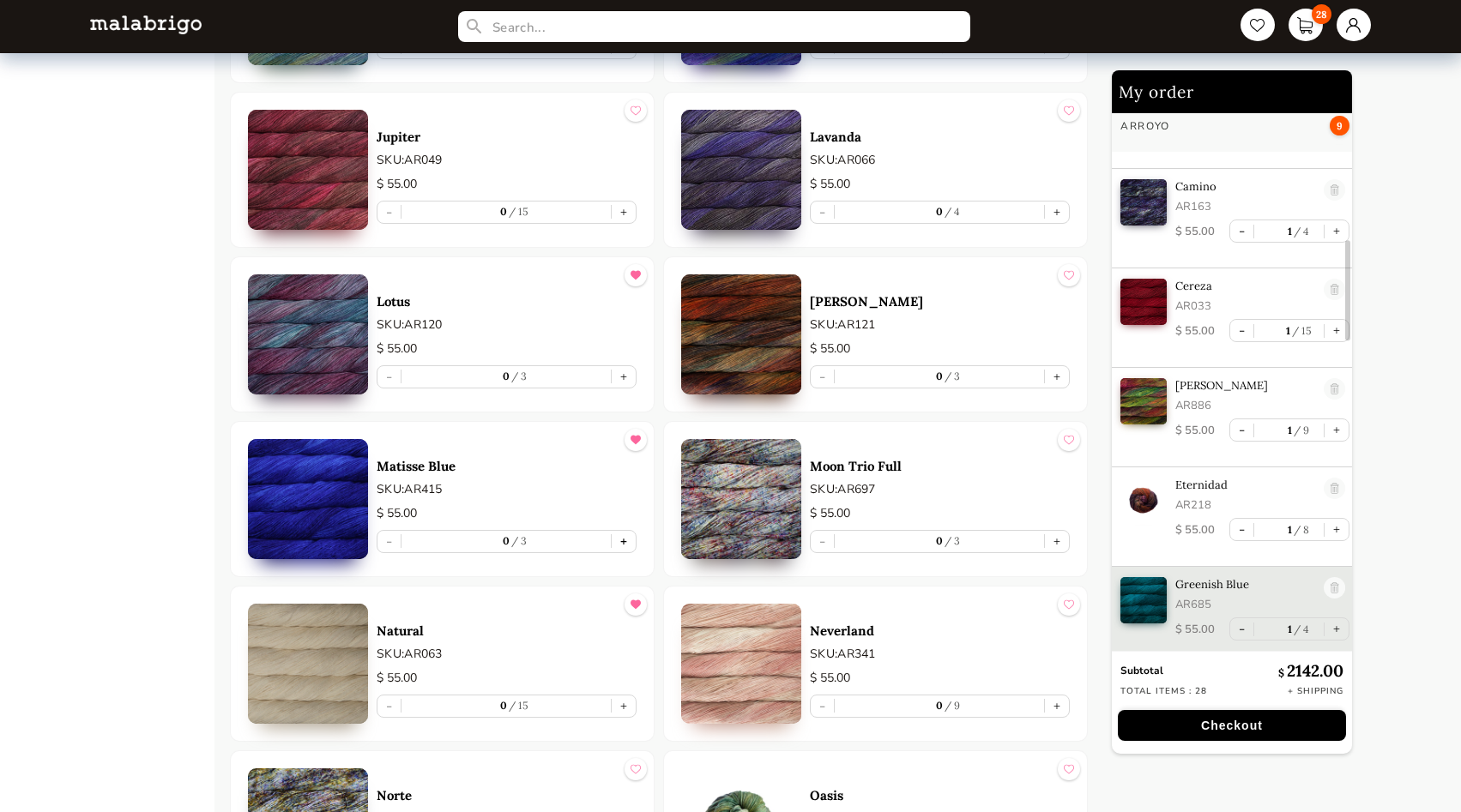 click on "+" at bounding box center [624, 541] 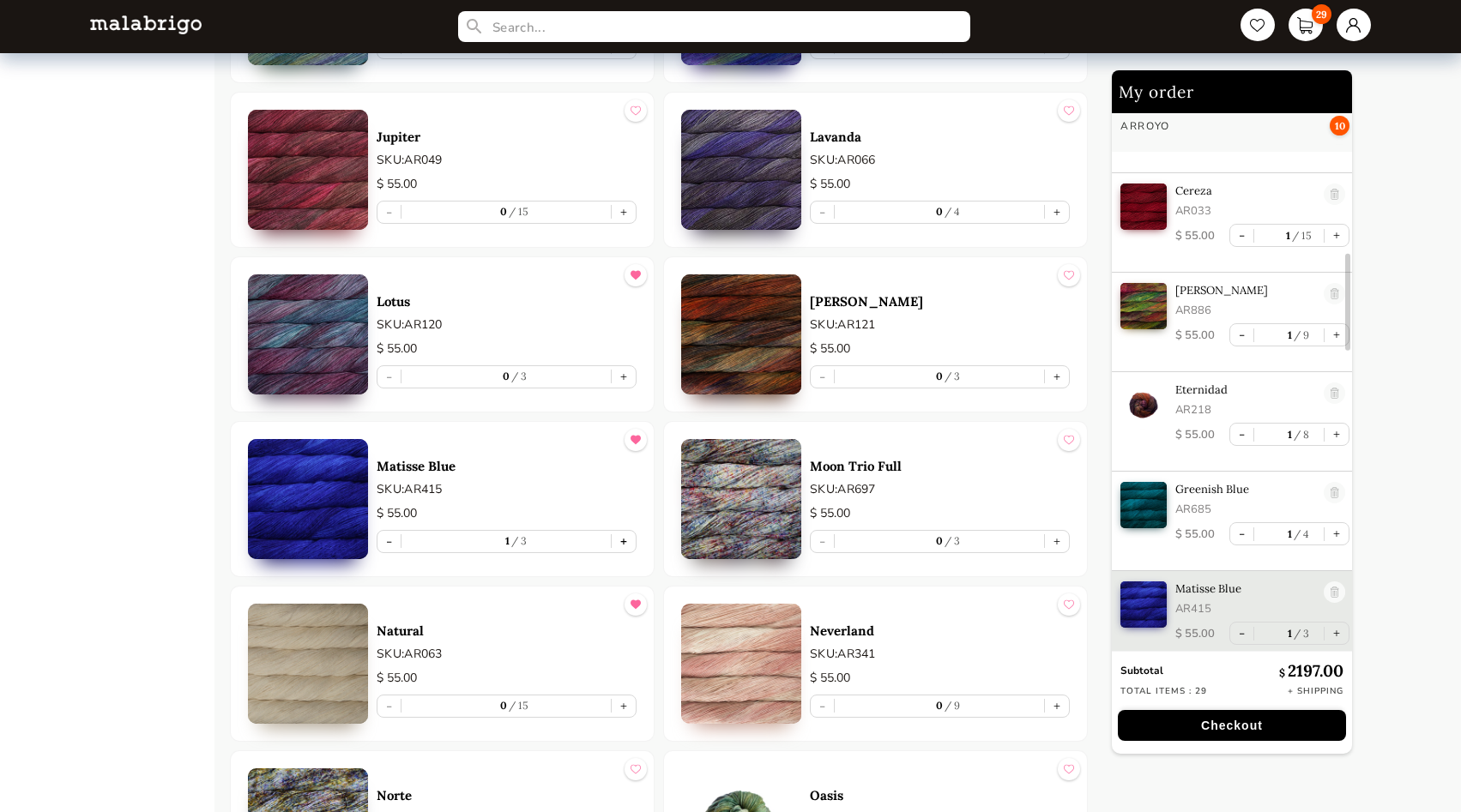 scroll, scrollTop: 815, scrollLeft: 0, axis: vertical 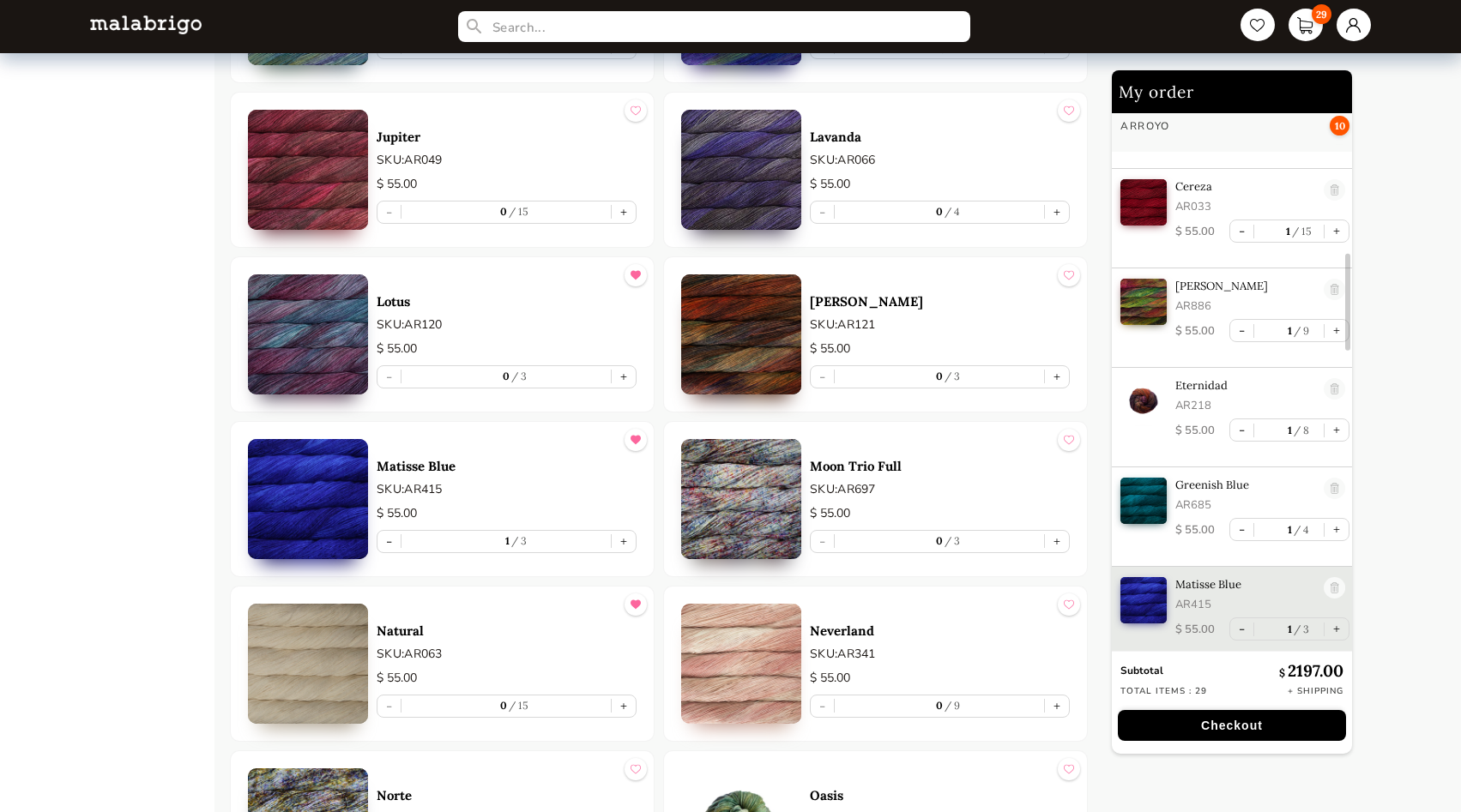 click at bounding box center (741, 499) 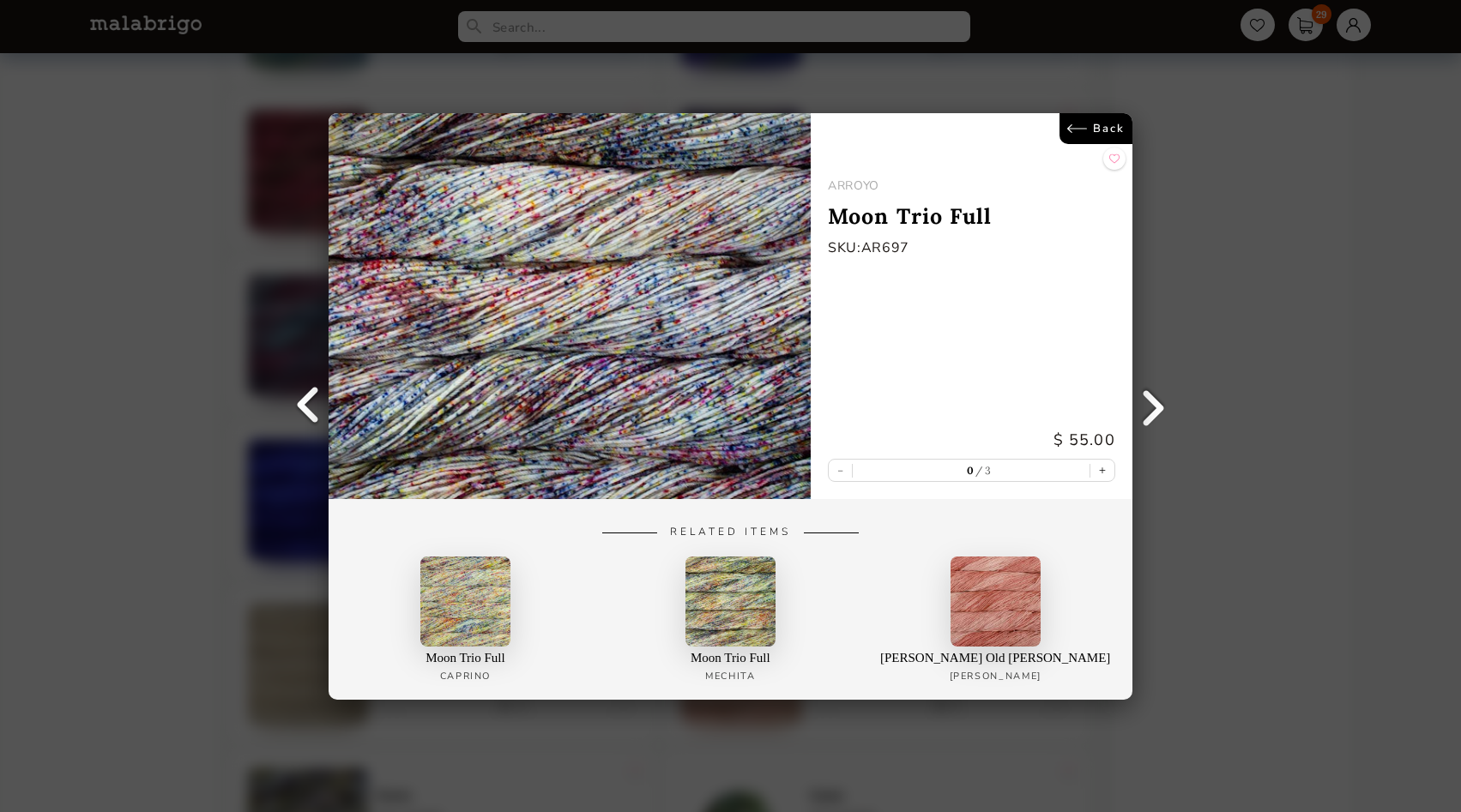 click on "Back" at bounding box center (1096, 129) 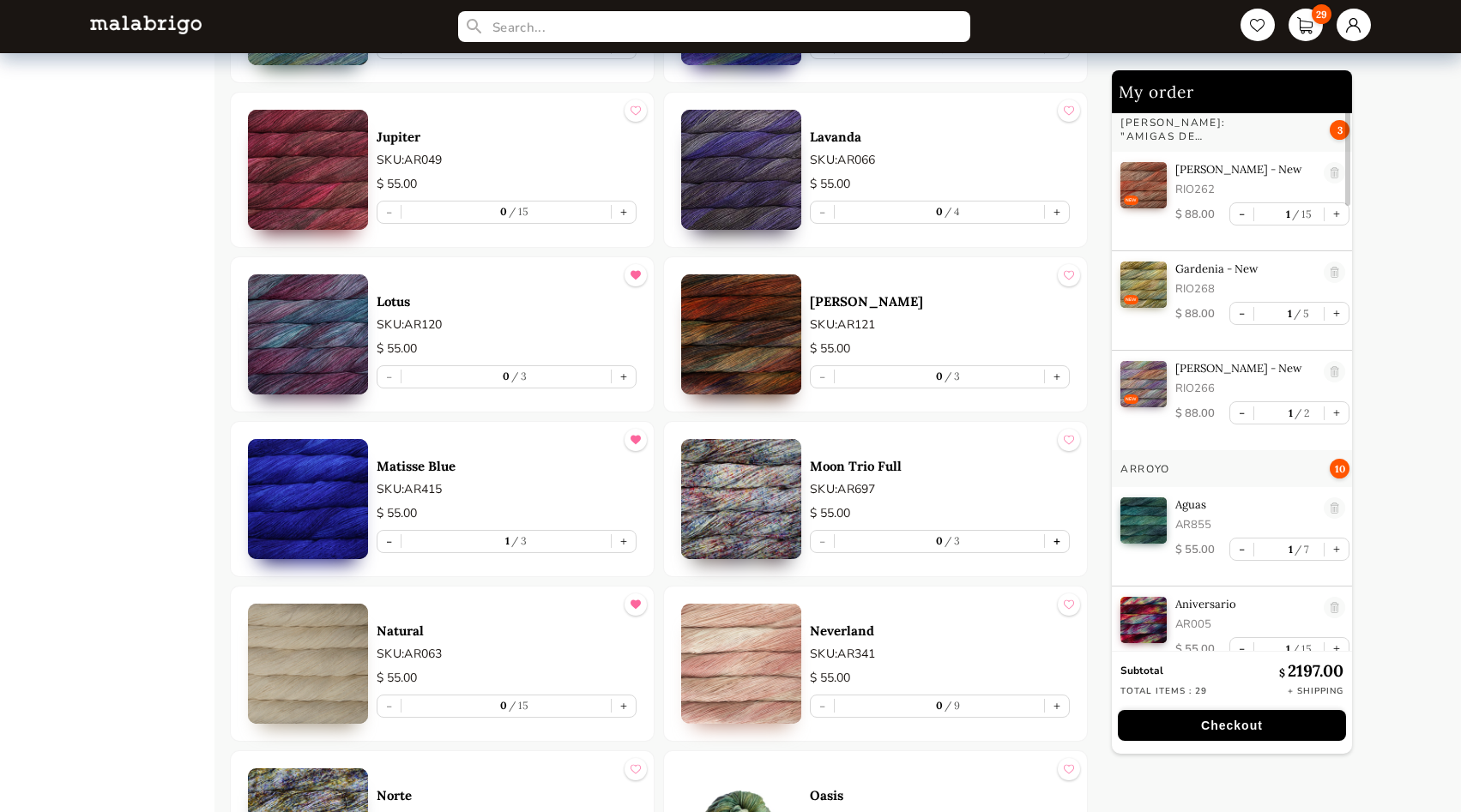click on "+" at bounding box center (1057, 541) 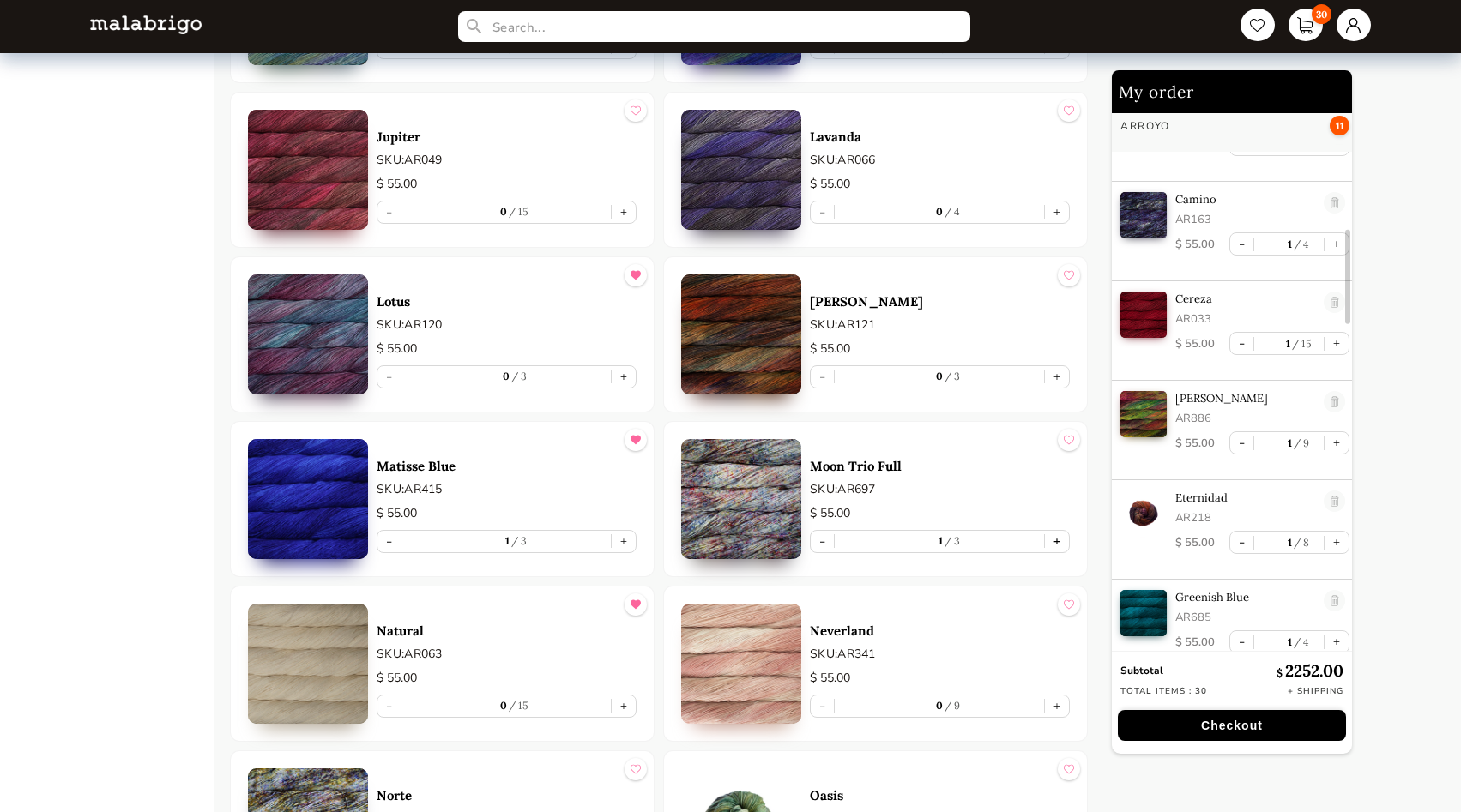 scroll, scrollTop: 915, scrollLeft: 0, axis: vertical 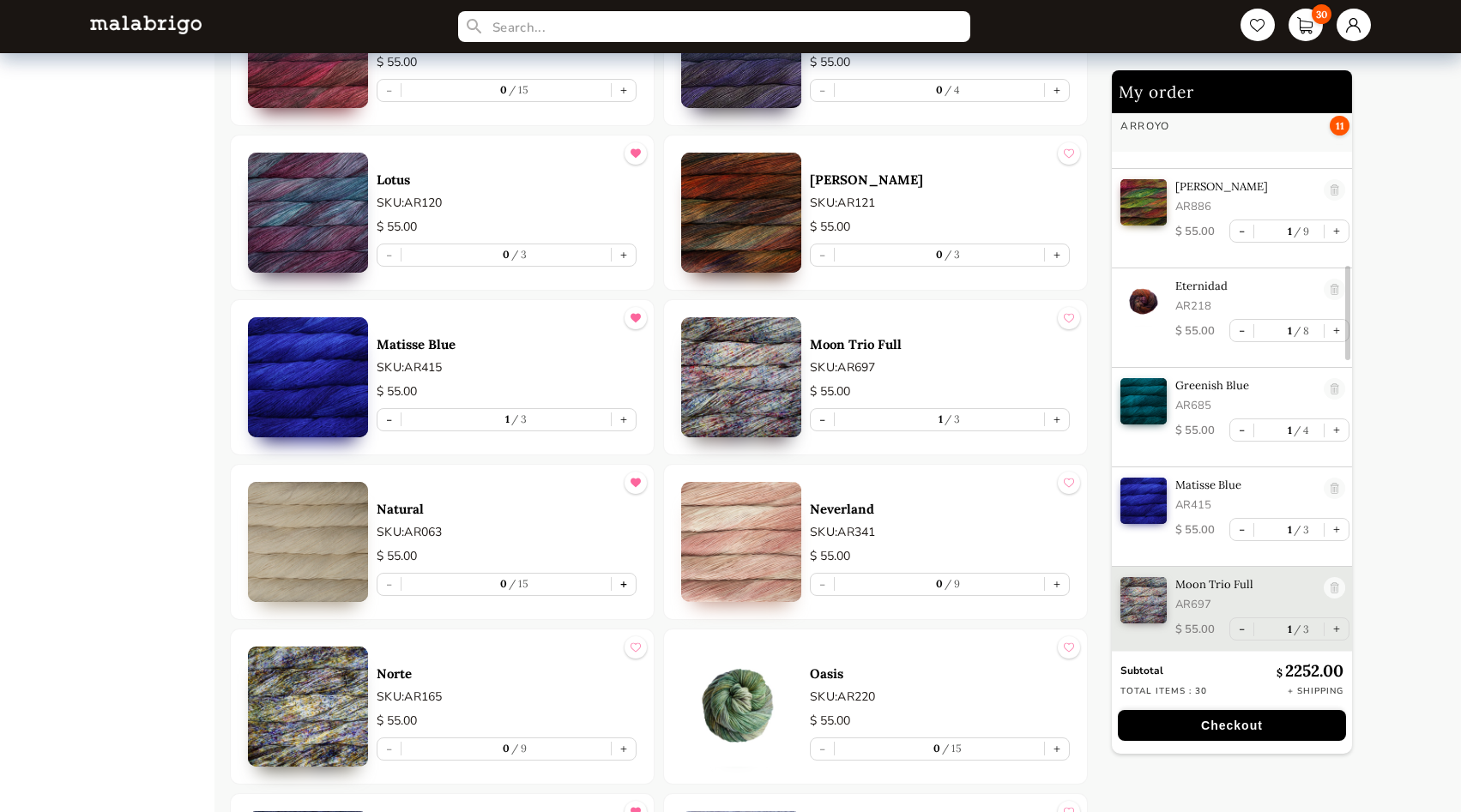 click on "+" at bounding box center (624, 584) 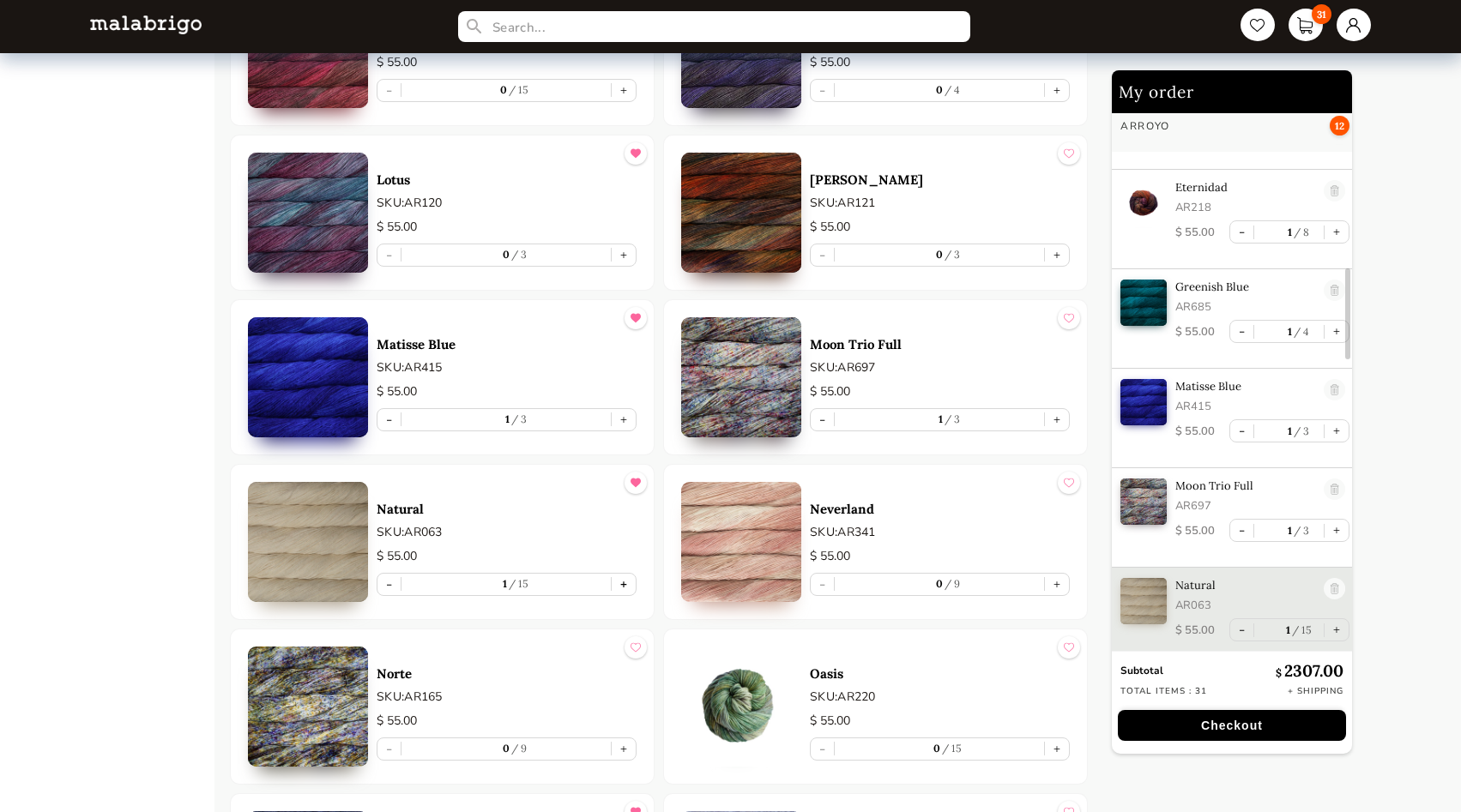 scroll, scrollTop: 1014, scrollLeft: 0, axis: vertical 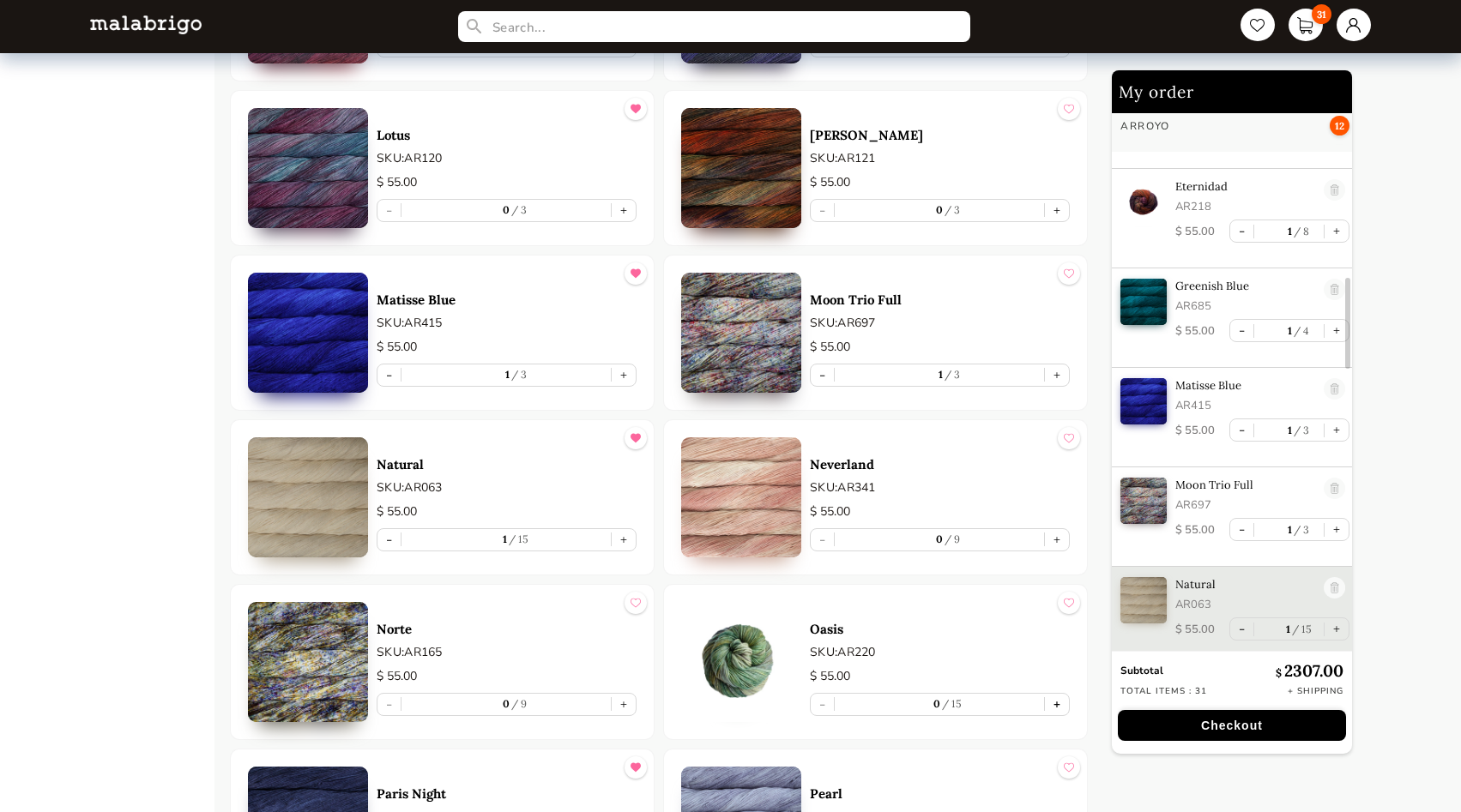 click on "+" at bounding box center [1057, 704] 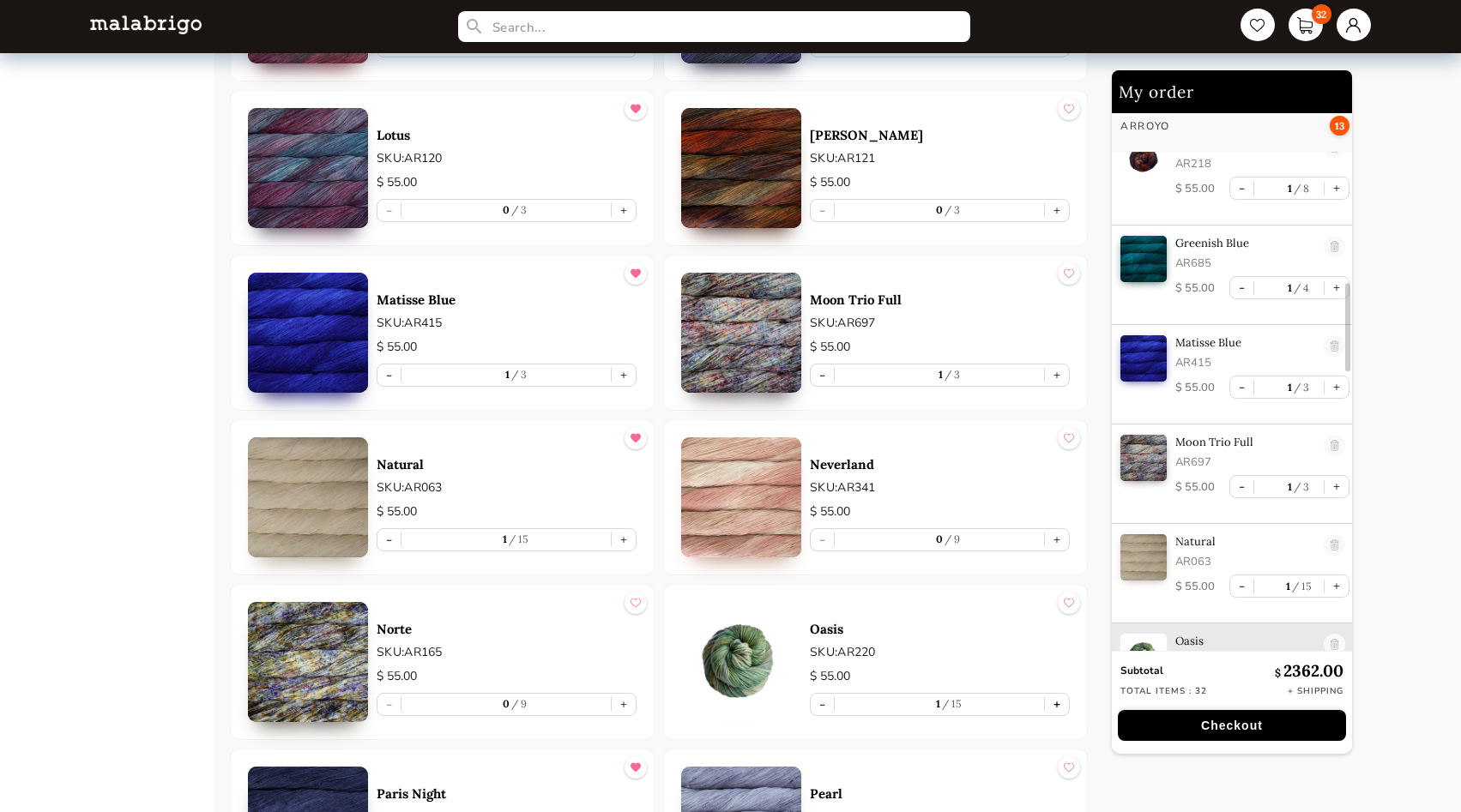 scroll, scrollTop: 1114, scrollLeft: 0, axis: vertical 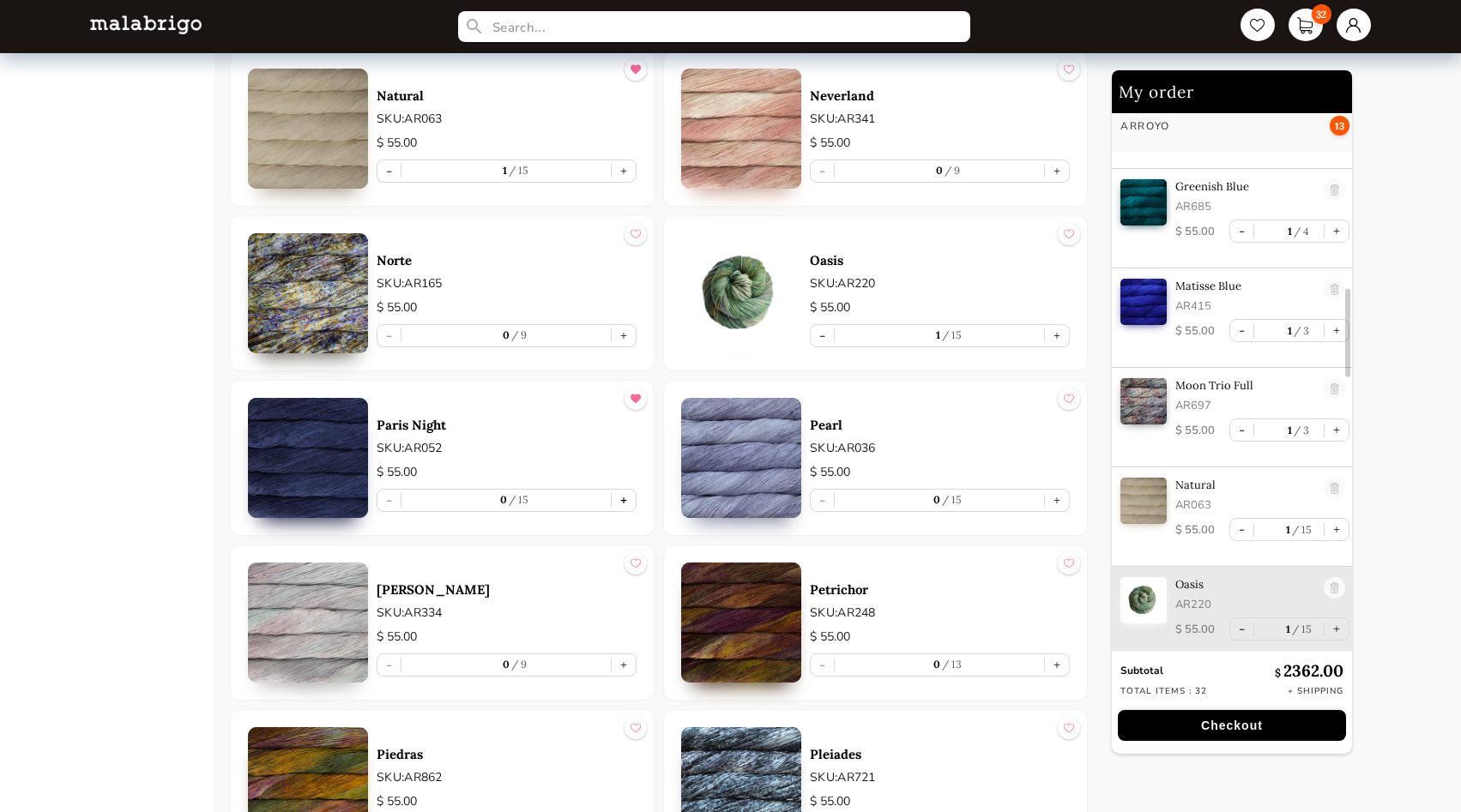 click on "+" at bounding box center (624, 500) 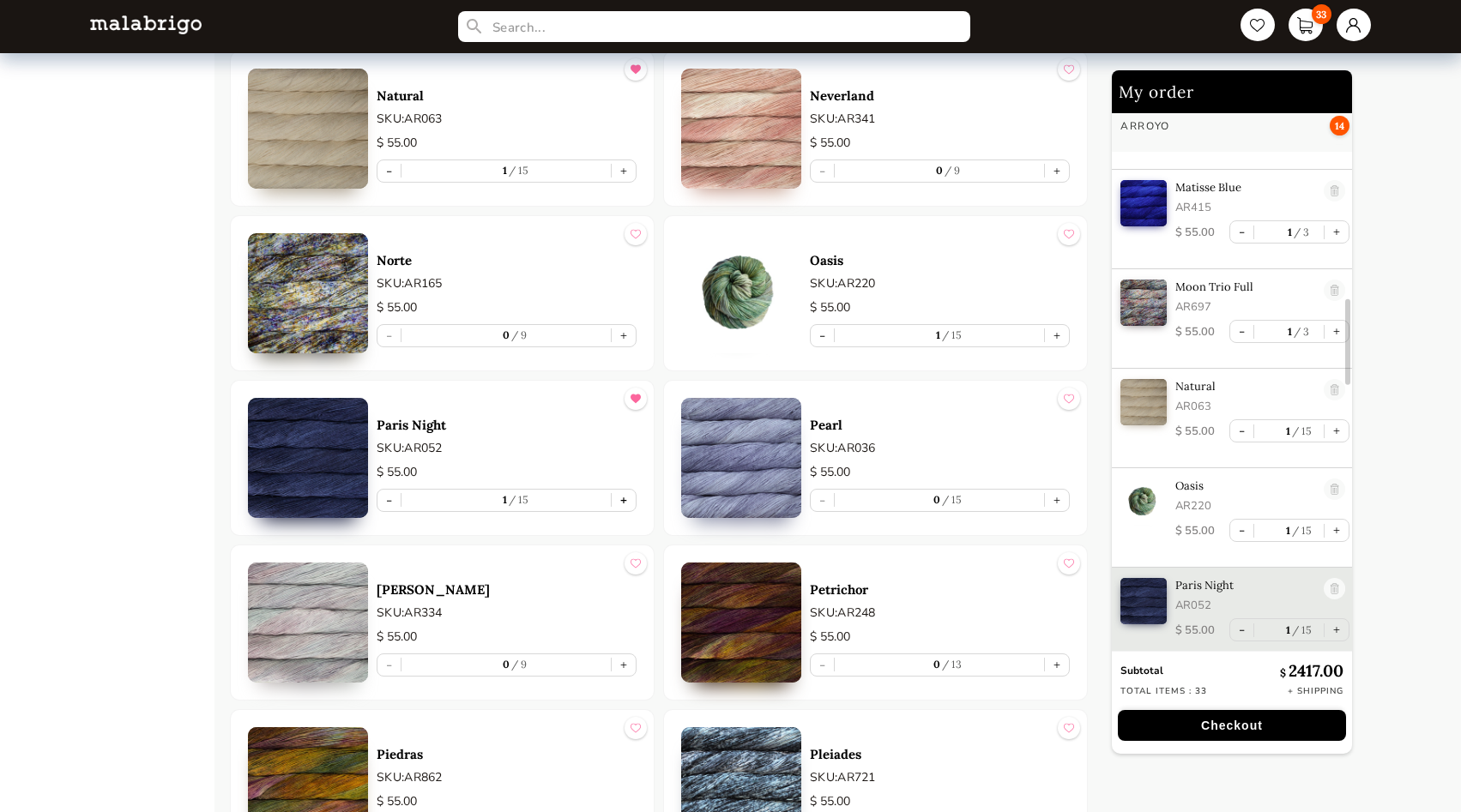 scroll, scrollTop: 1213, scrollLeft: 0, axis: vertical 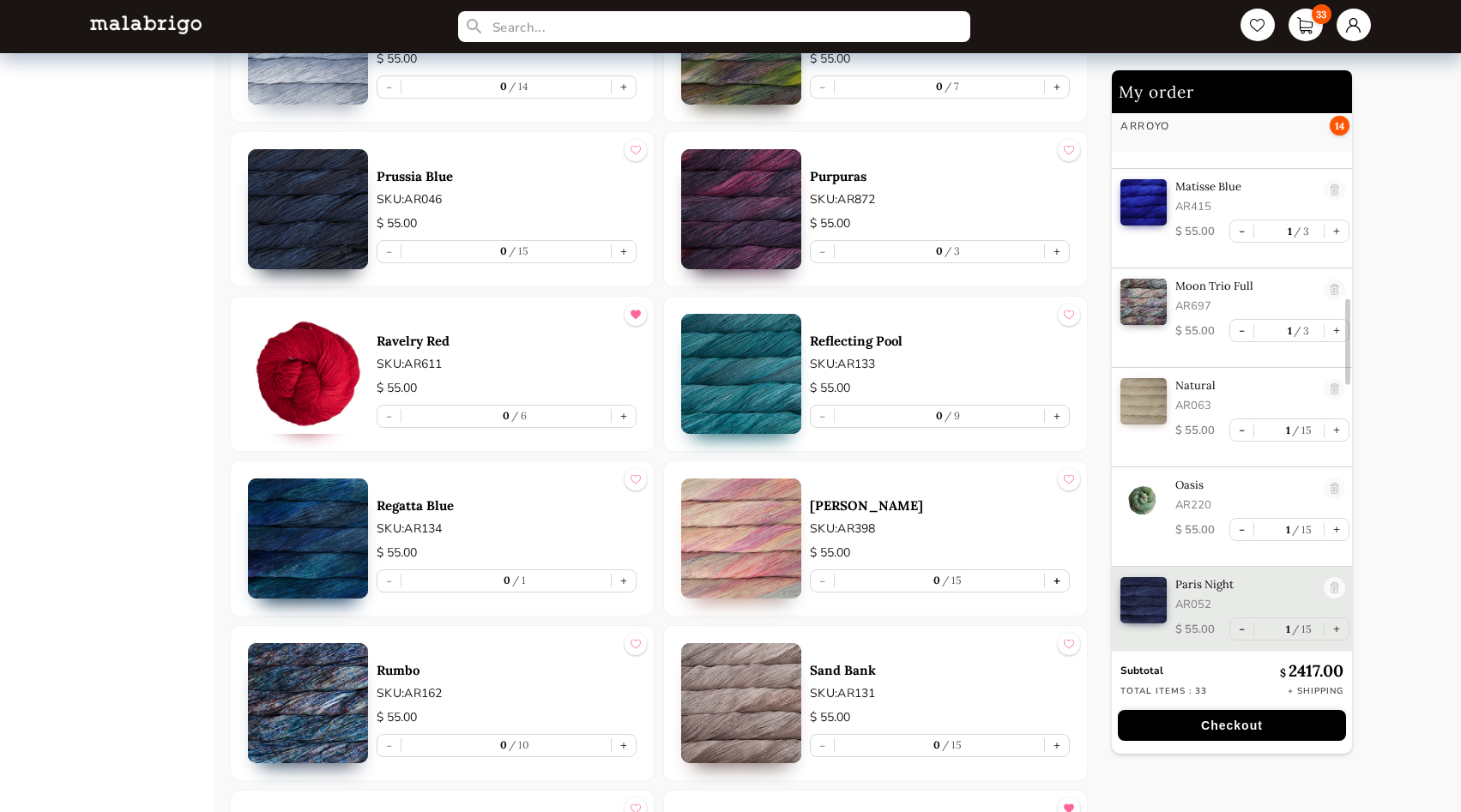 click on "+" at bounding box center (1057, 580) 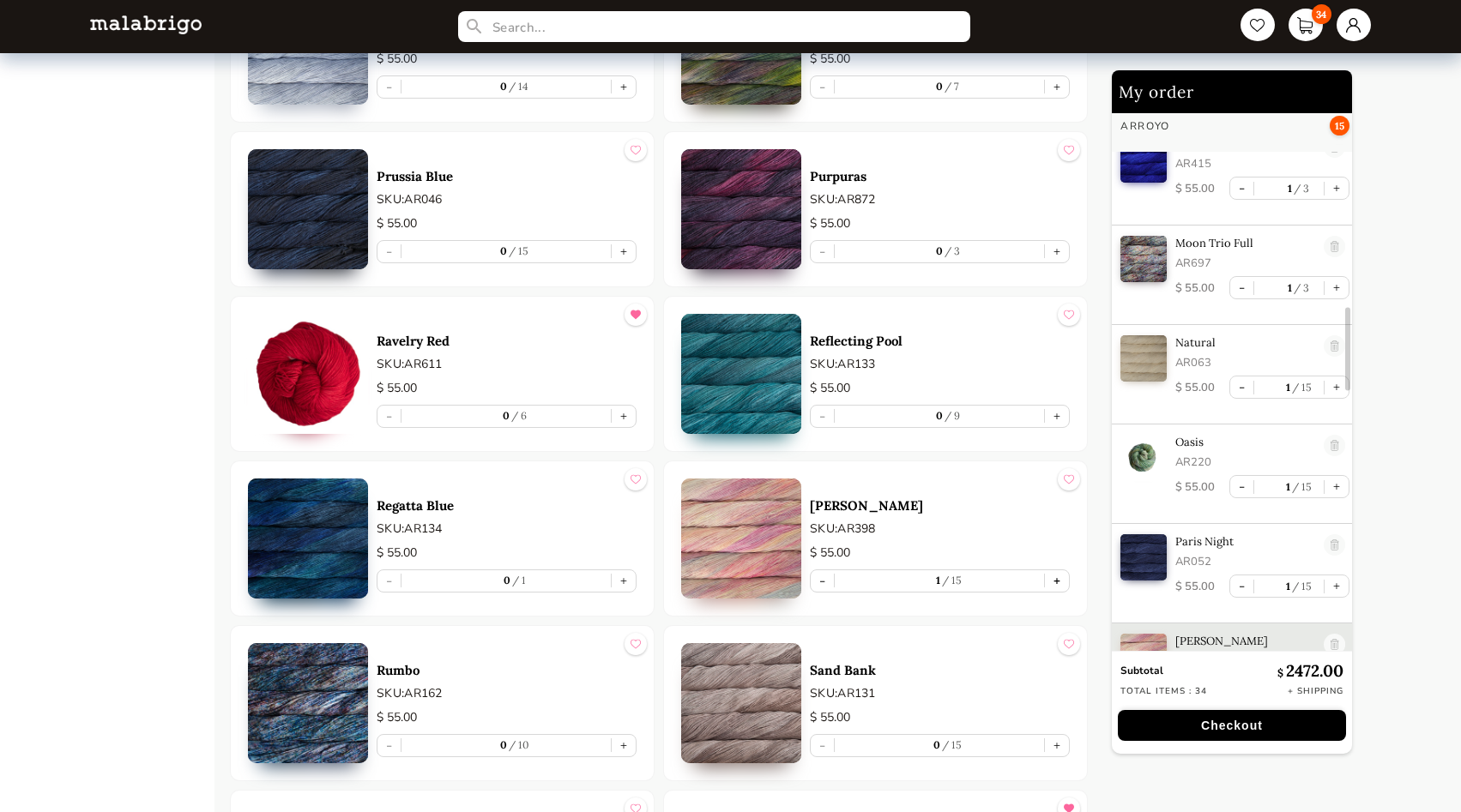 scroll, scrollTop: 1313, scrollLeft: 0, axis: vertical 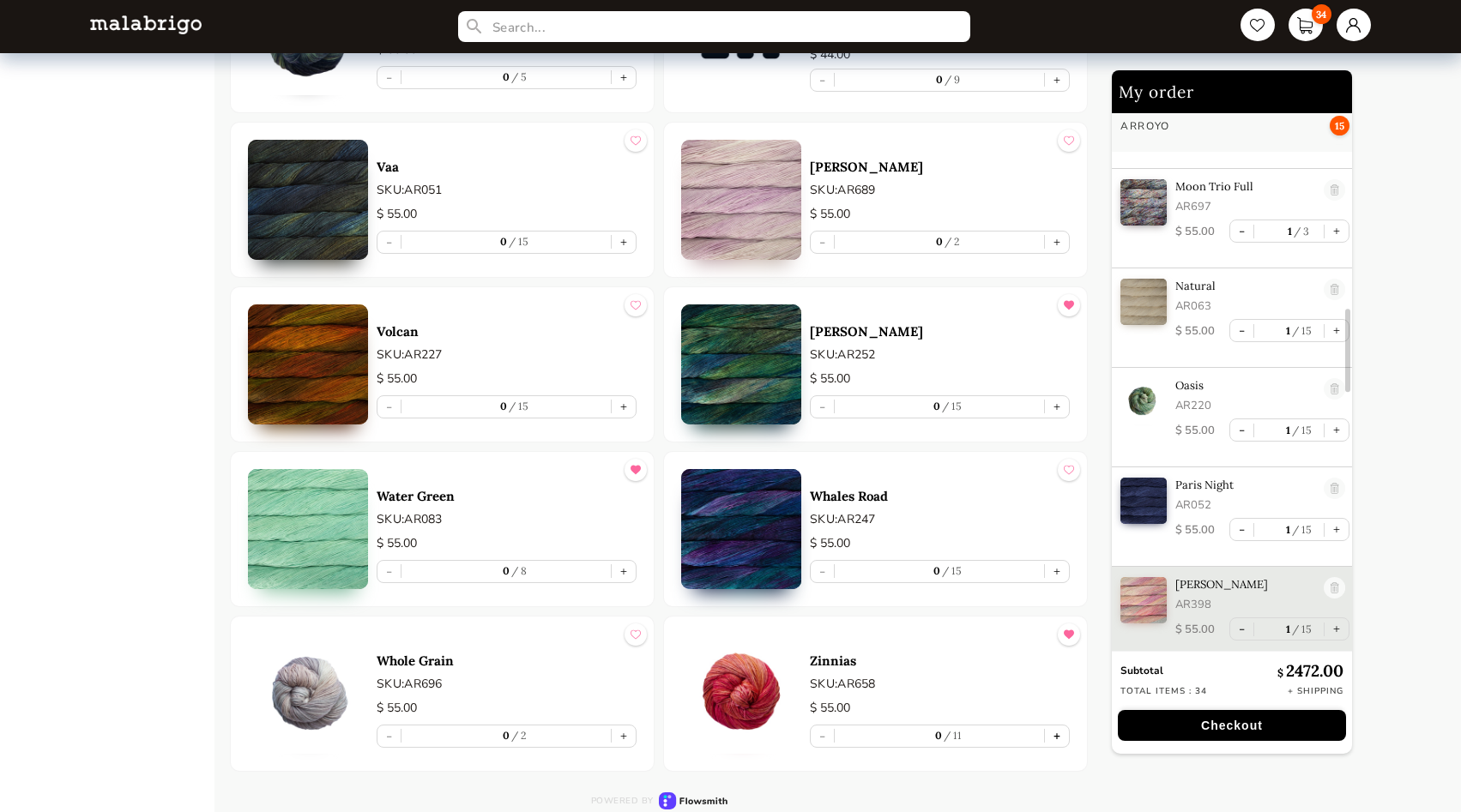 click on "+" at bounding box center [1057, 736] 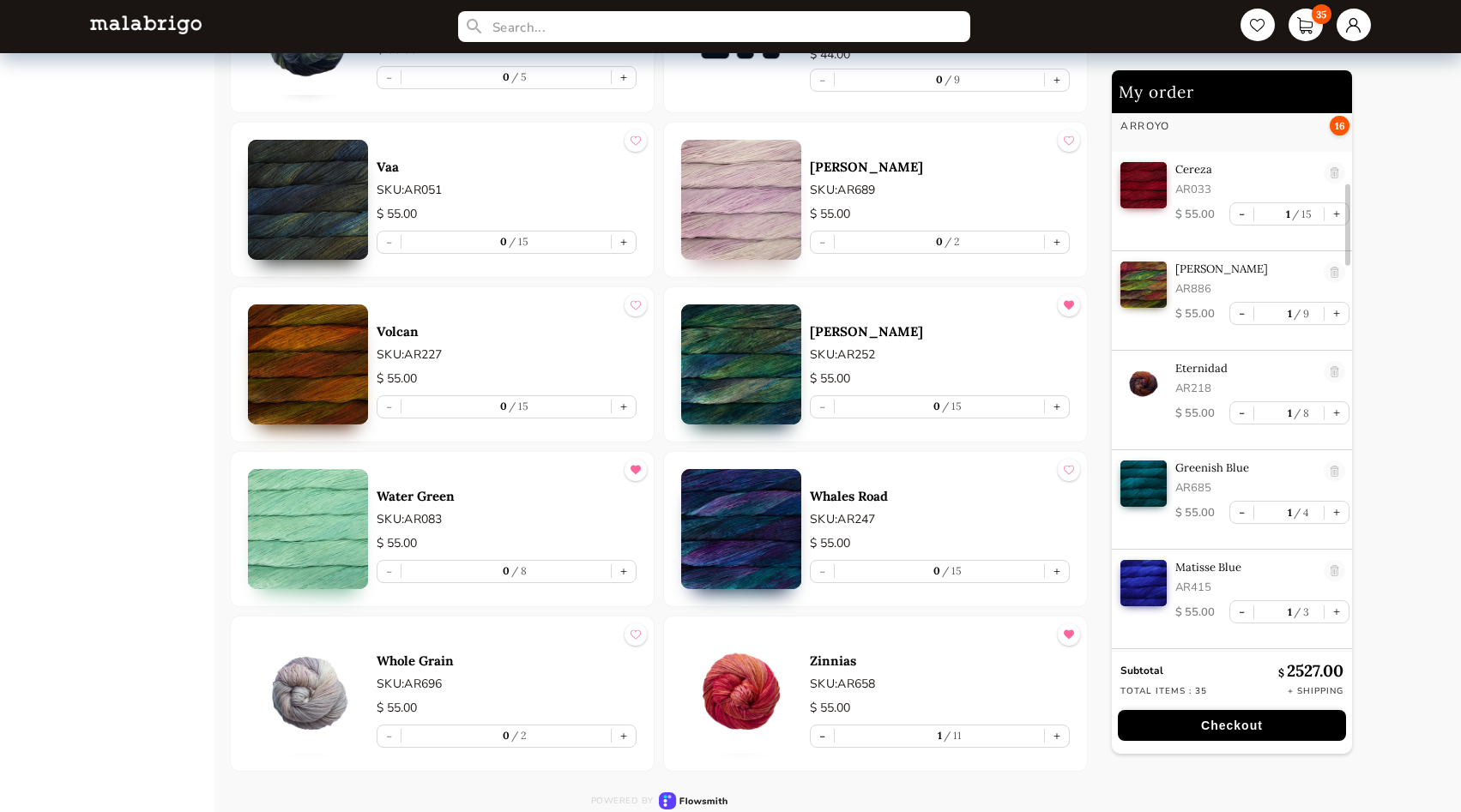 scroll, scrollTop: 0, scrollLeft: 0, axis: both 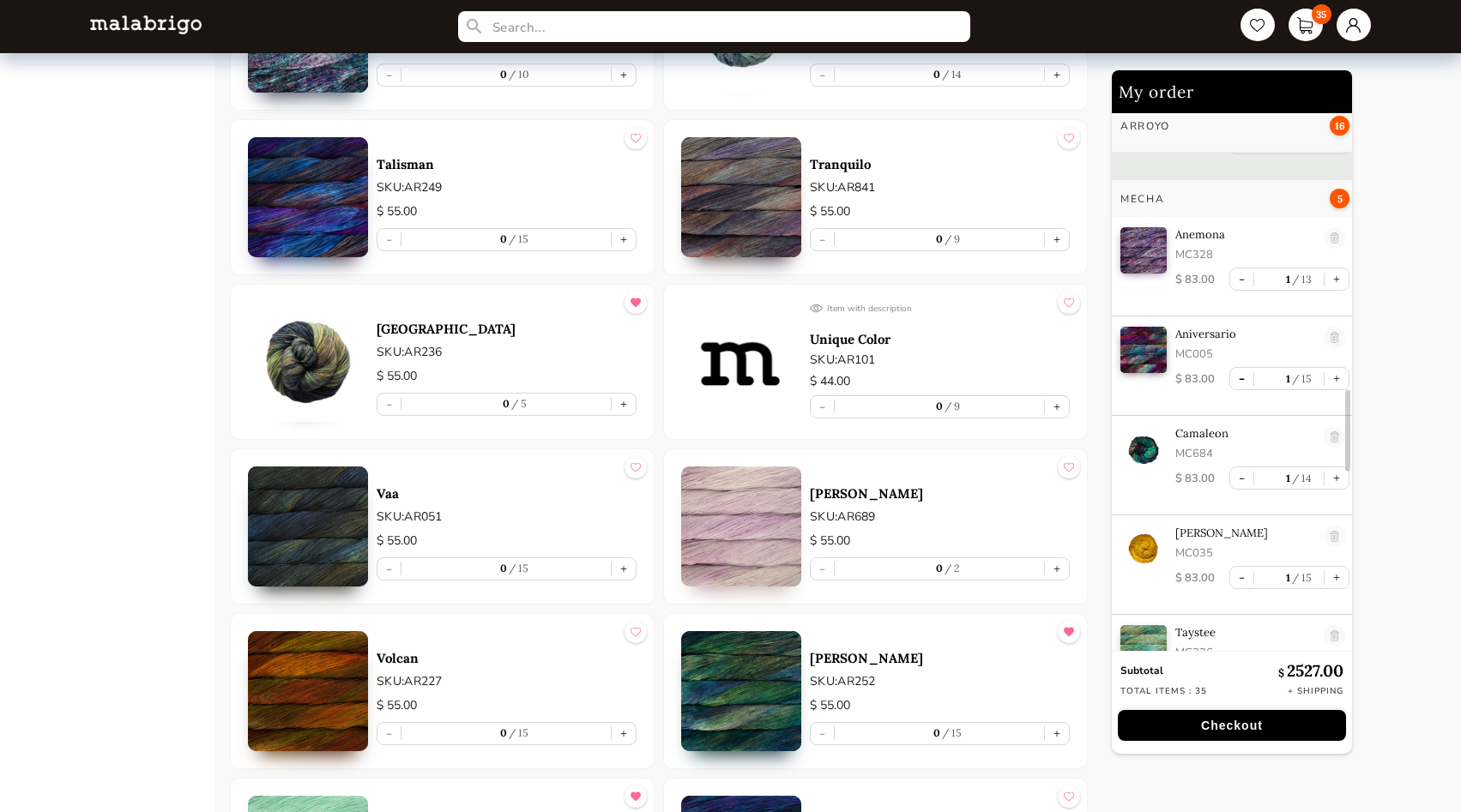 click on "-" at bounding box center [1241, 378] 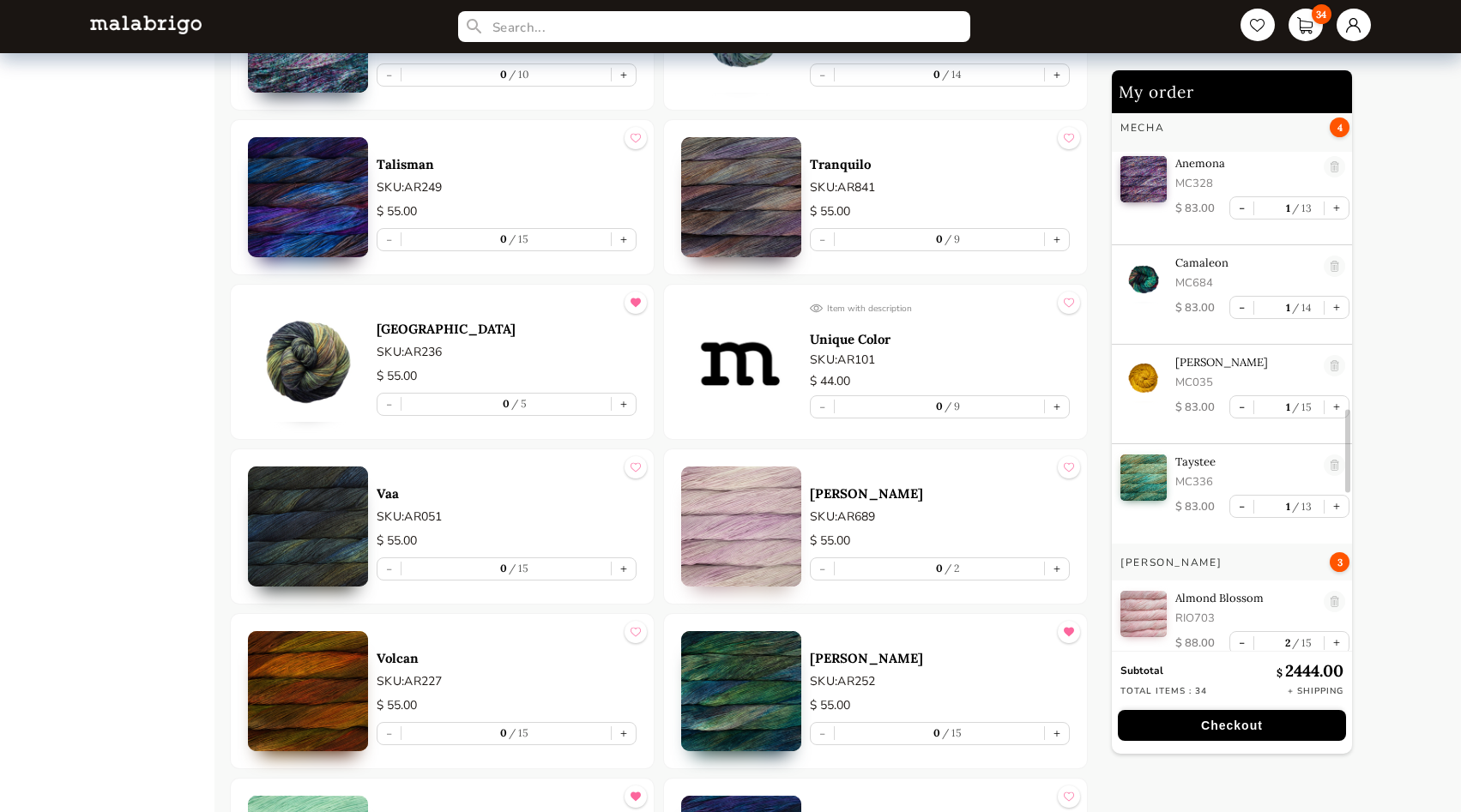 scroll, scrollTop: 1975, scrollLeft: 0, axis: vertical 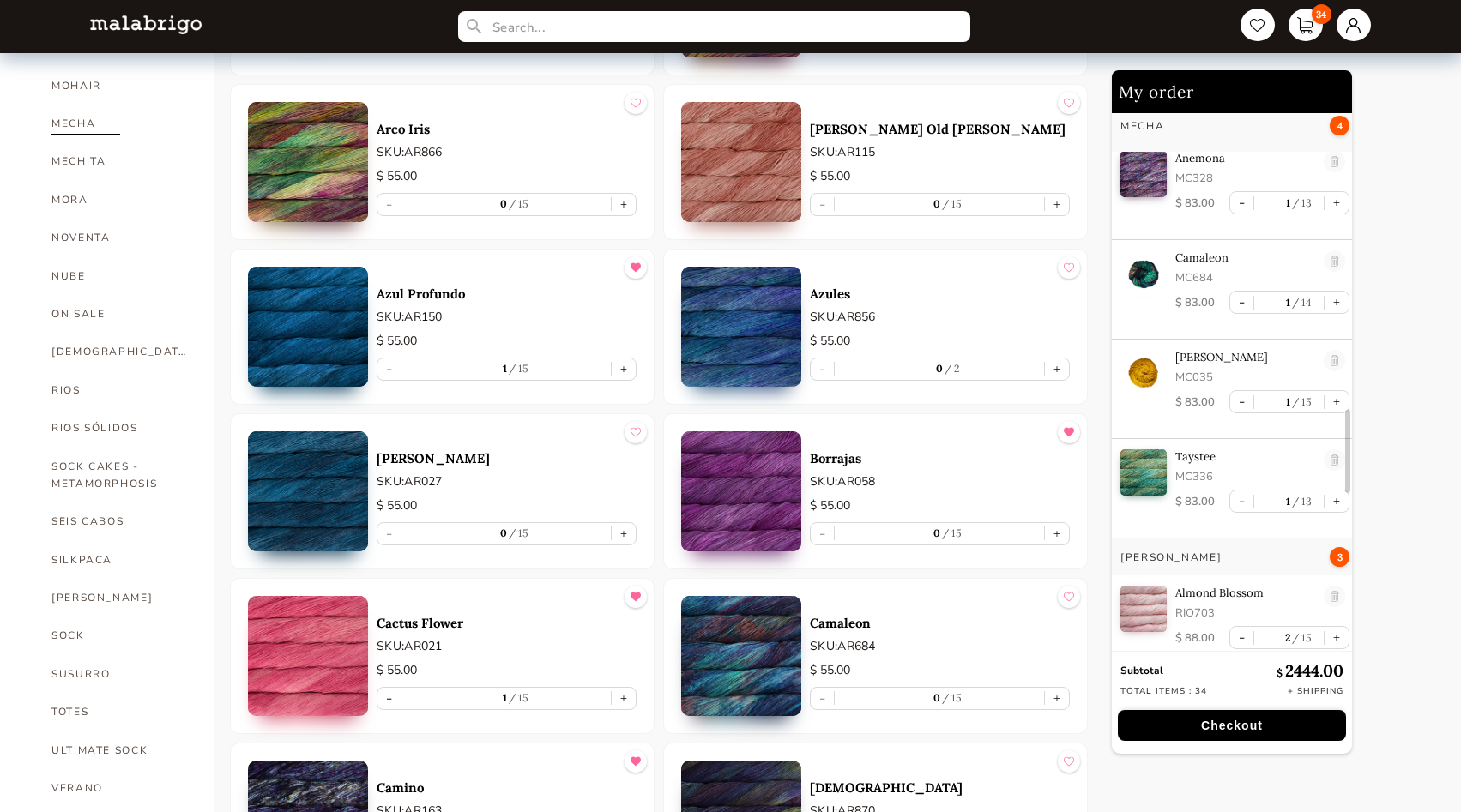 click on "MECHA" at bounding box center (120, 123) 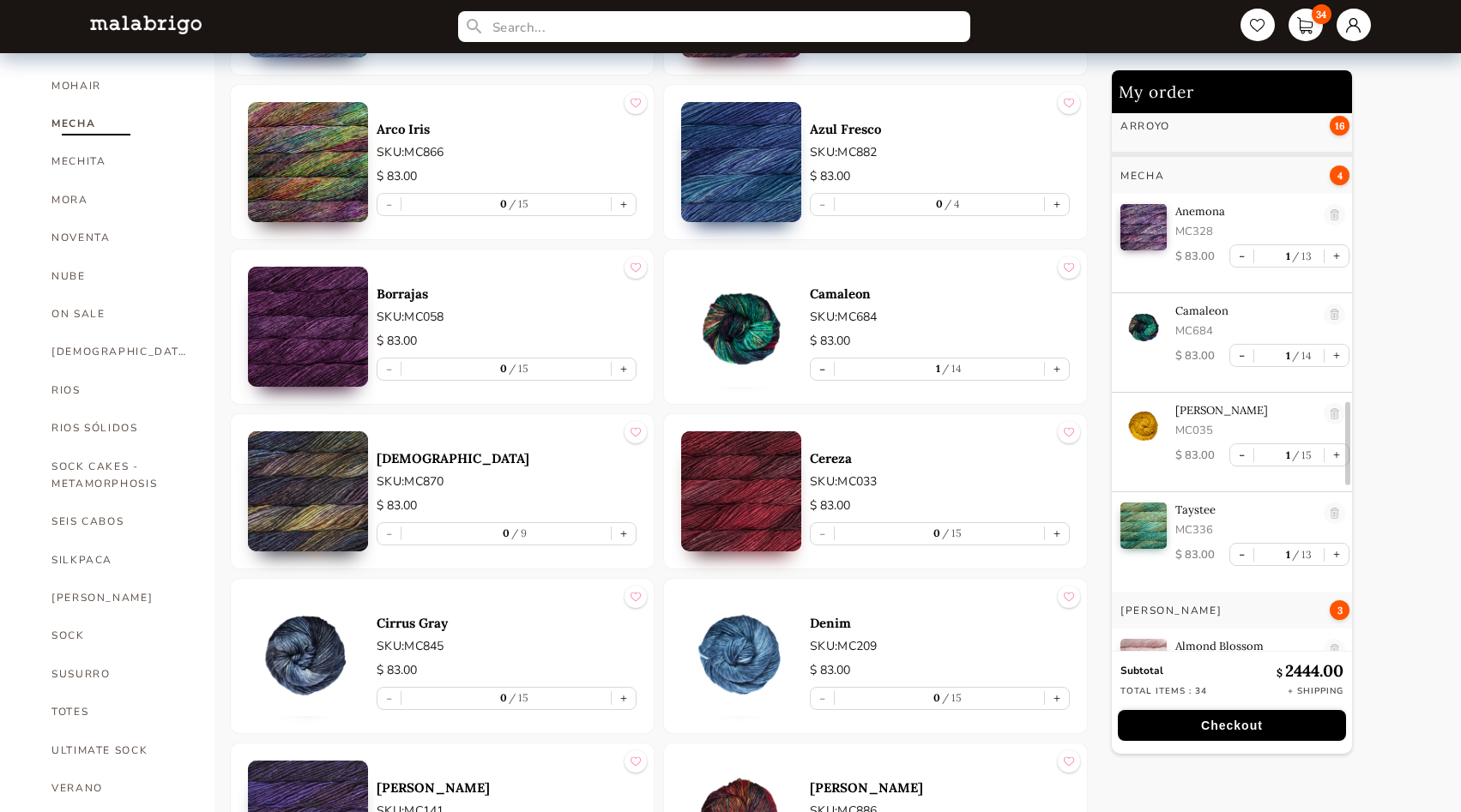 scroll, scrollTop: 1931, scrollLeft: 0, axis: vertical 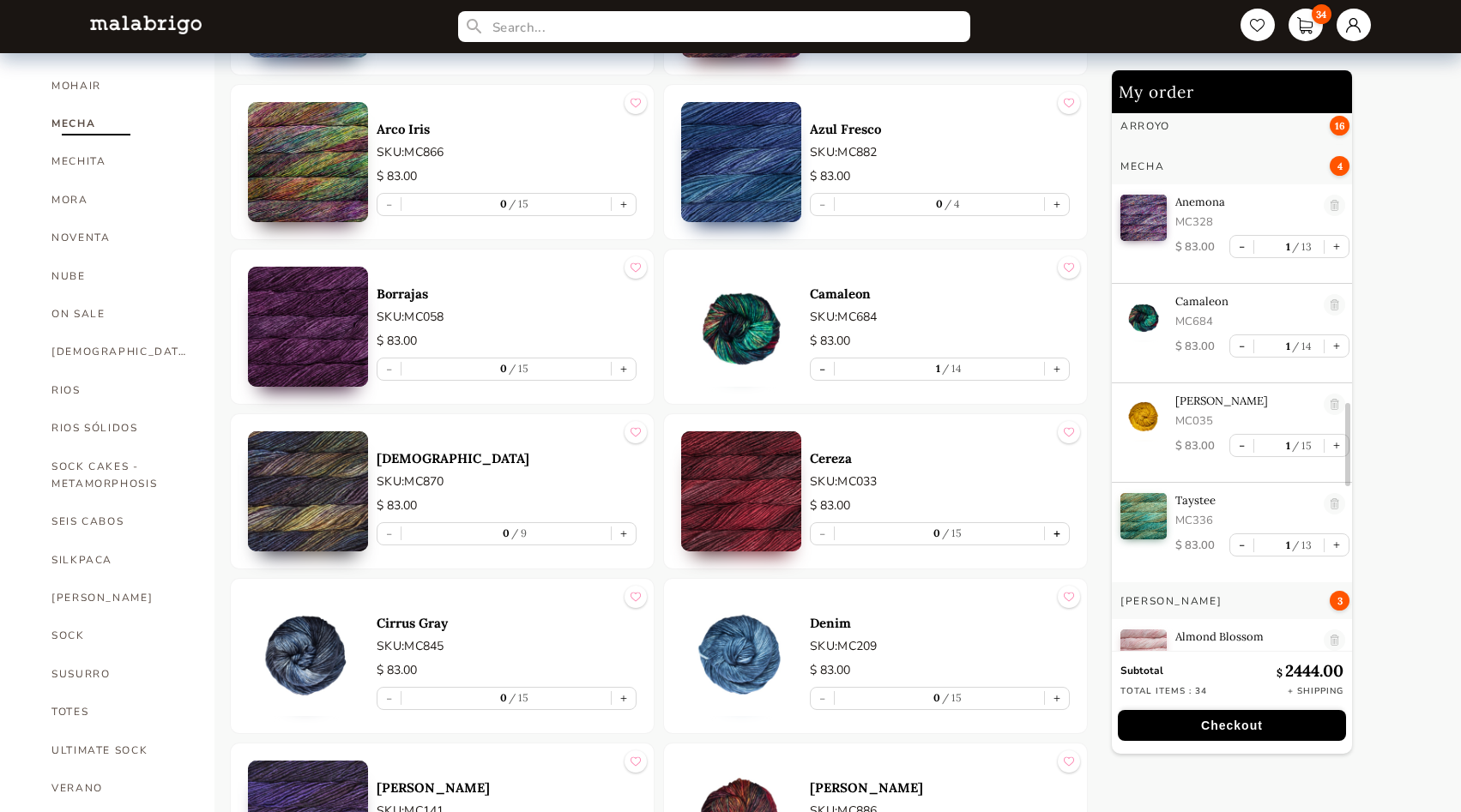 click on "+" at bounding box center (1057, 533) 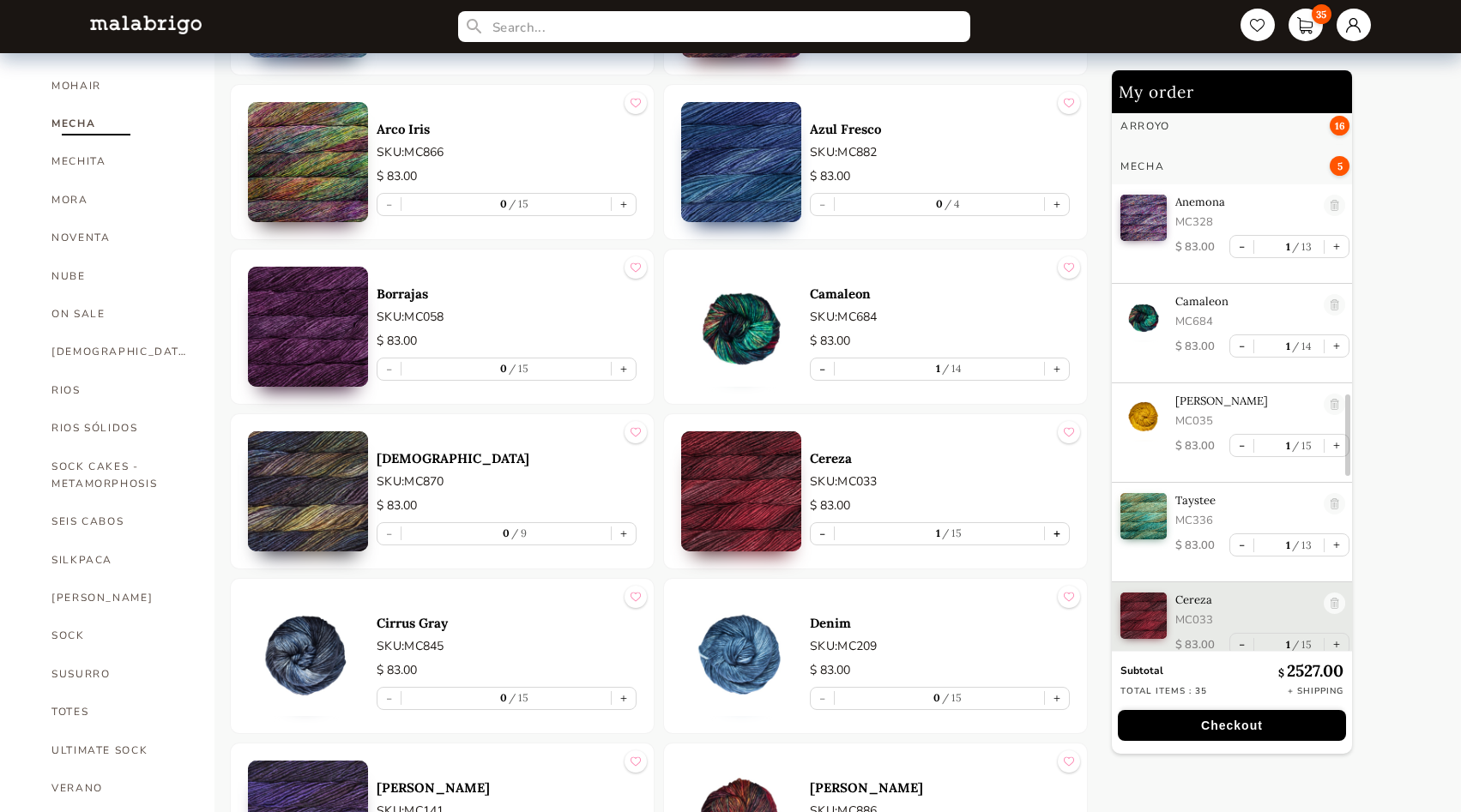 scroll, scrollTop: 1946, scrollLeft: 0, axis: vertical 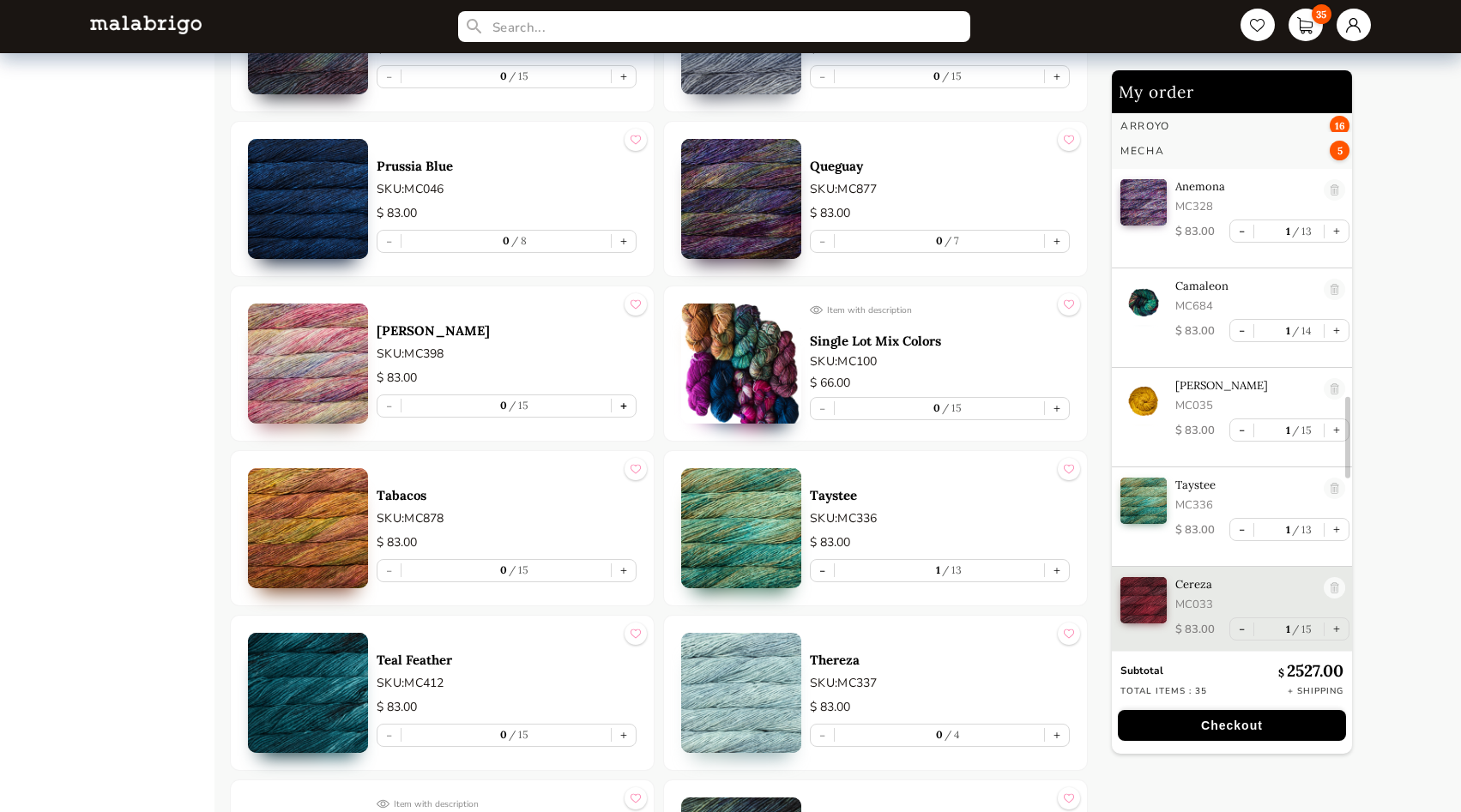 click on "+" at bounding box center (624, 406) 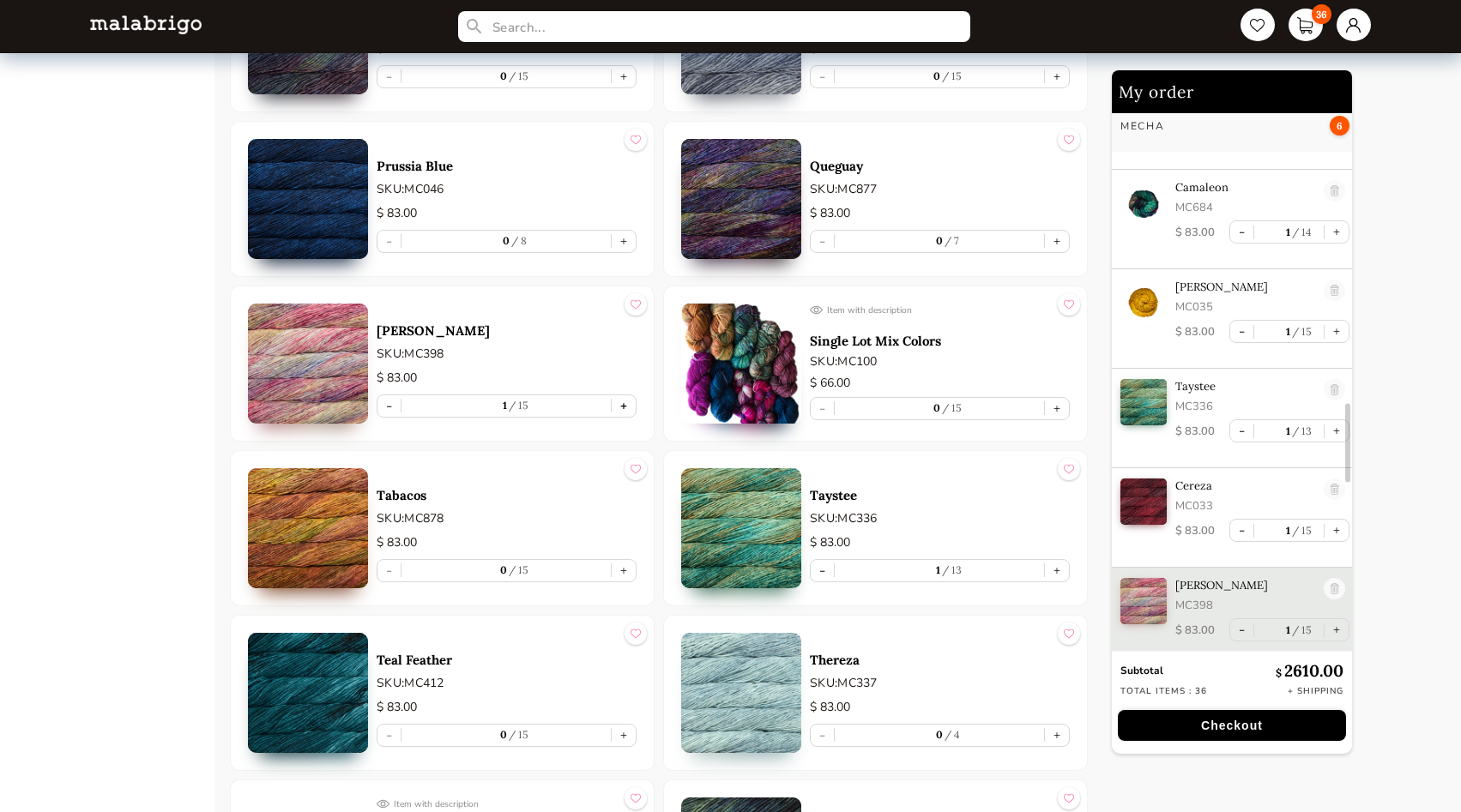 scroll, scrollTop: 2046, scrollLeft: 0, axis: vertical 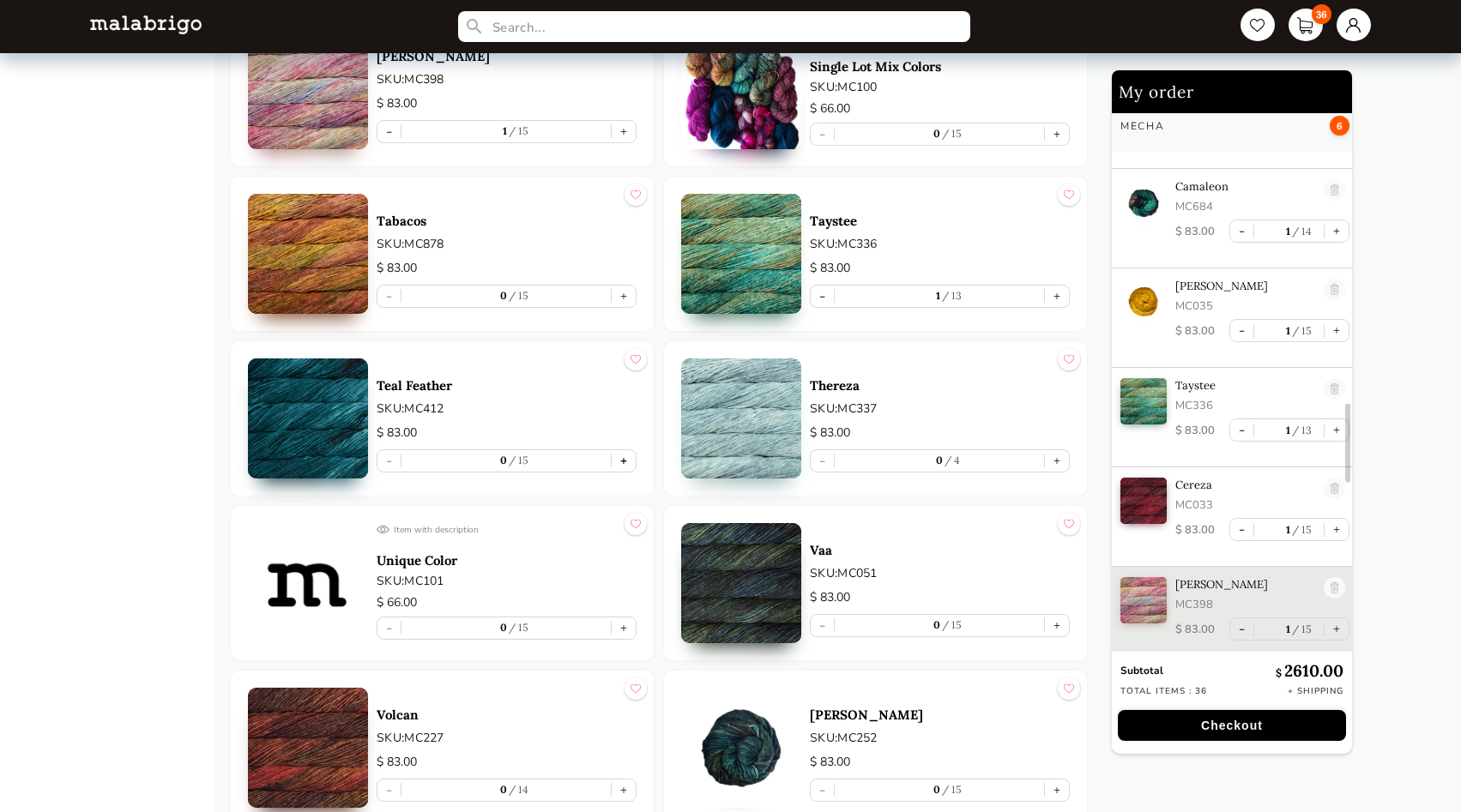 click on "+" at bounding box center (624, 460) 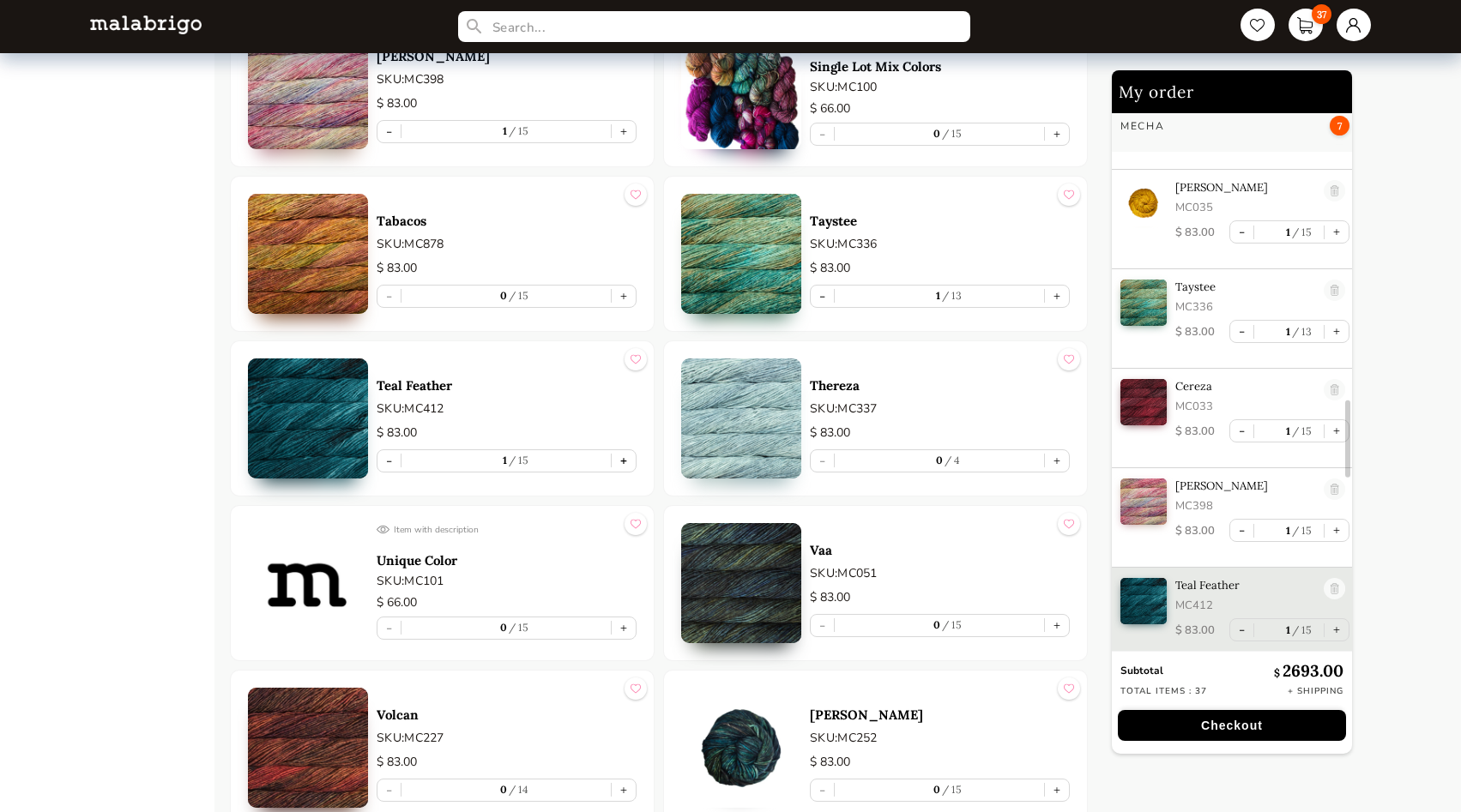 scroll, scrollTop: 2145, scrollLeft: 0, axis: vertical 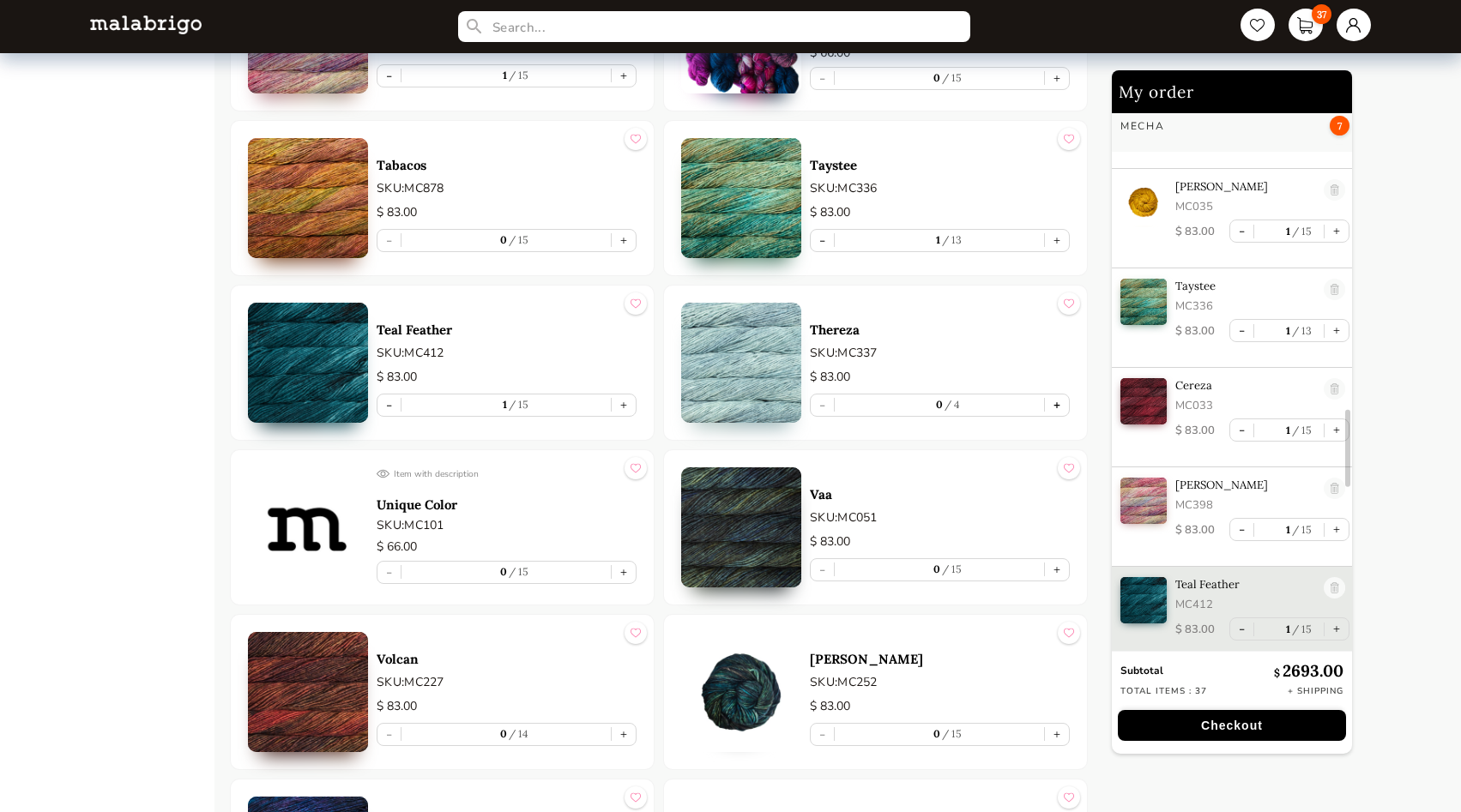 click on "+" at bounding box center [1057, 405] 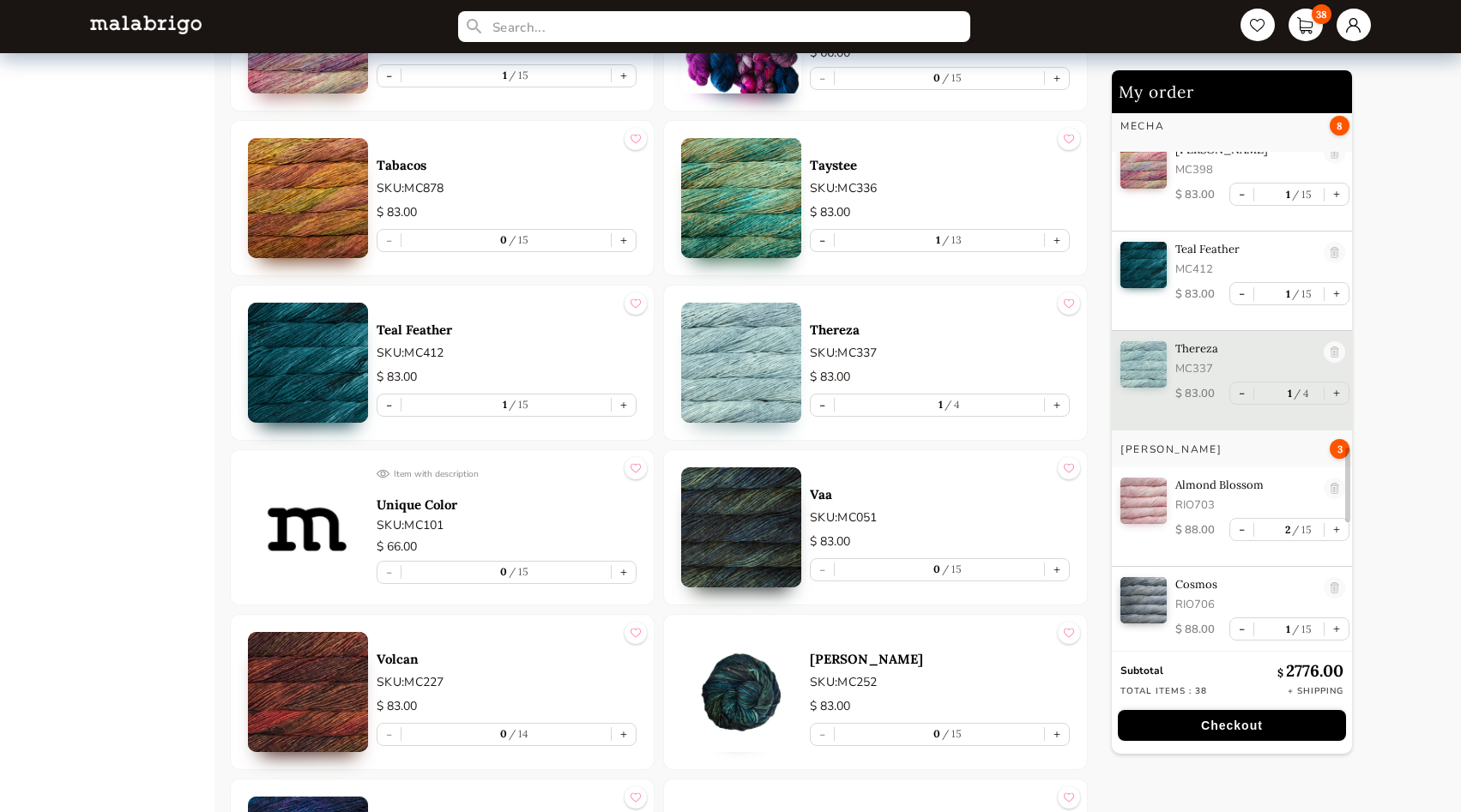 scroll, scrollTop: 2476, scrollLeft: 0, axis: vertical 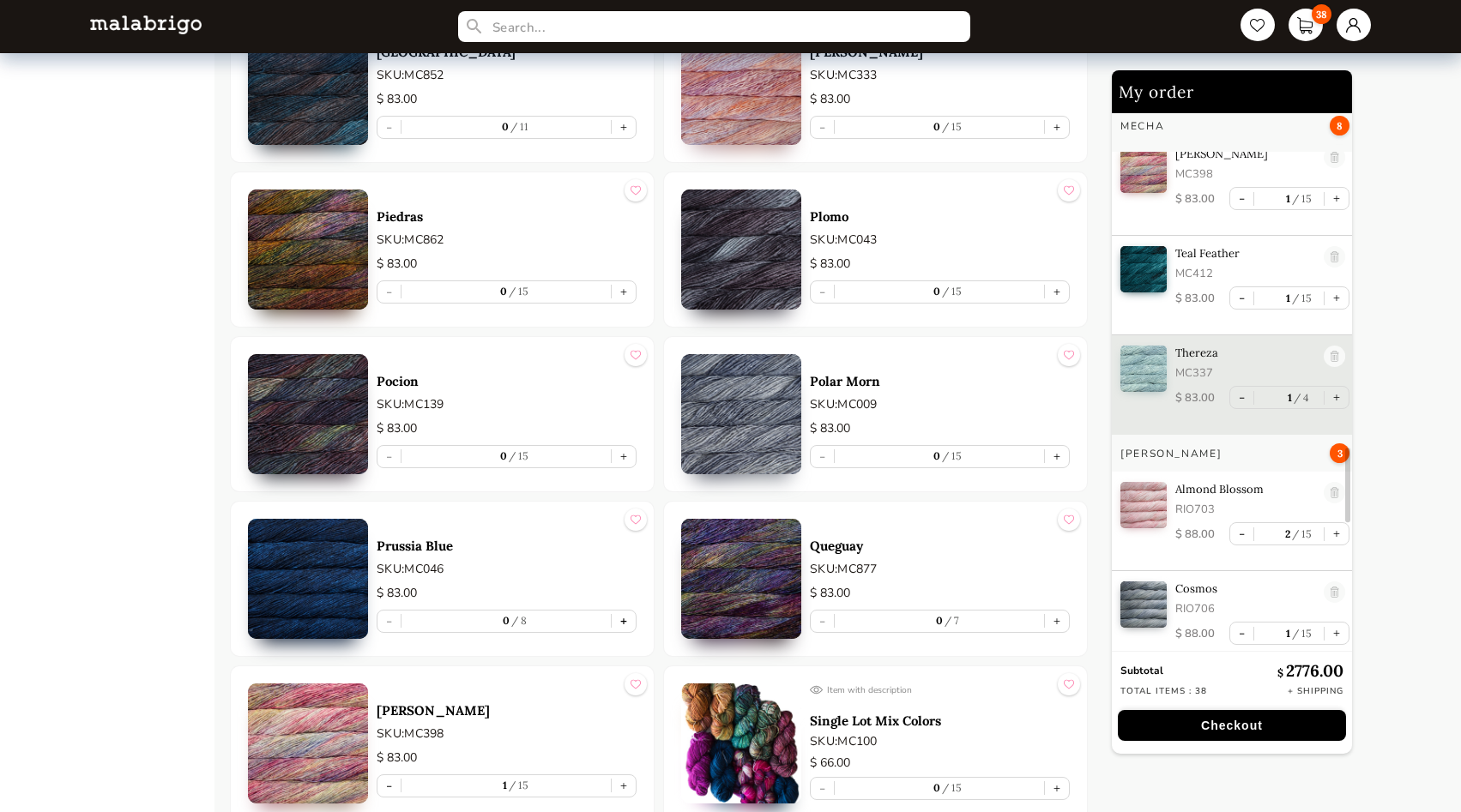 click on "+" at bounding box center (624, 621) 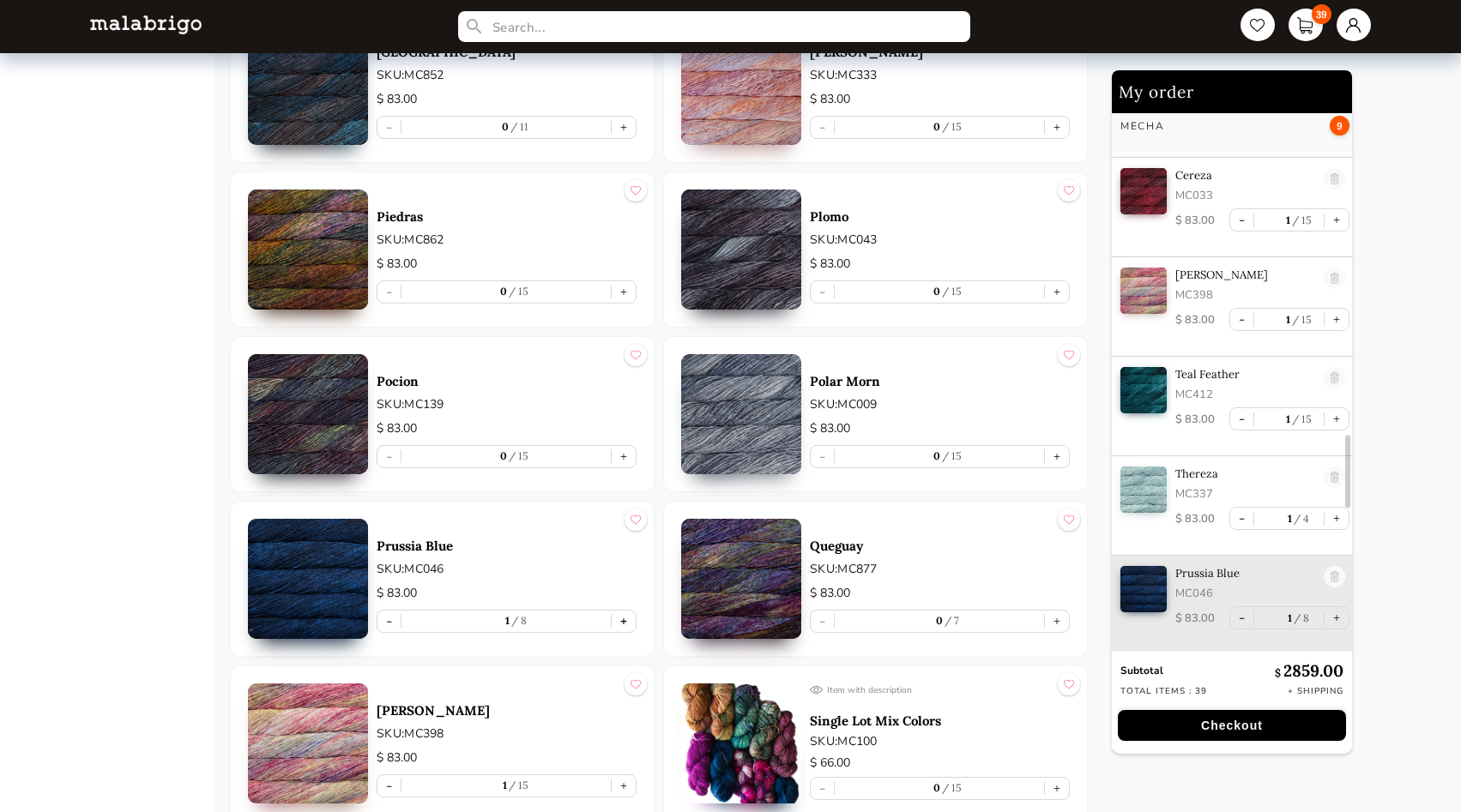 scroll, scrollTop: 2344, scrollLeft: 0, axis: vertical 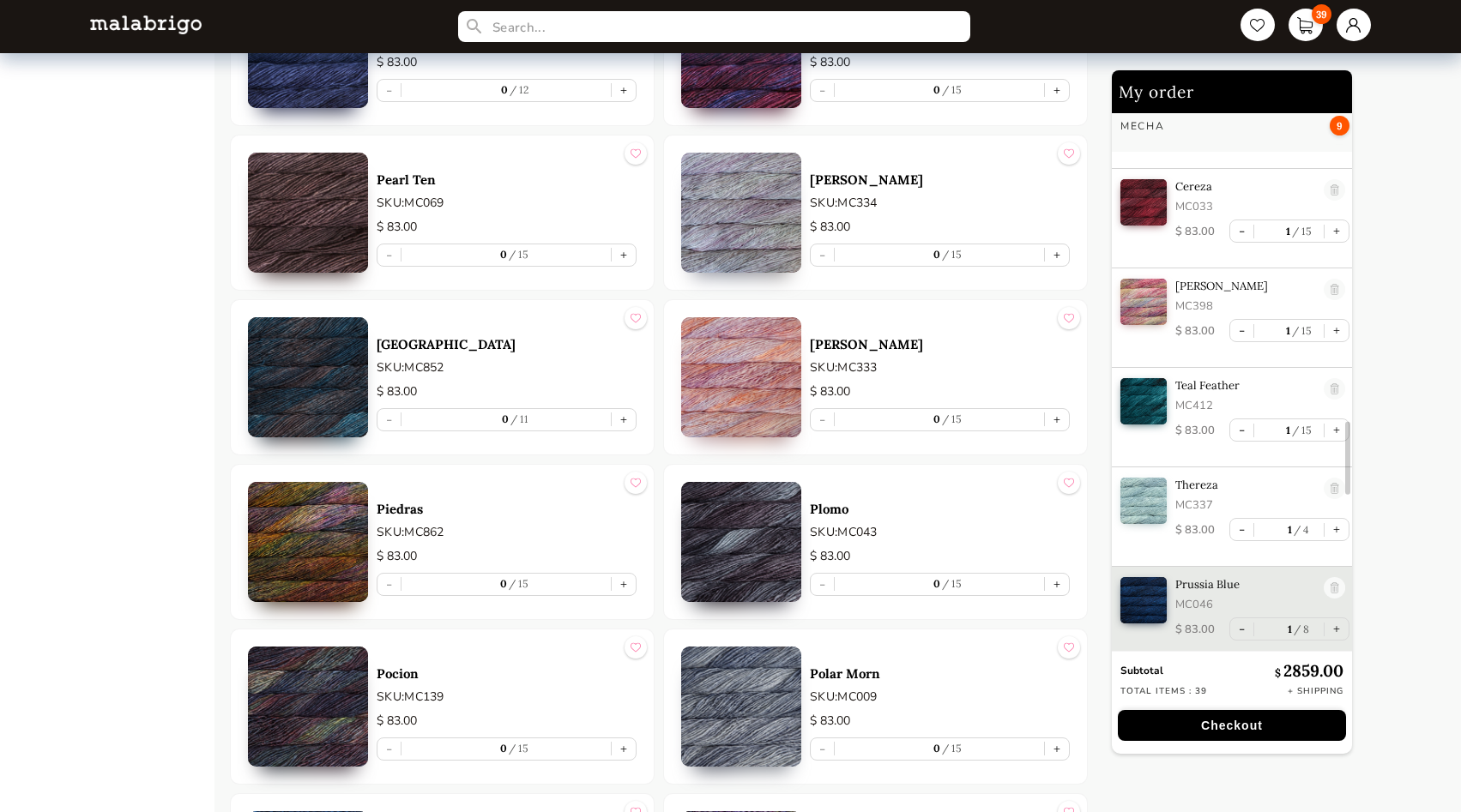 click at bounding box center (741, 377) 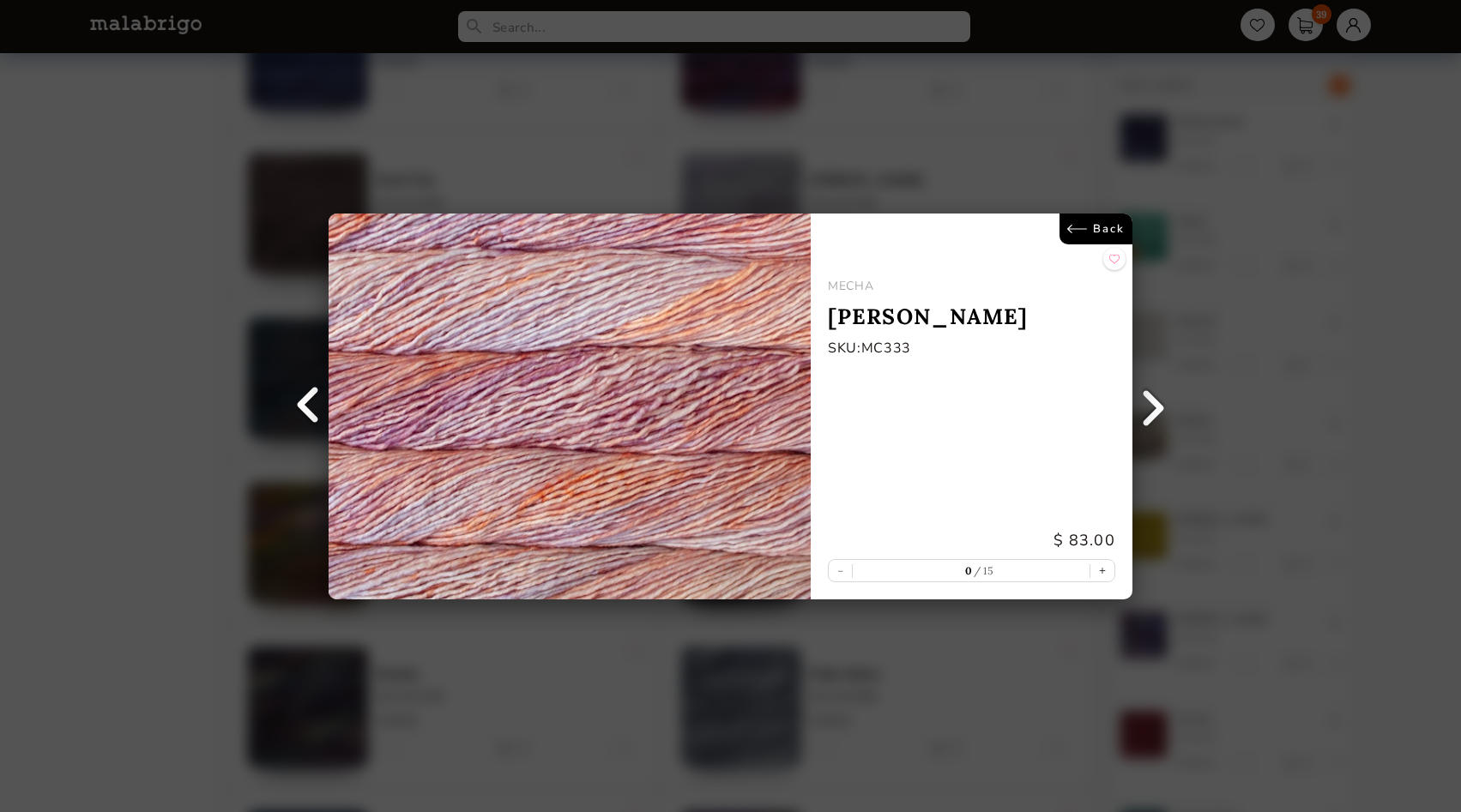 scroll, scrollTop: 0, scrollLeft: 0, axis: both 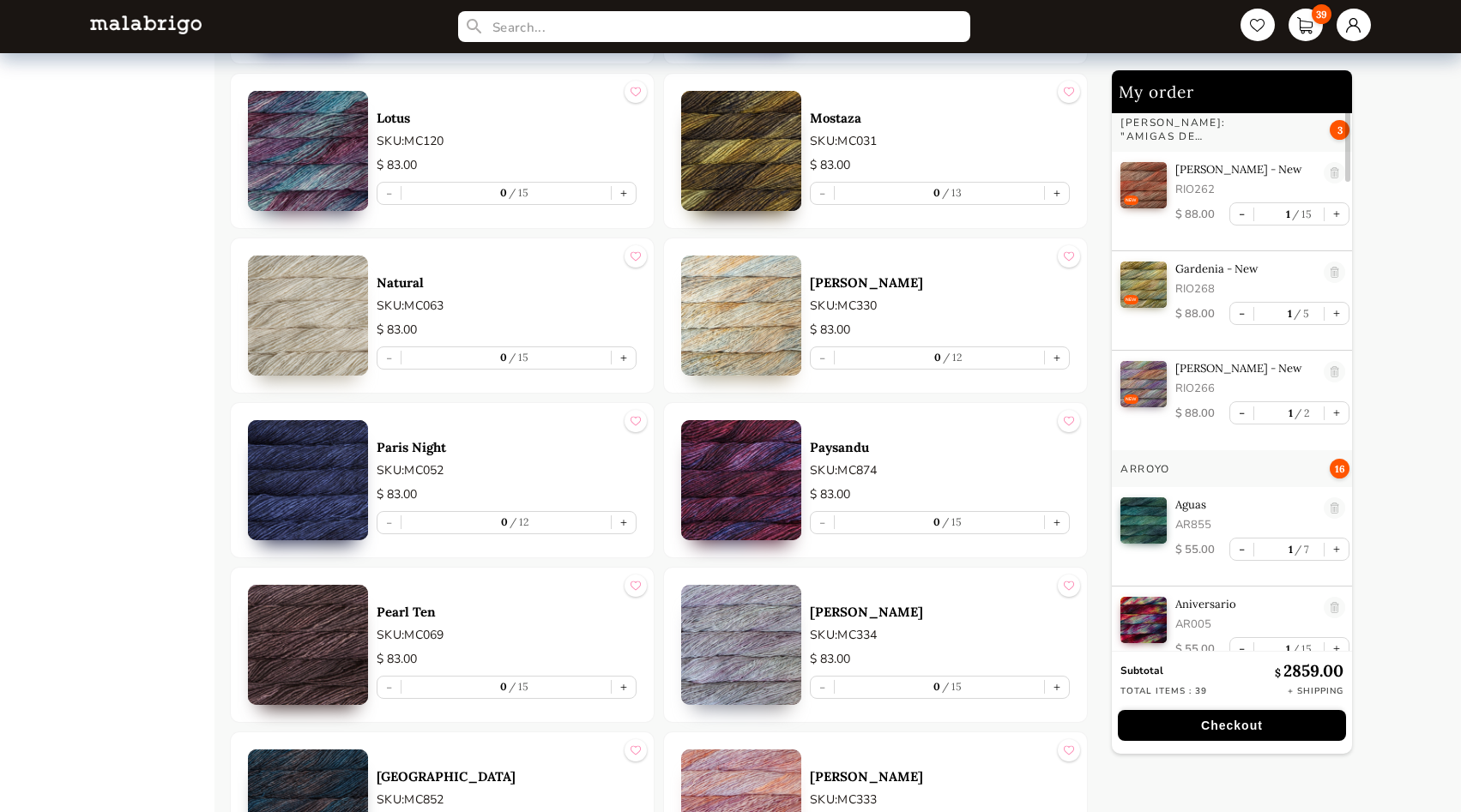 click at bounding box center (741, 316) 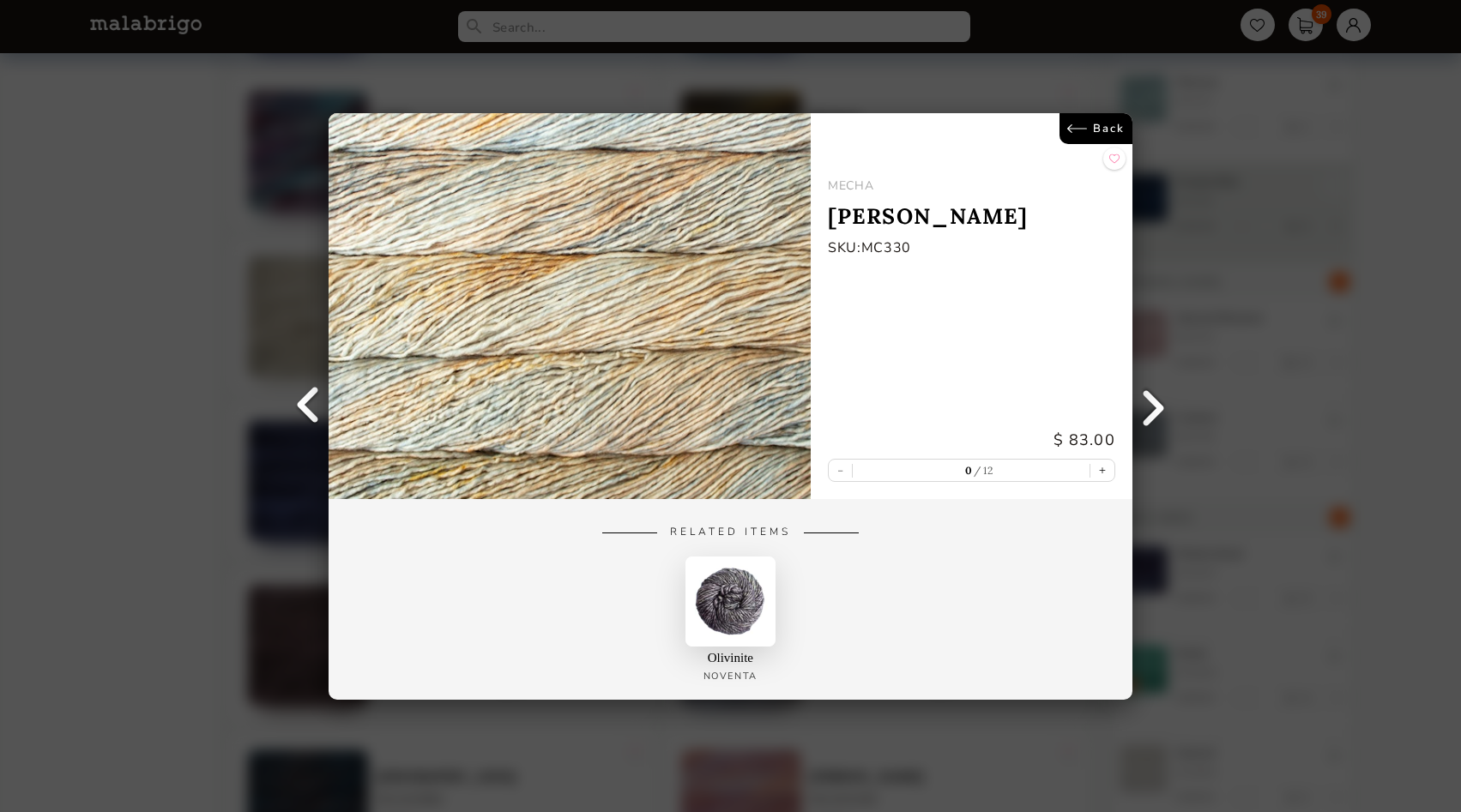 click on "Back" at bounding box center [1096, 129] 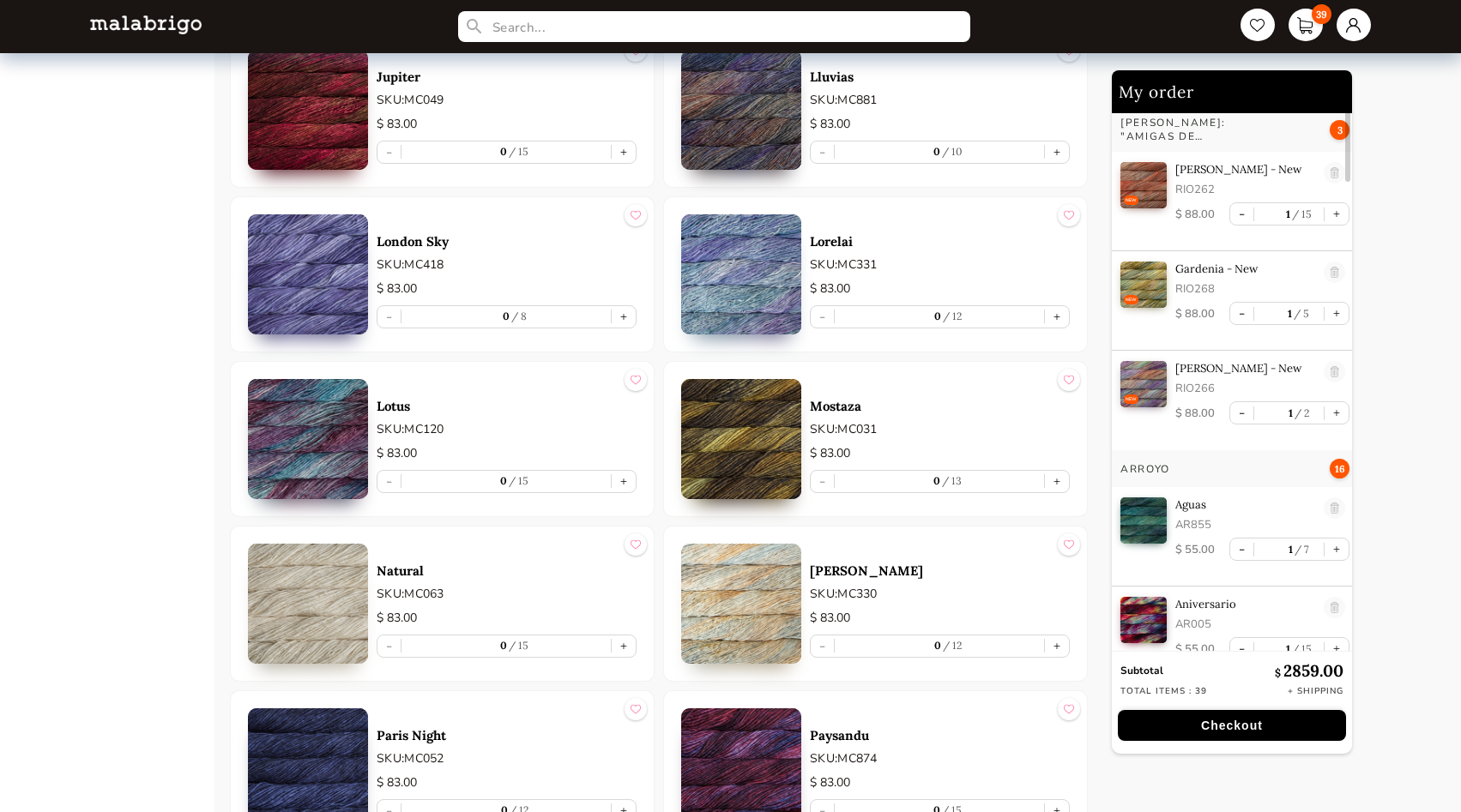 scroll, scrollTop: 2490, scrollLeft: 0, axis: vertical 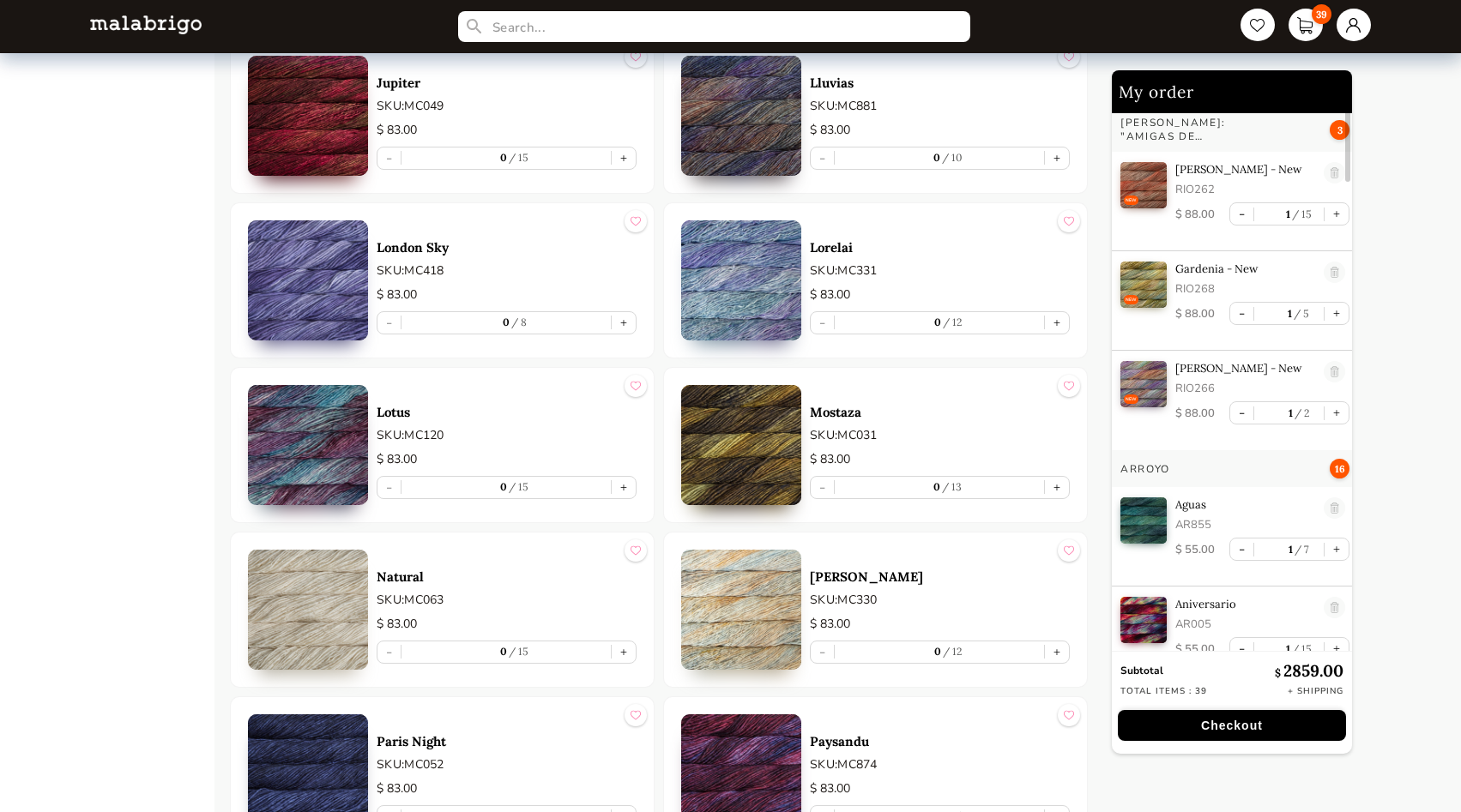 click at bounding box center (741, 445) 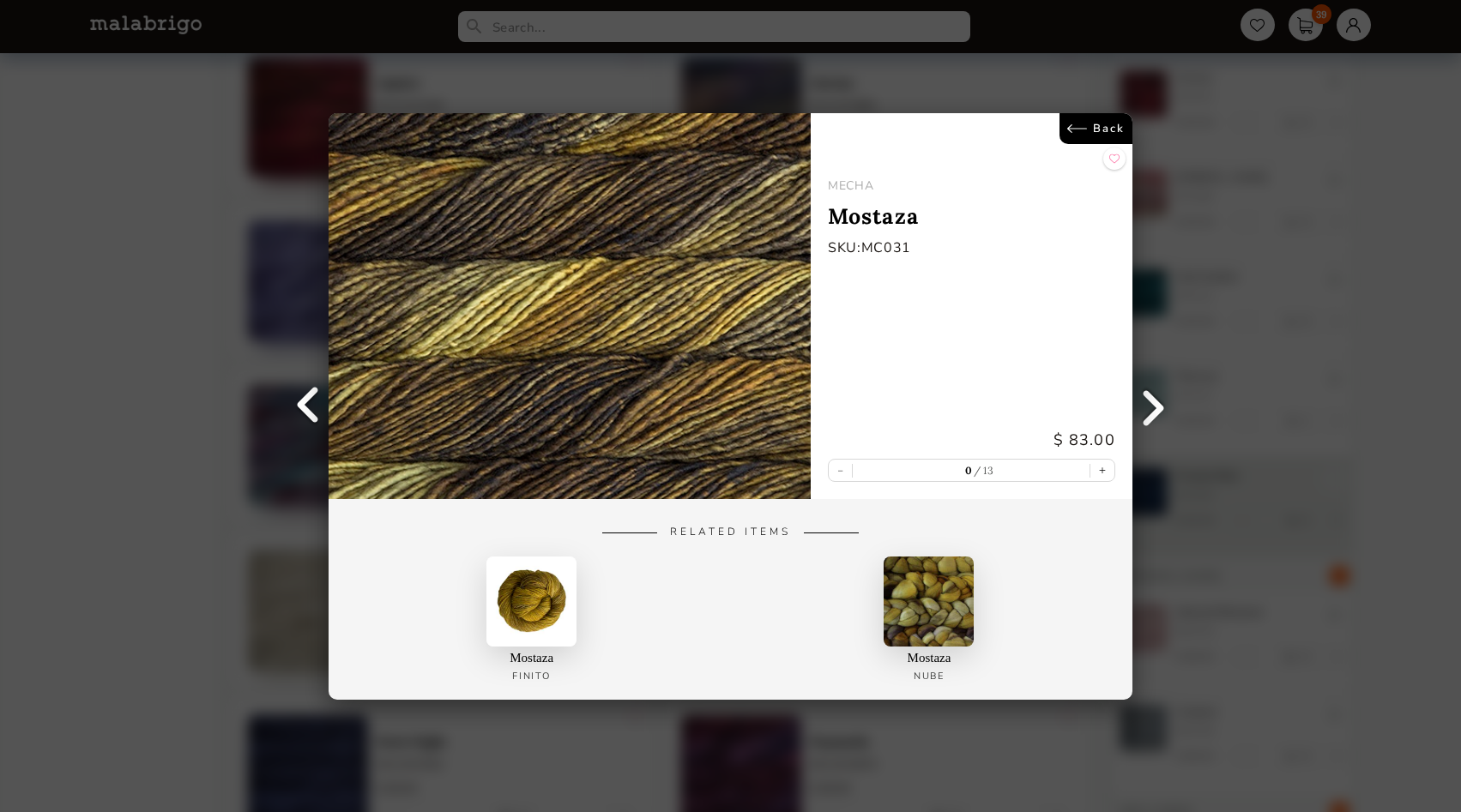 click on "Back" at bounding box center (1096, 129) 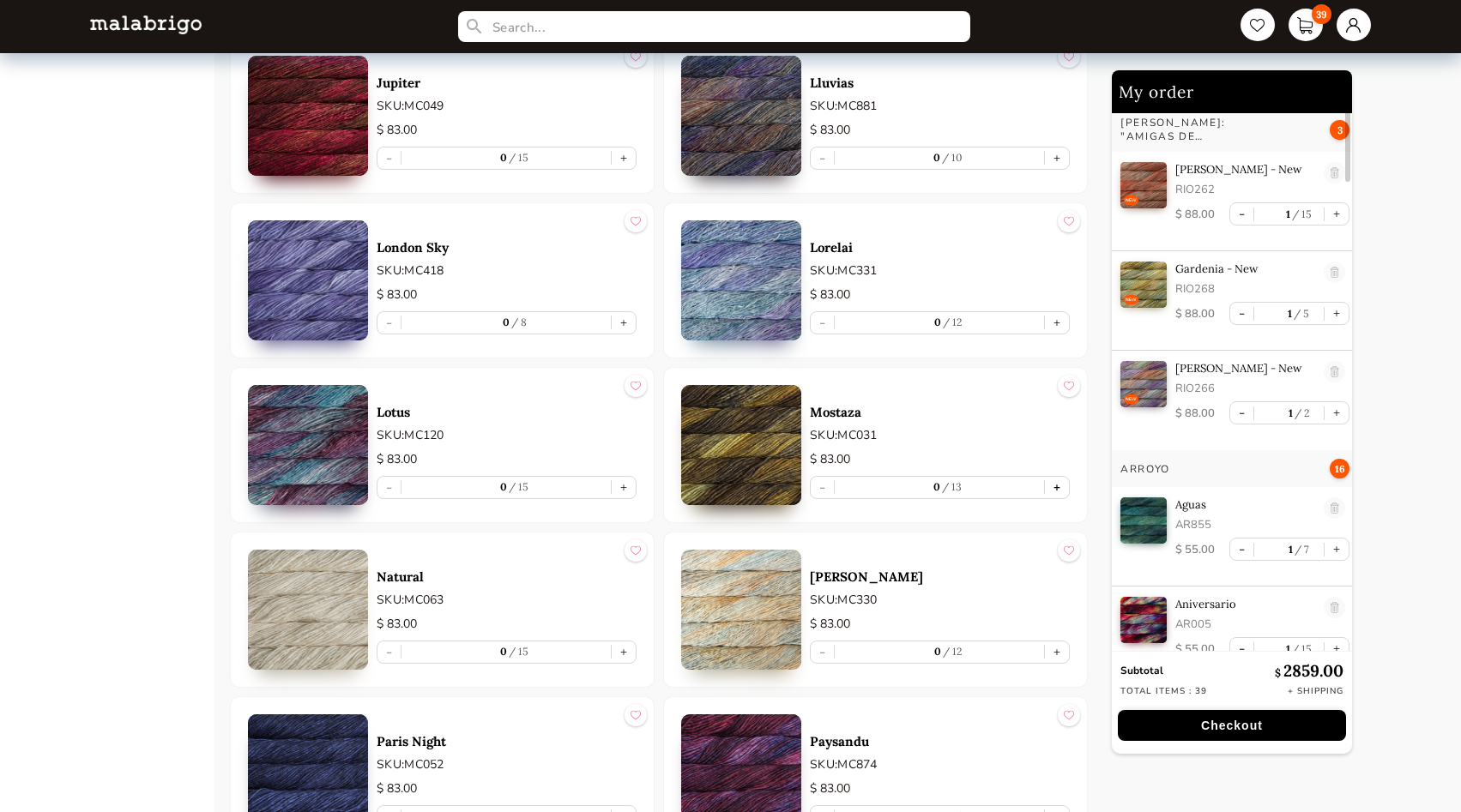 click on "+" at bounding box center [1057, 487] 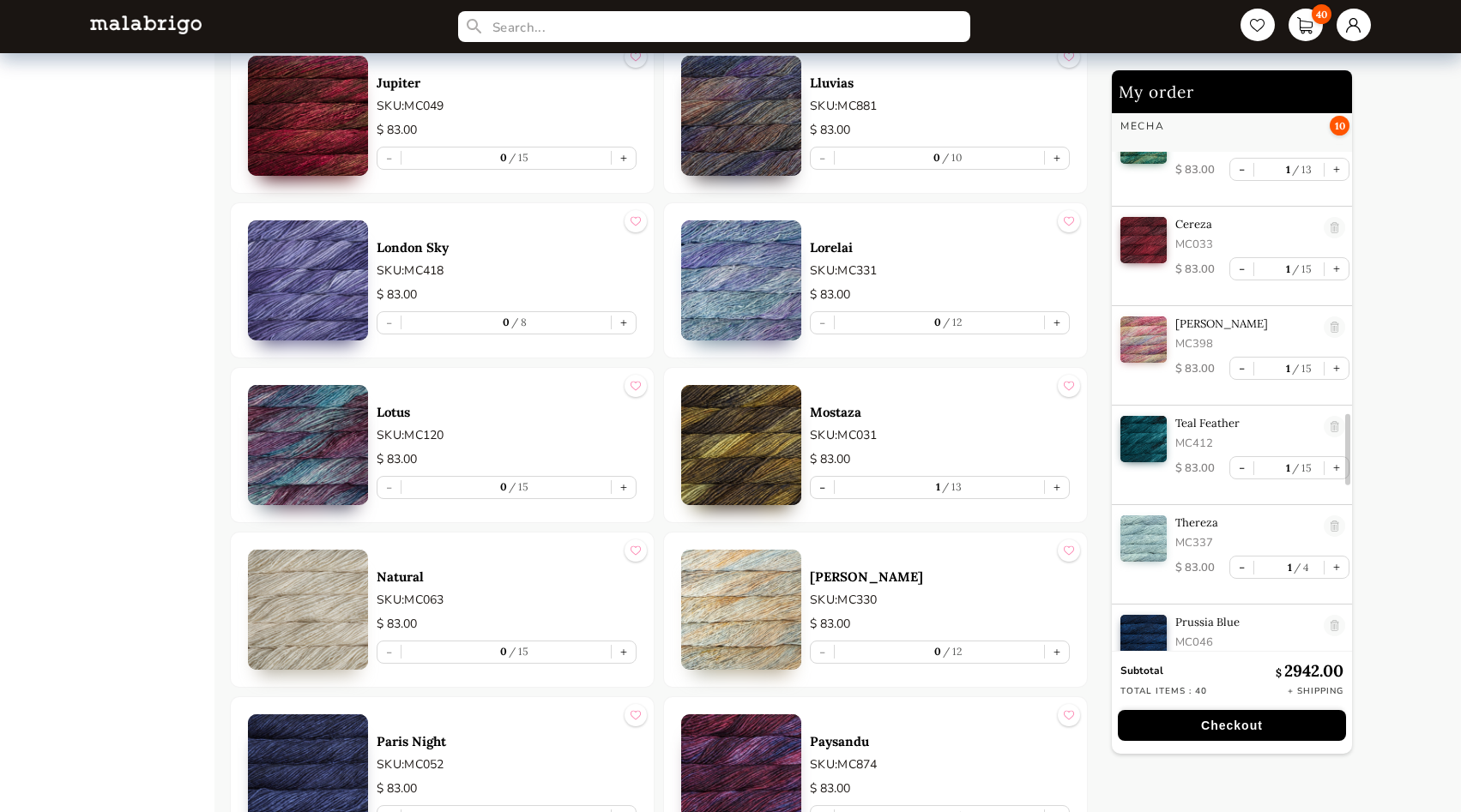 scroll, scrollTop: 2444, scrollLeft: 0, axis: vertical 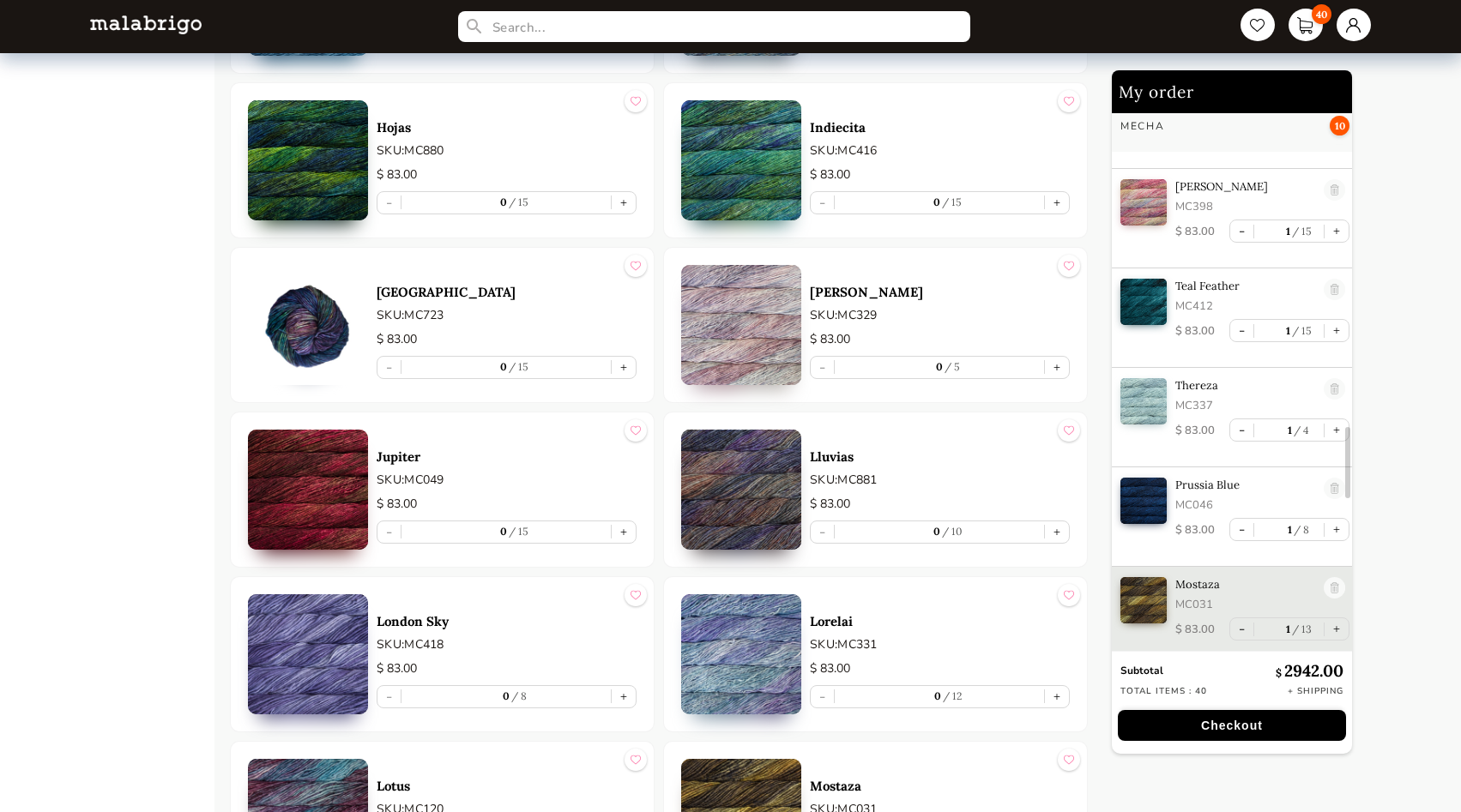 click at bounding box center (741, 325) 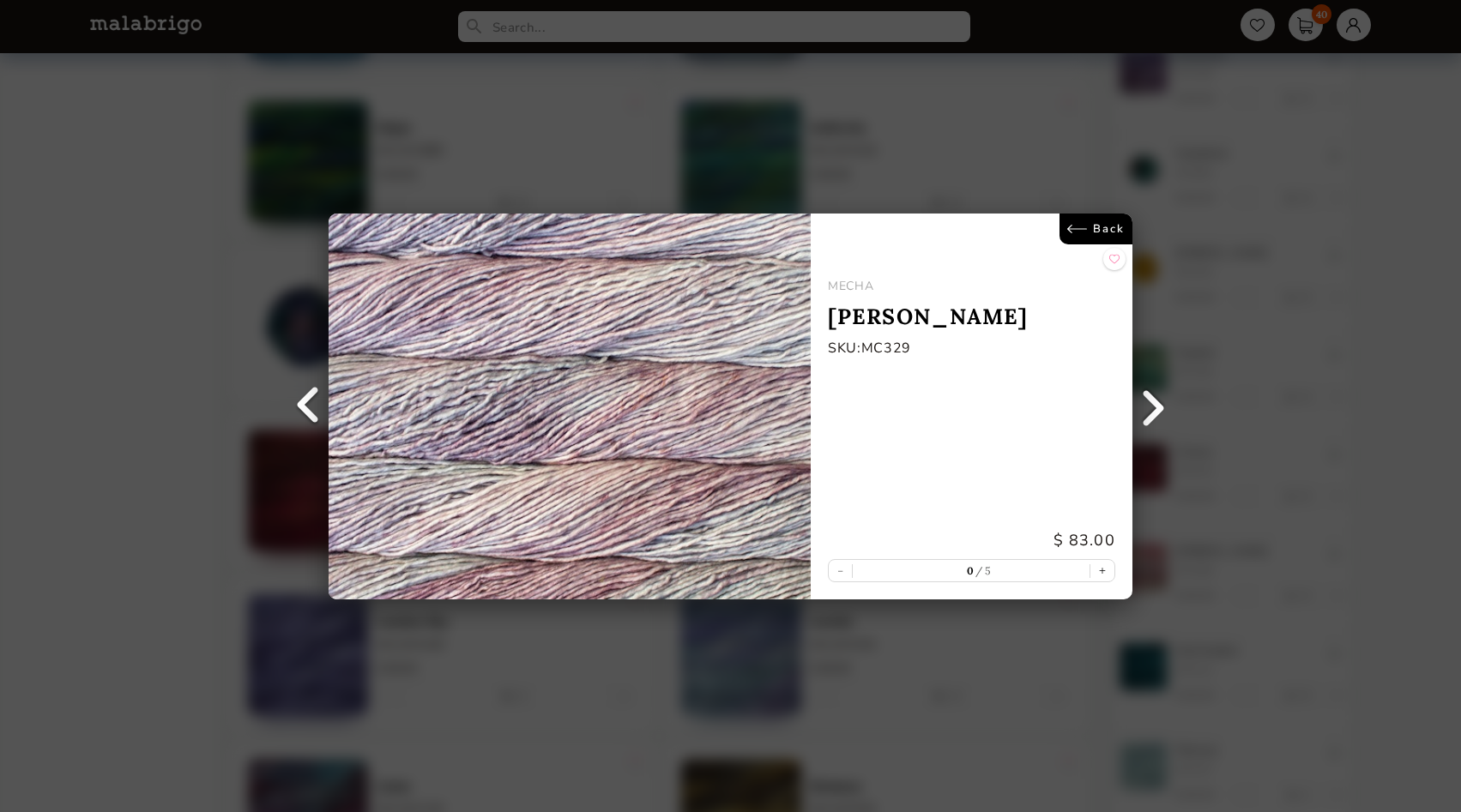 click at bounding box center [570, 406] 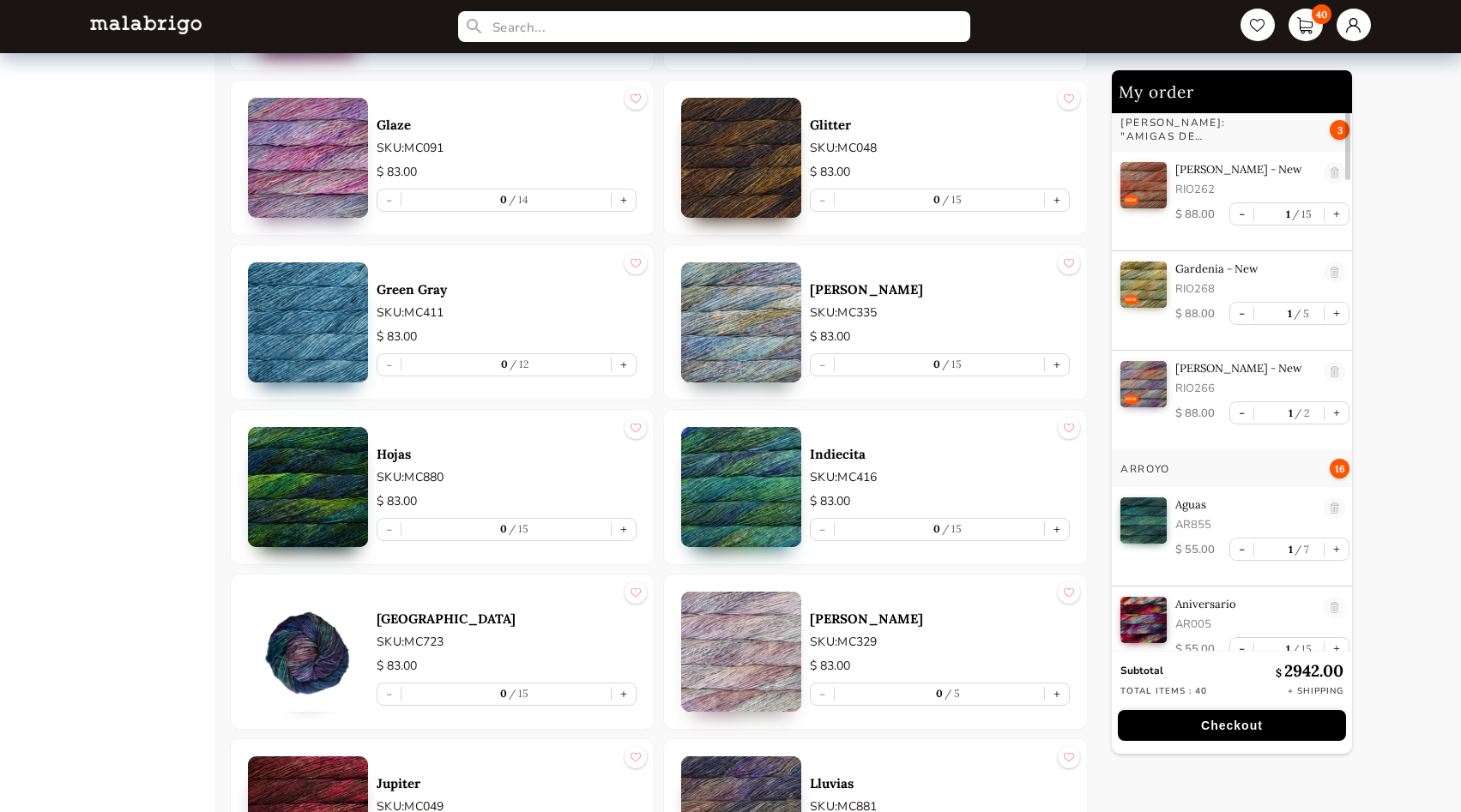 scroll, scrollTop: 1781, scrollLeft: 0, axis: vertical 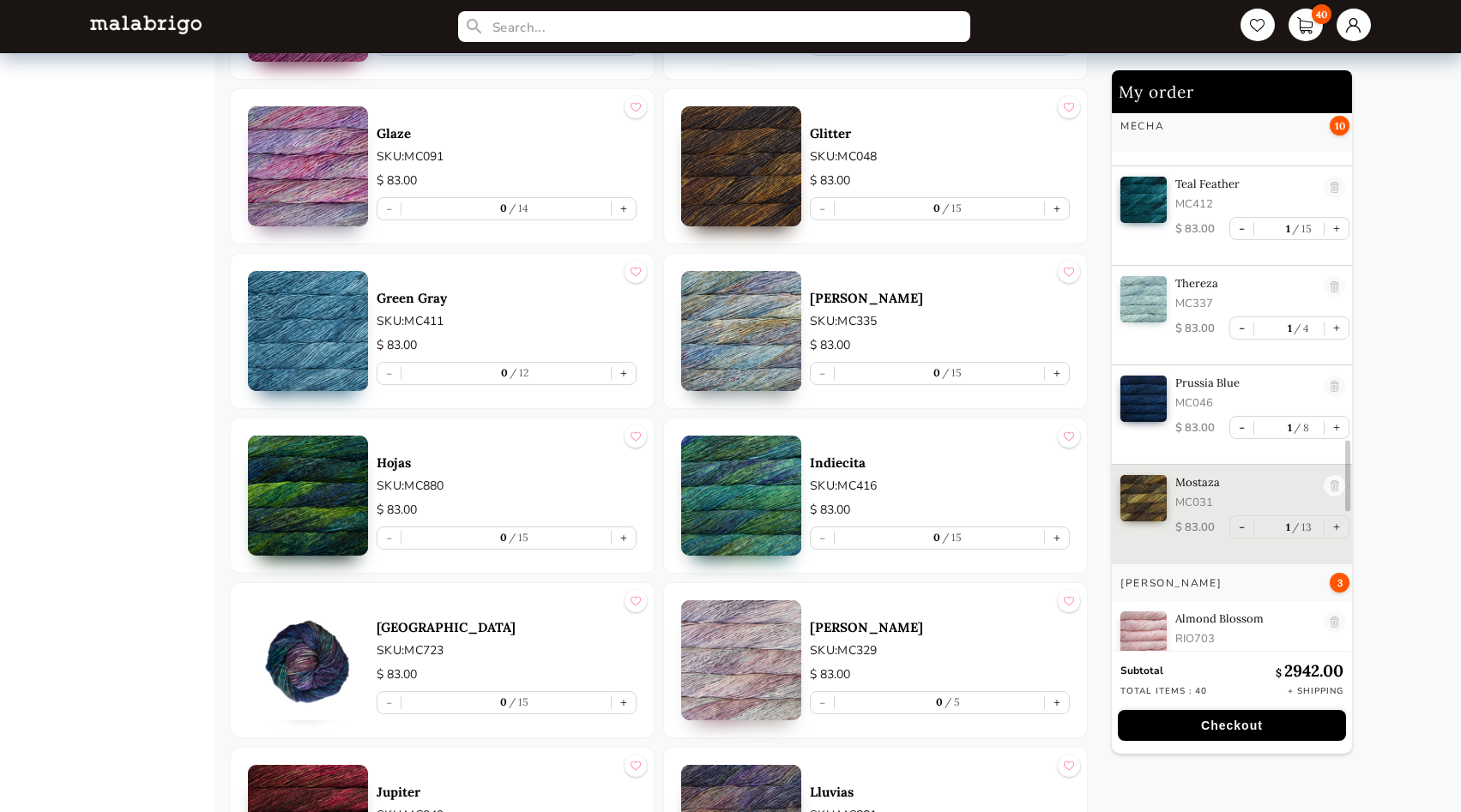 click at bounding box center (741, 331) 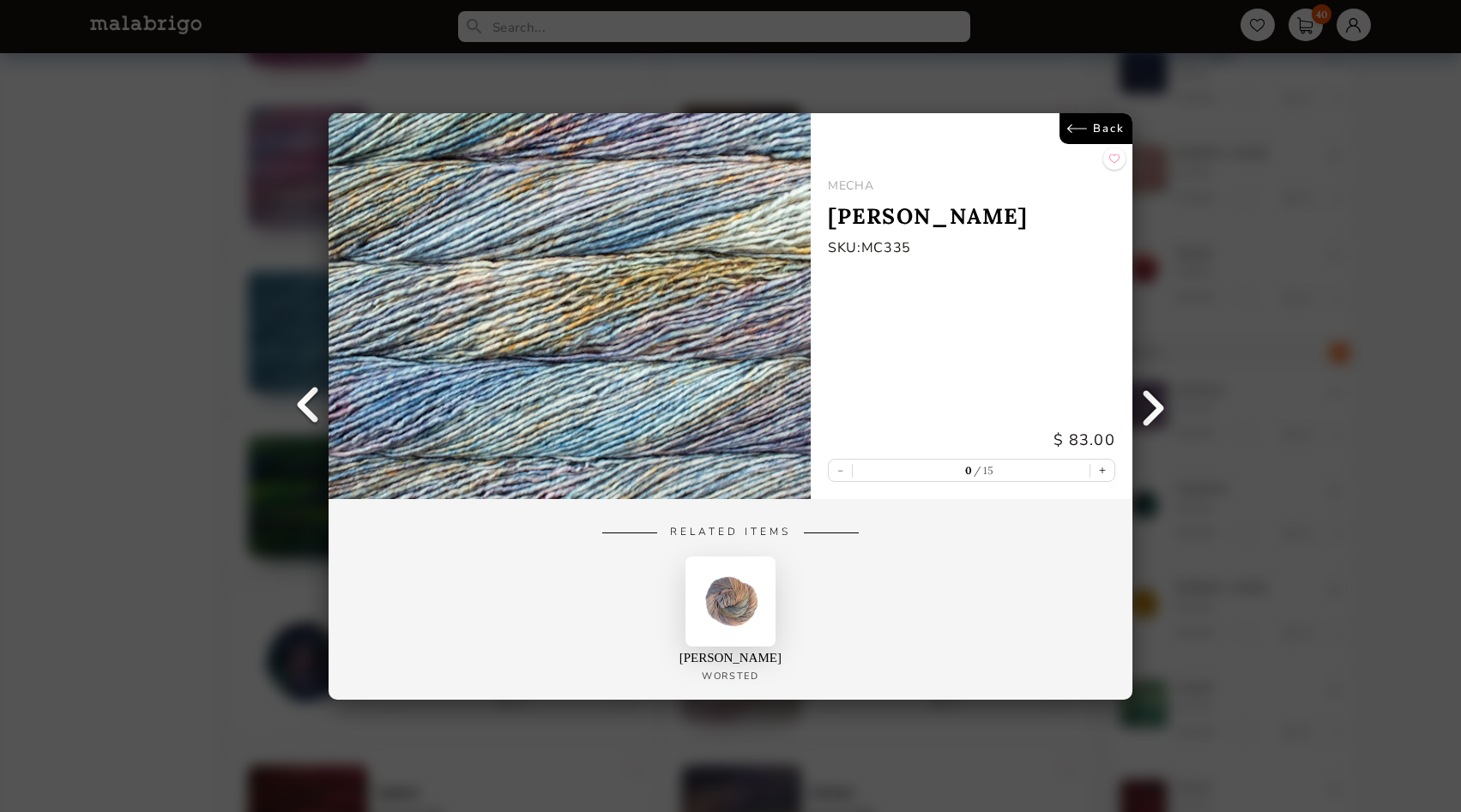 scroll, scrollTop: 0, scrollLeft: 0, axis: both 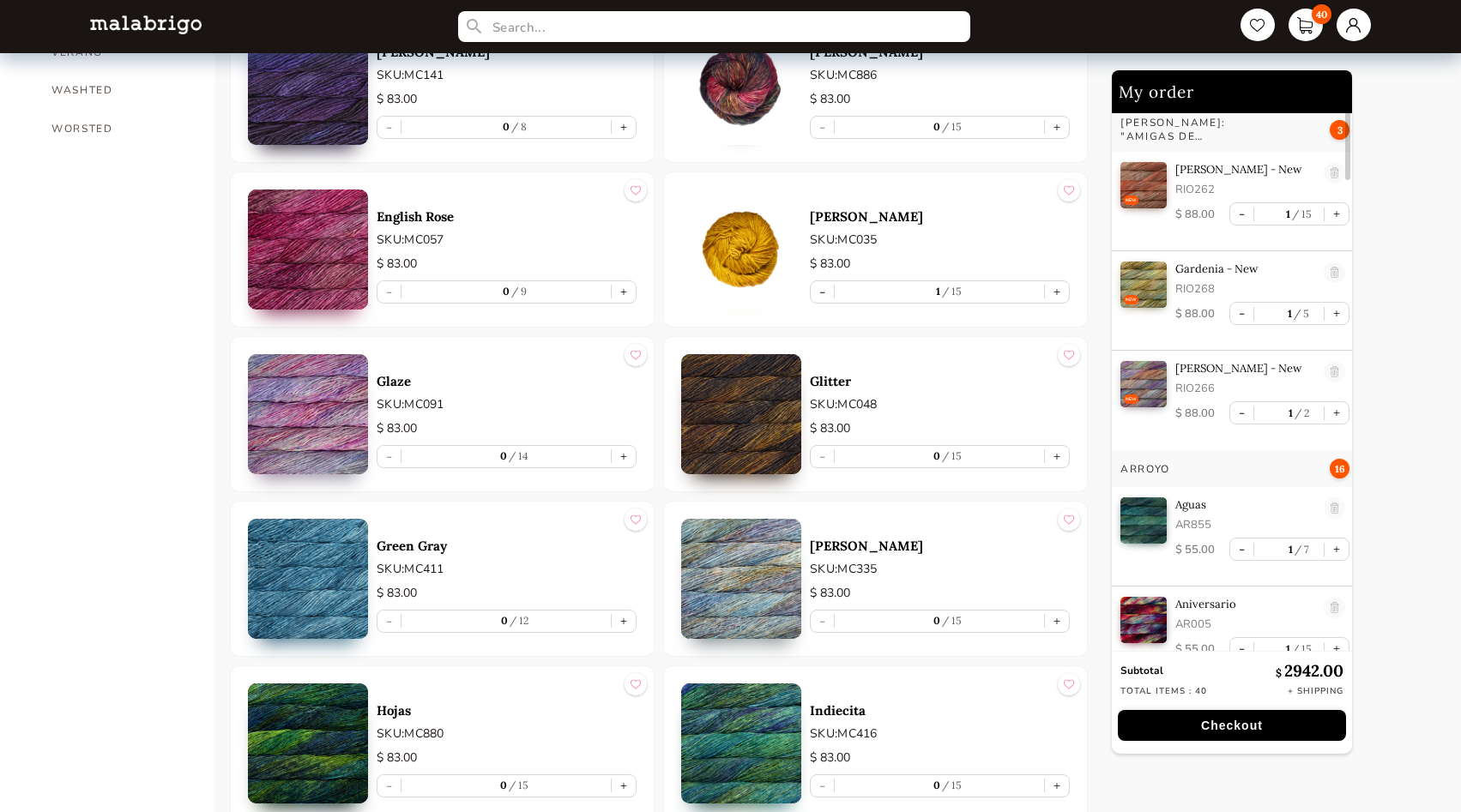 click at bounding box center [308, 579] 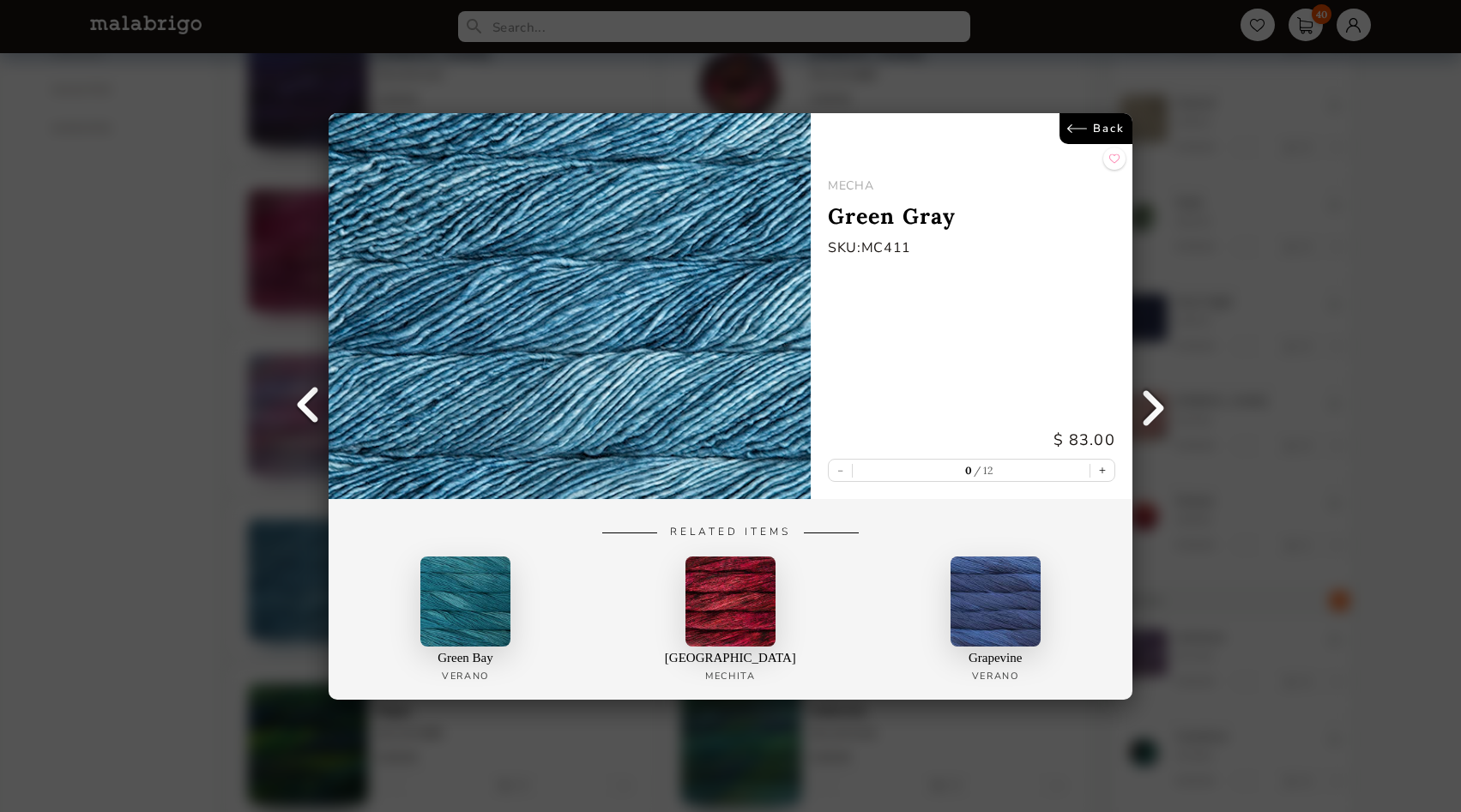 click on "Back" at bounding box center [1096, 129] 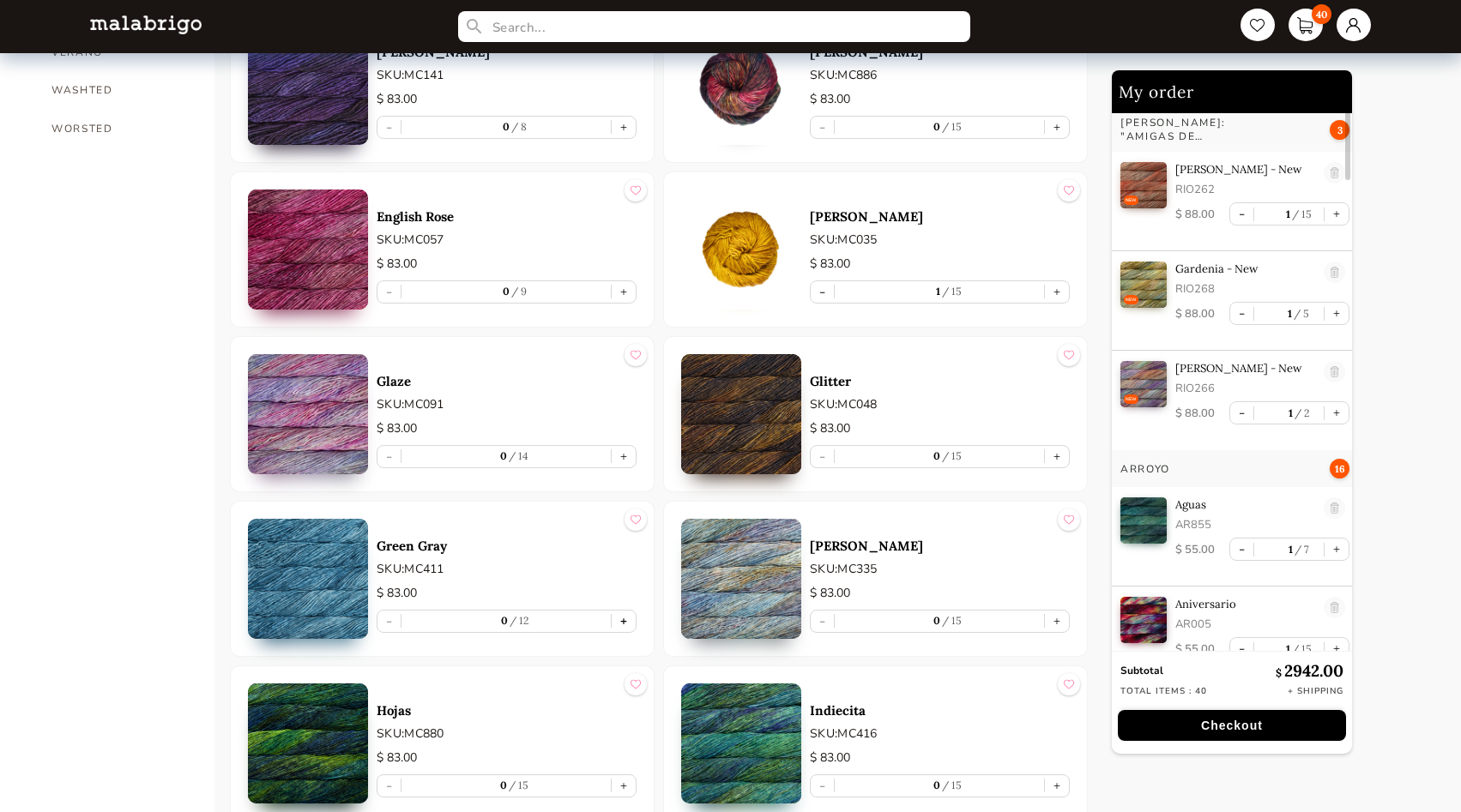 click on "+" at bounding box center (624, 621) 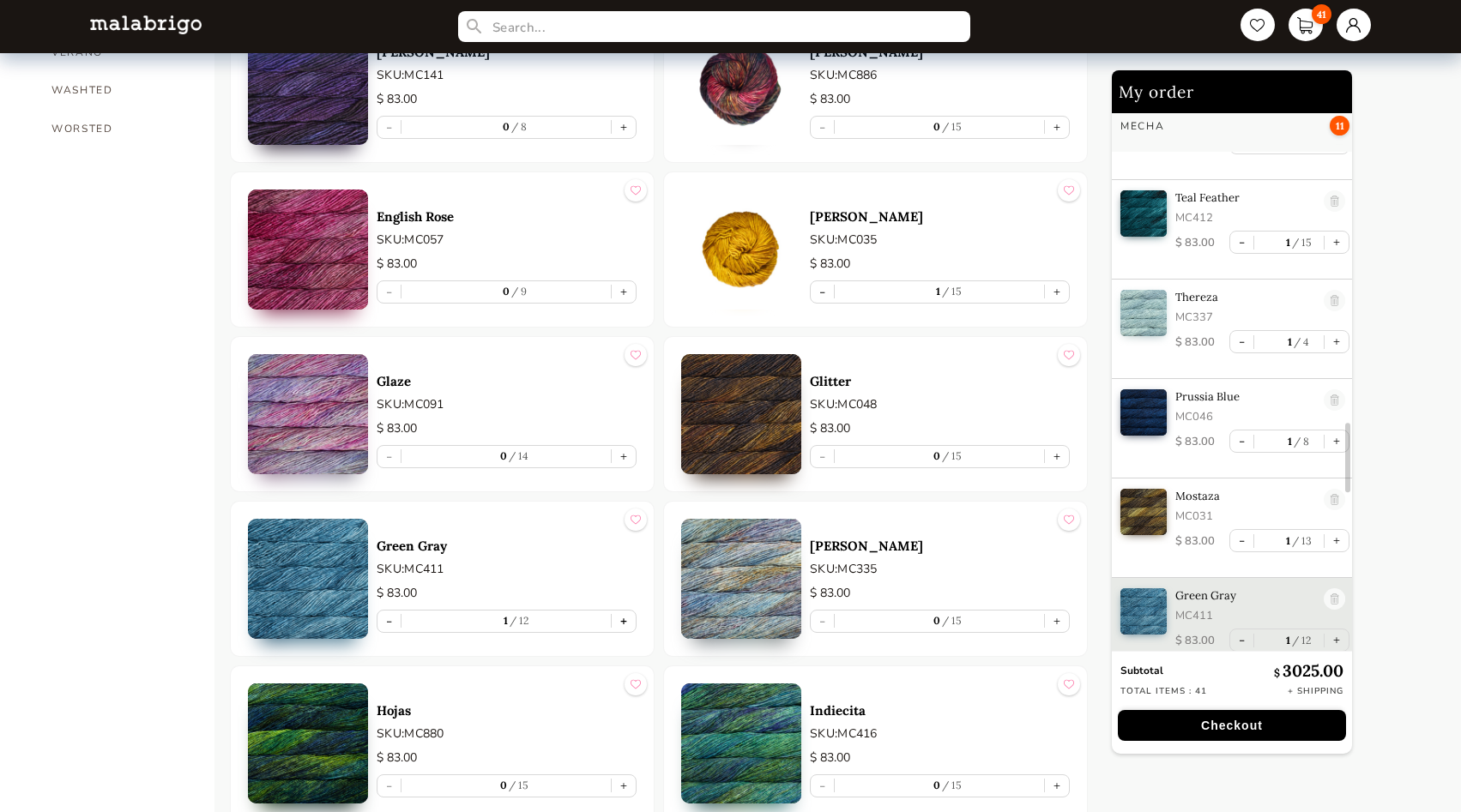 scroll, scrollTop: 2543, scrollLeft: 0, axis: vertical 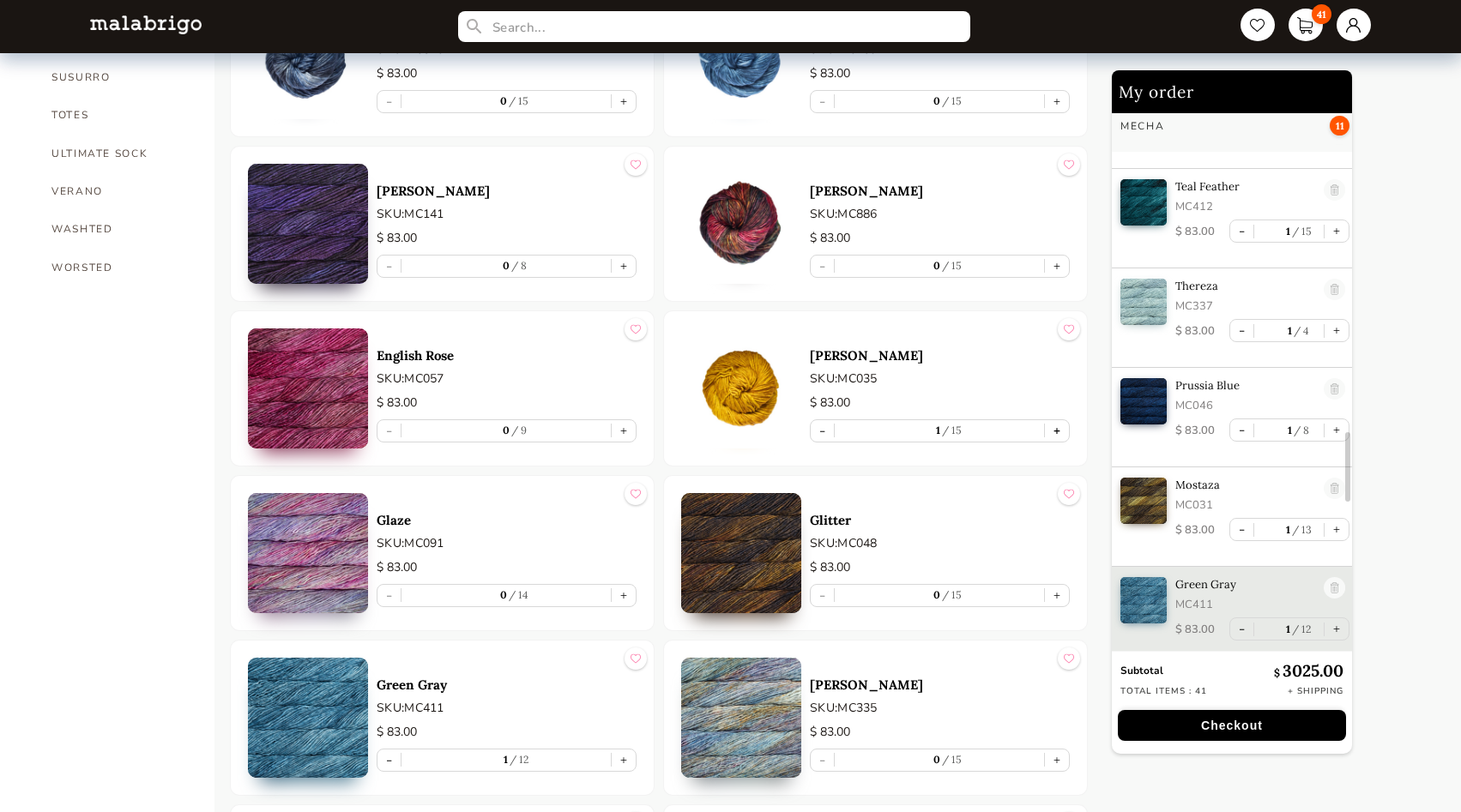 click on "+" at bounding box center [1057, 430] 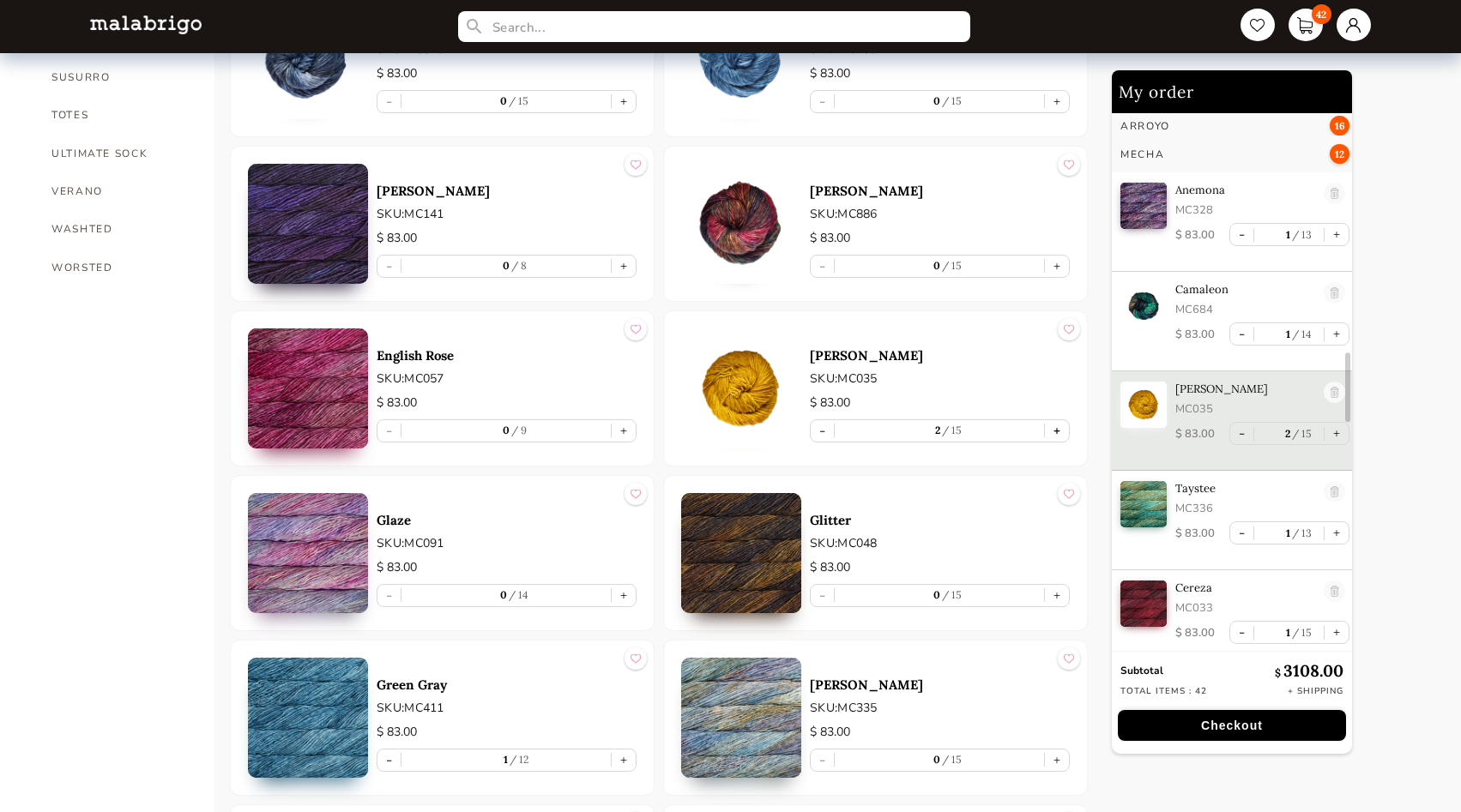 scroll, scrollTop: 1762, scrollLeft: 0, axis: vertical 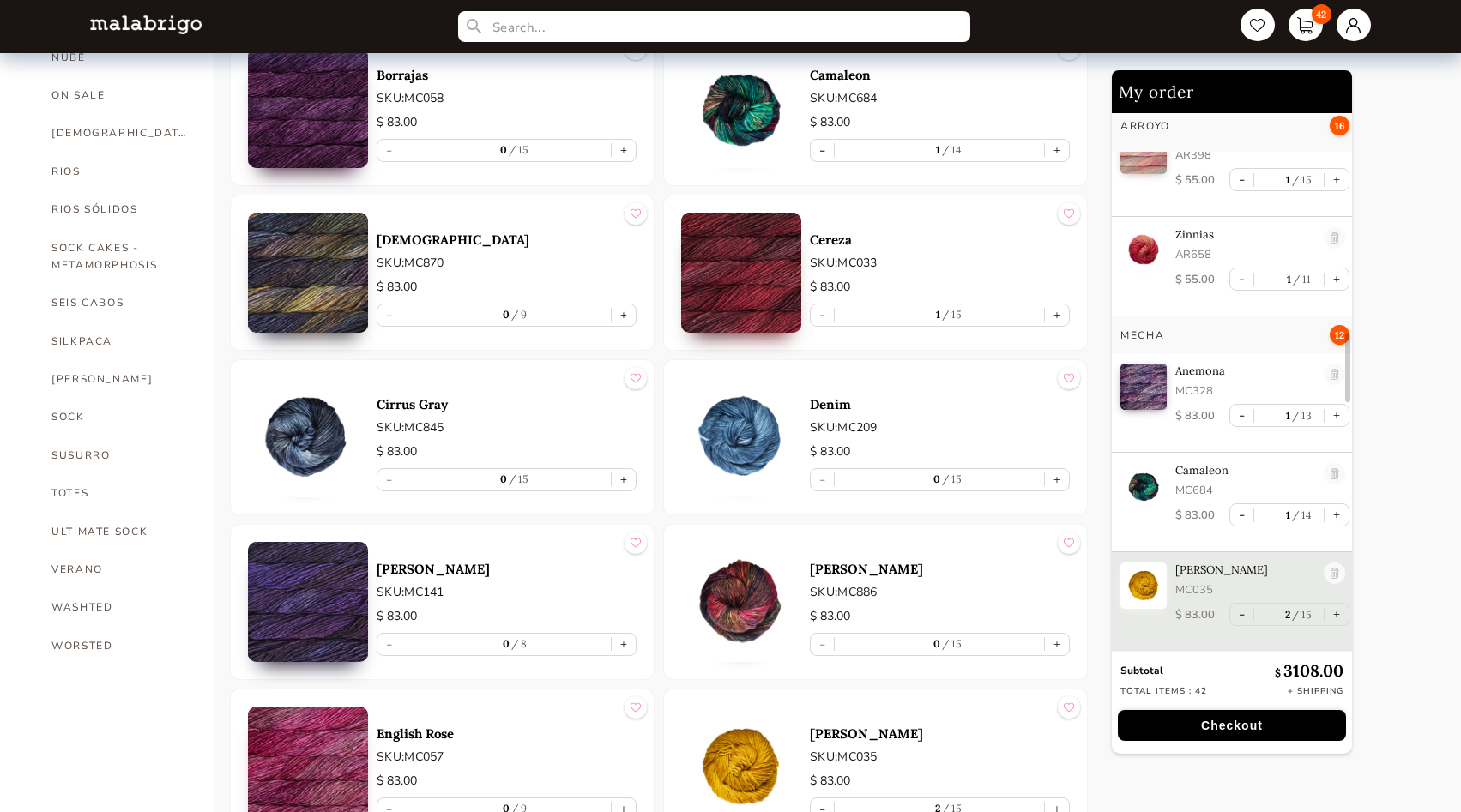 click at bounding box center (741, 437) 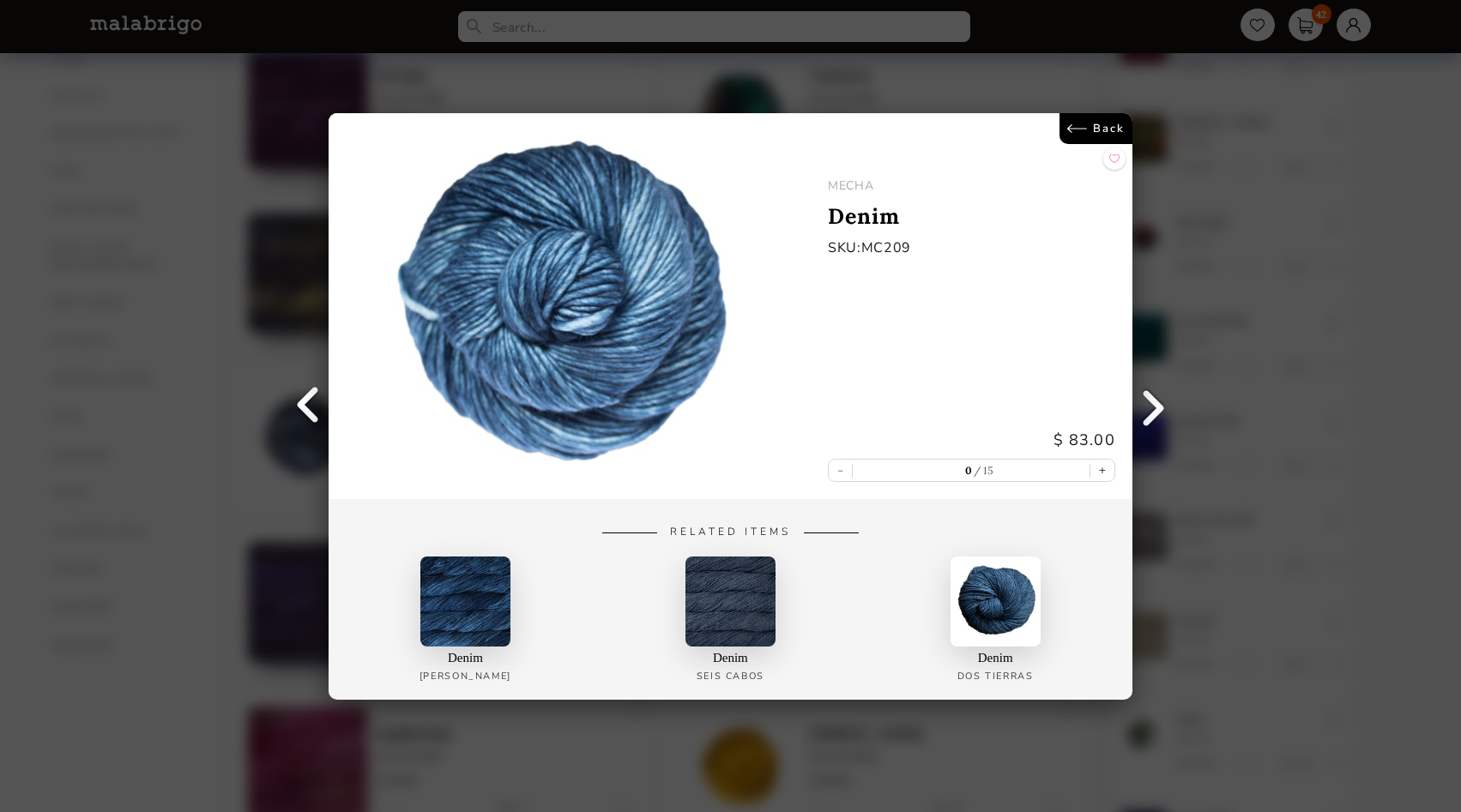 scroll, scrollTop: 0, scrollLeft: 0, axis: both 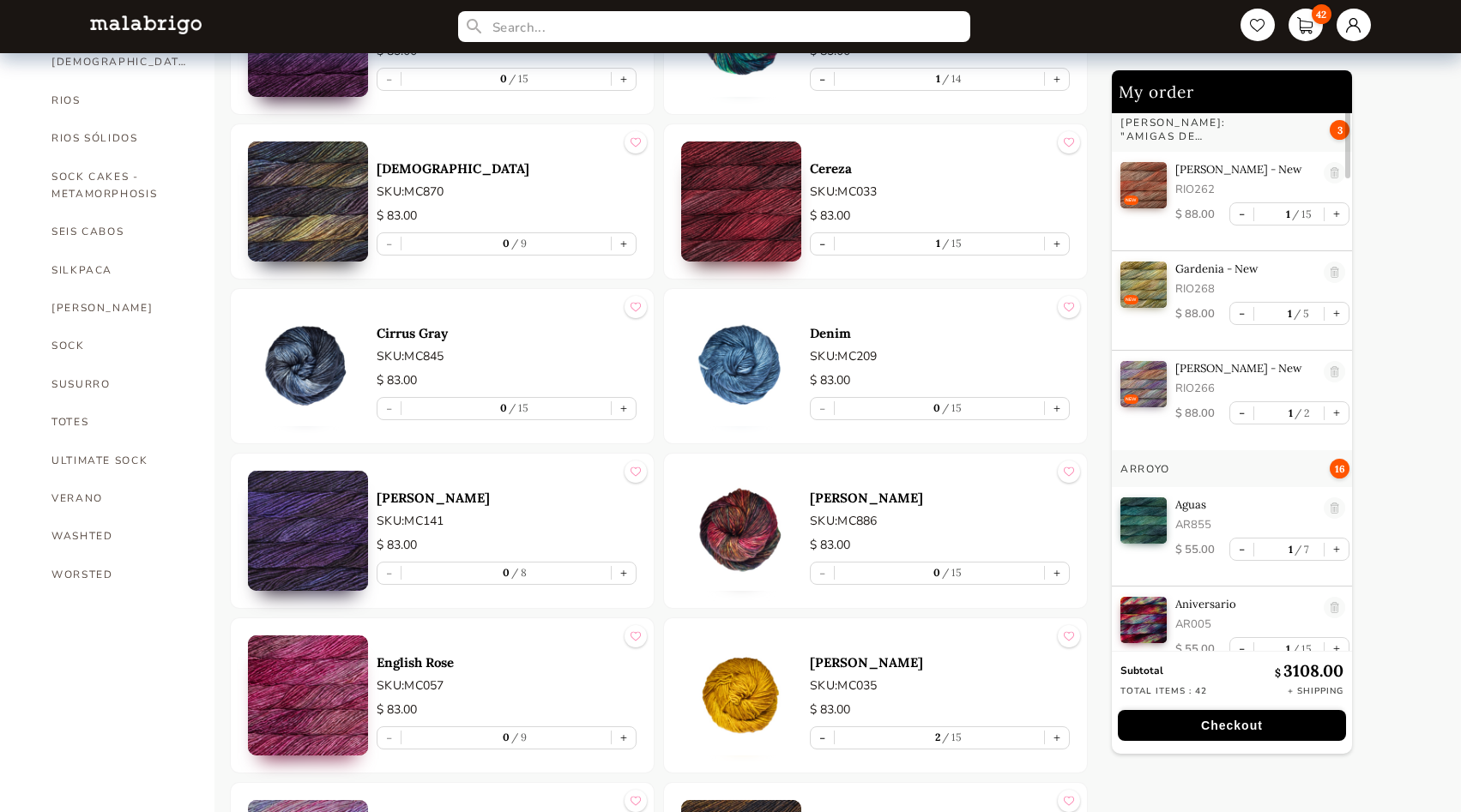 click at bounding box center (308, 201) 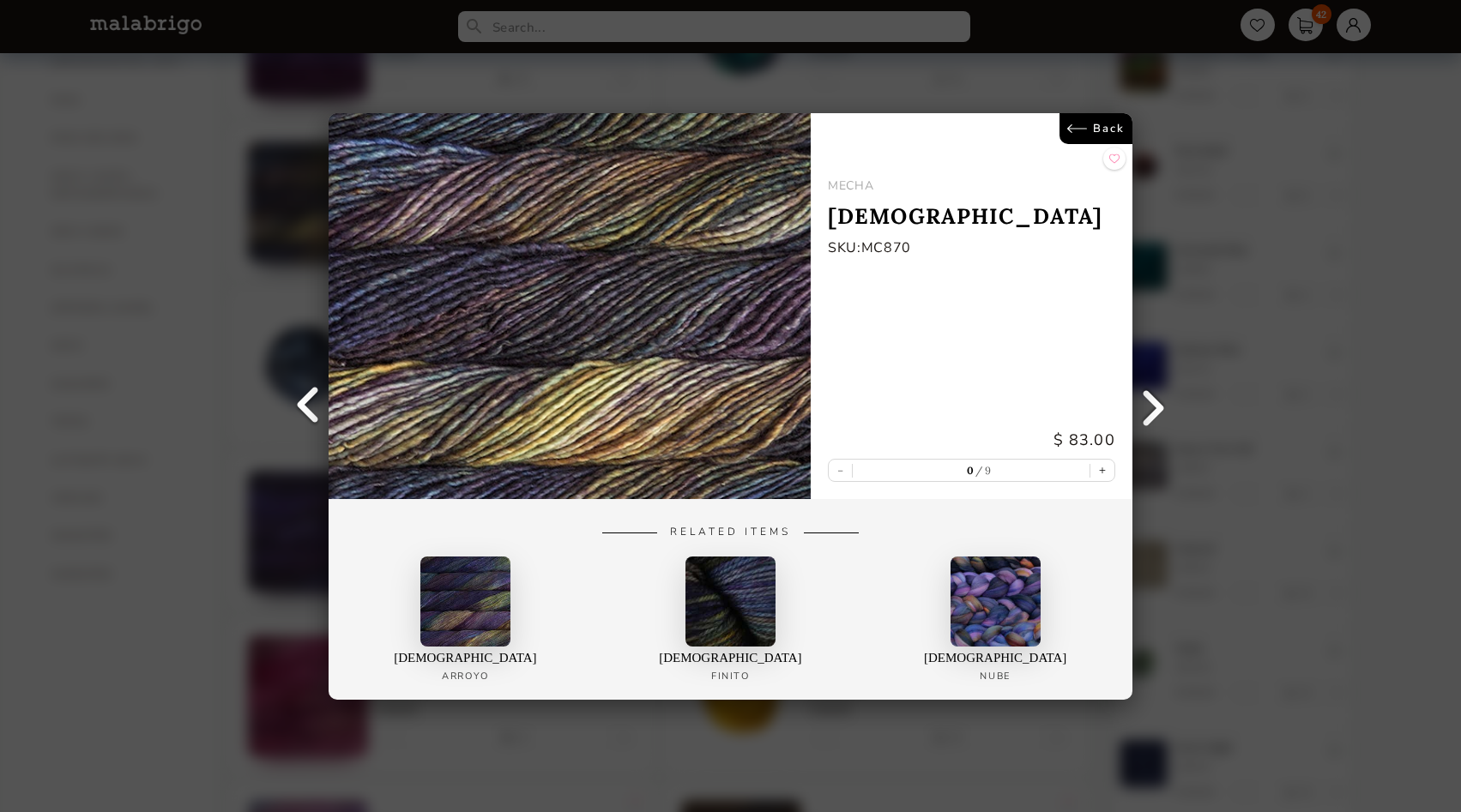 click on "Back" at bounding box center [1096, 129] 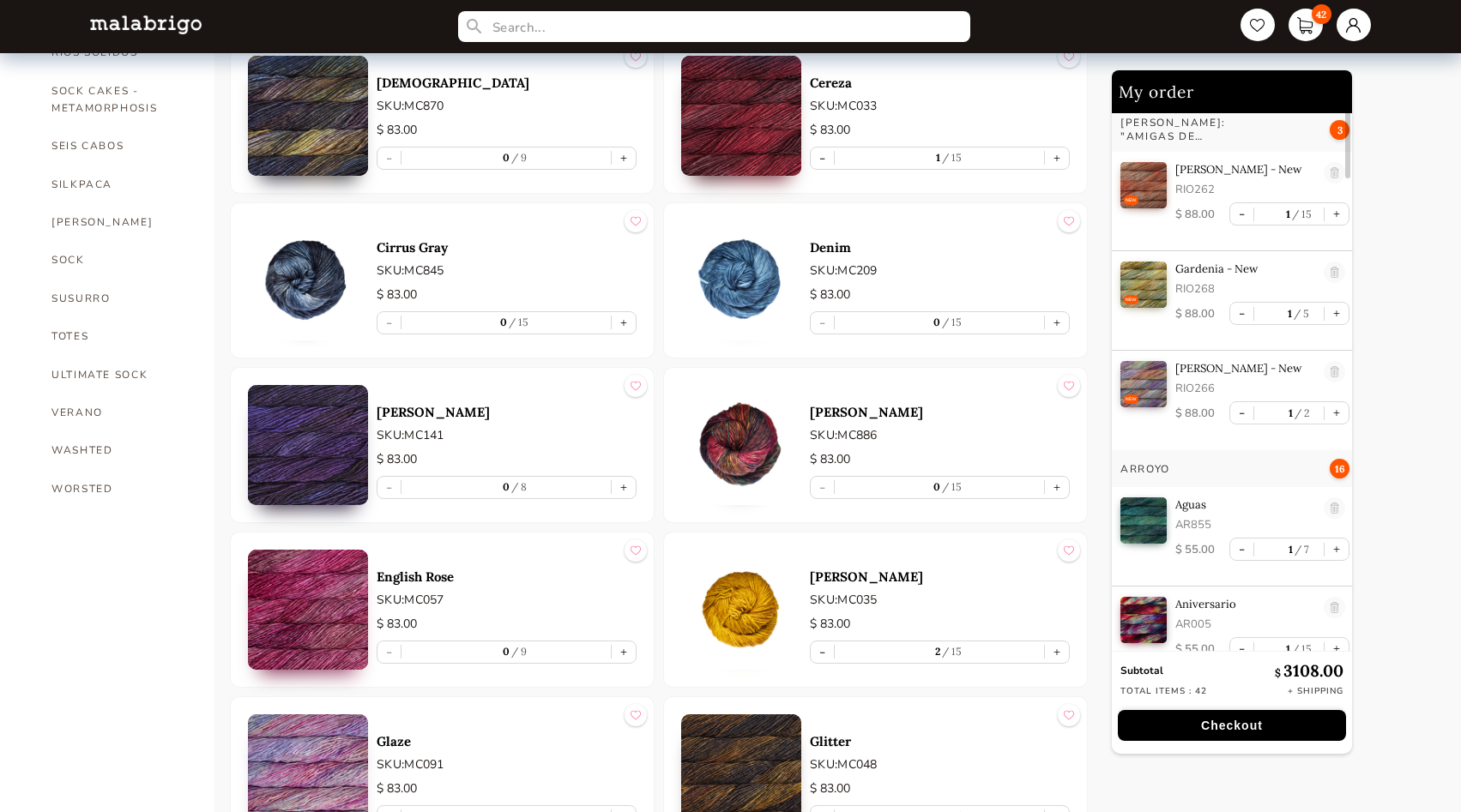 scroll, scrollTop: 1176, scrollLeft: 0, axis: vertical 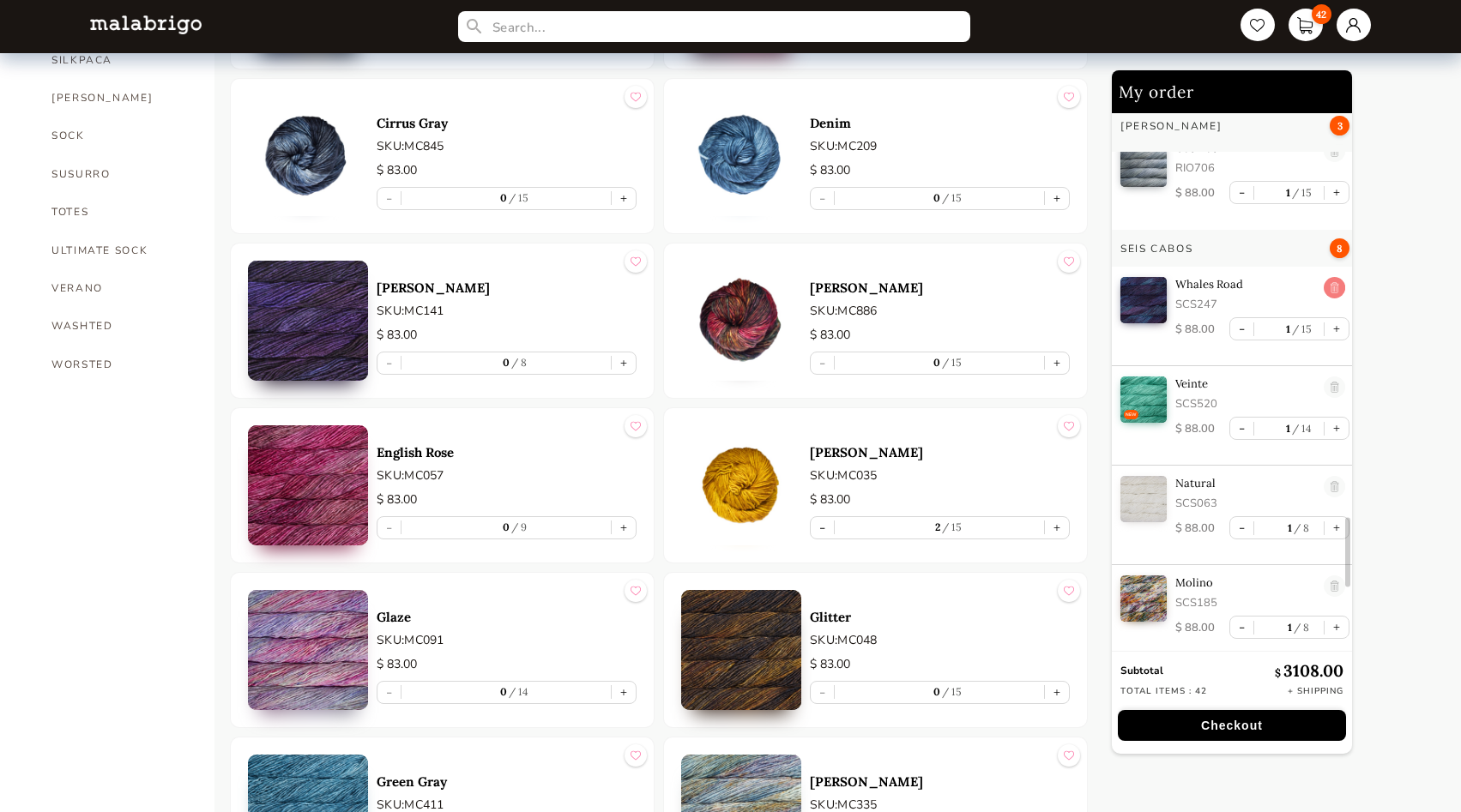 click at bounding box center [1334, 288] 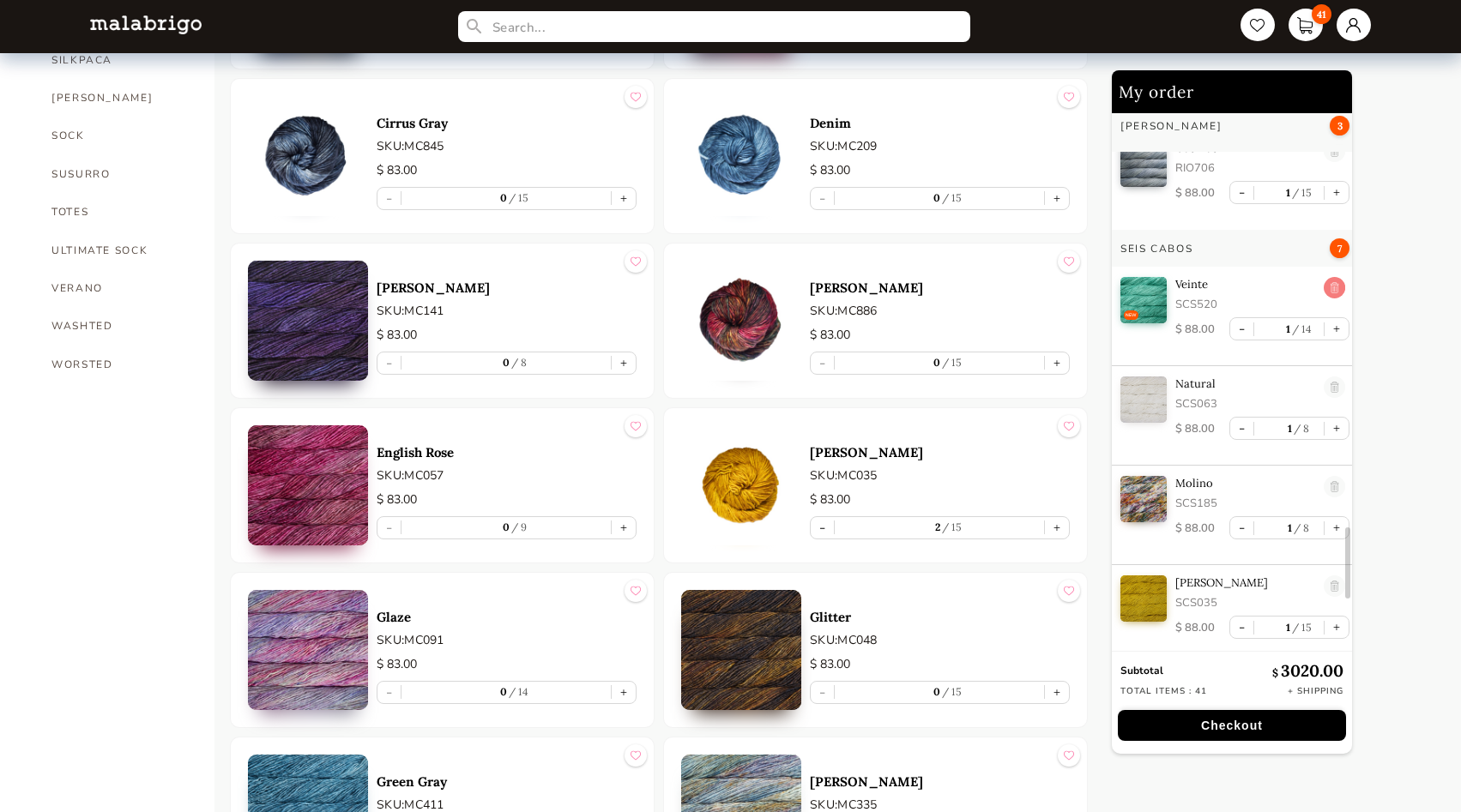 click at bounding box center [1334, 288] 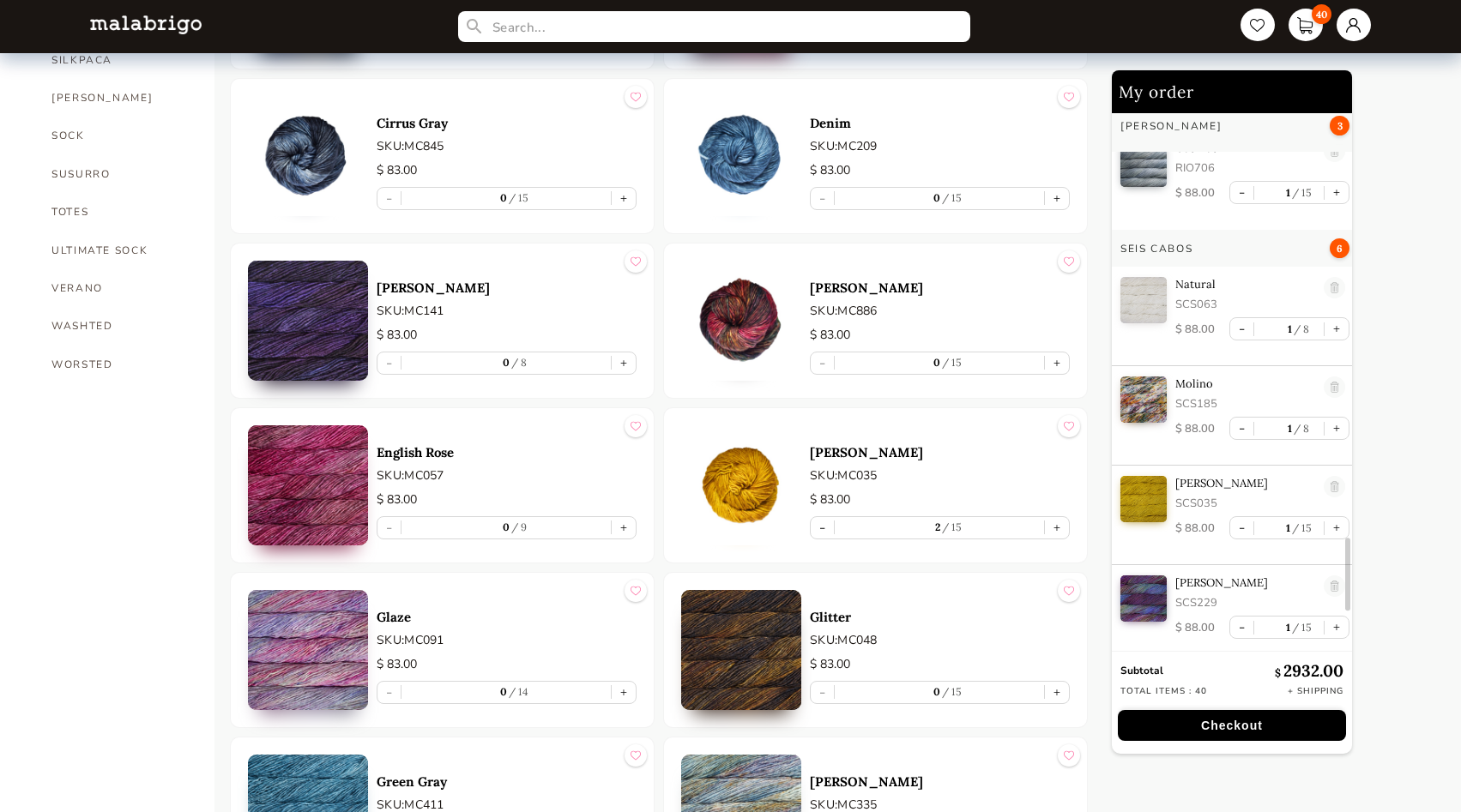 click at bounding box center (1334, 288) 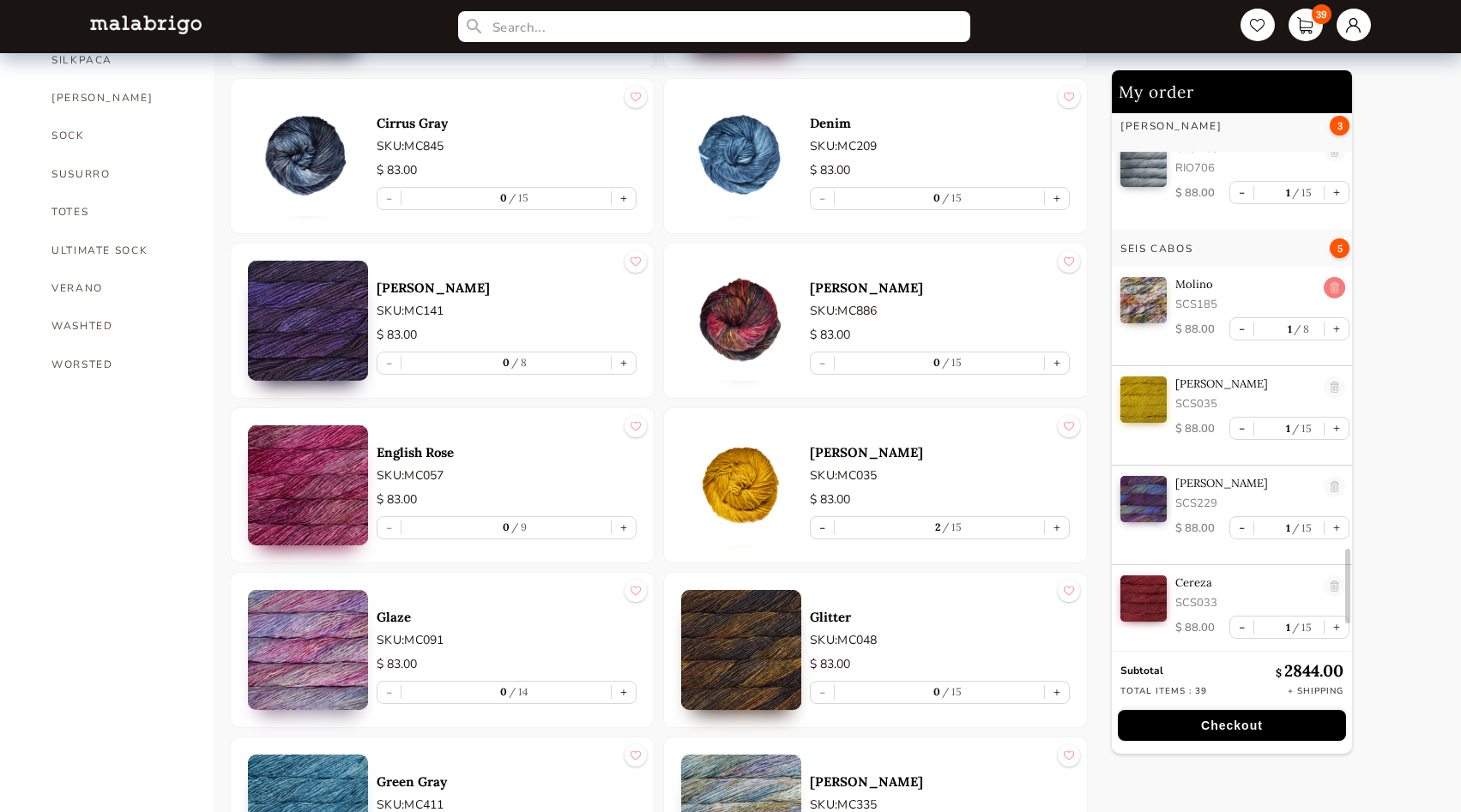 click at bounding box center (1334, 288) 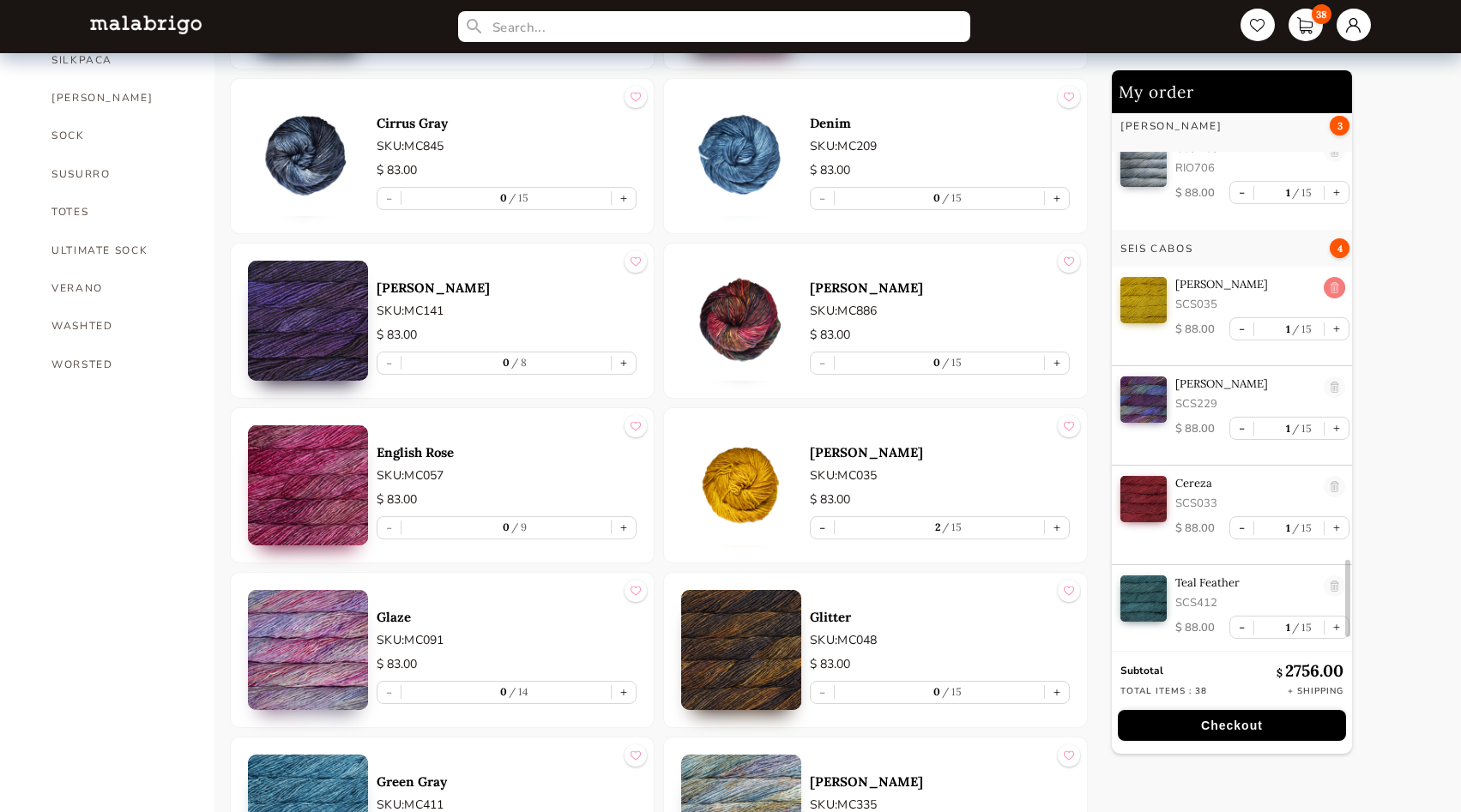 click at bounding box center [1334, 288] 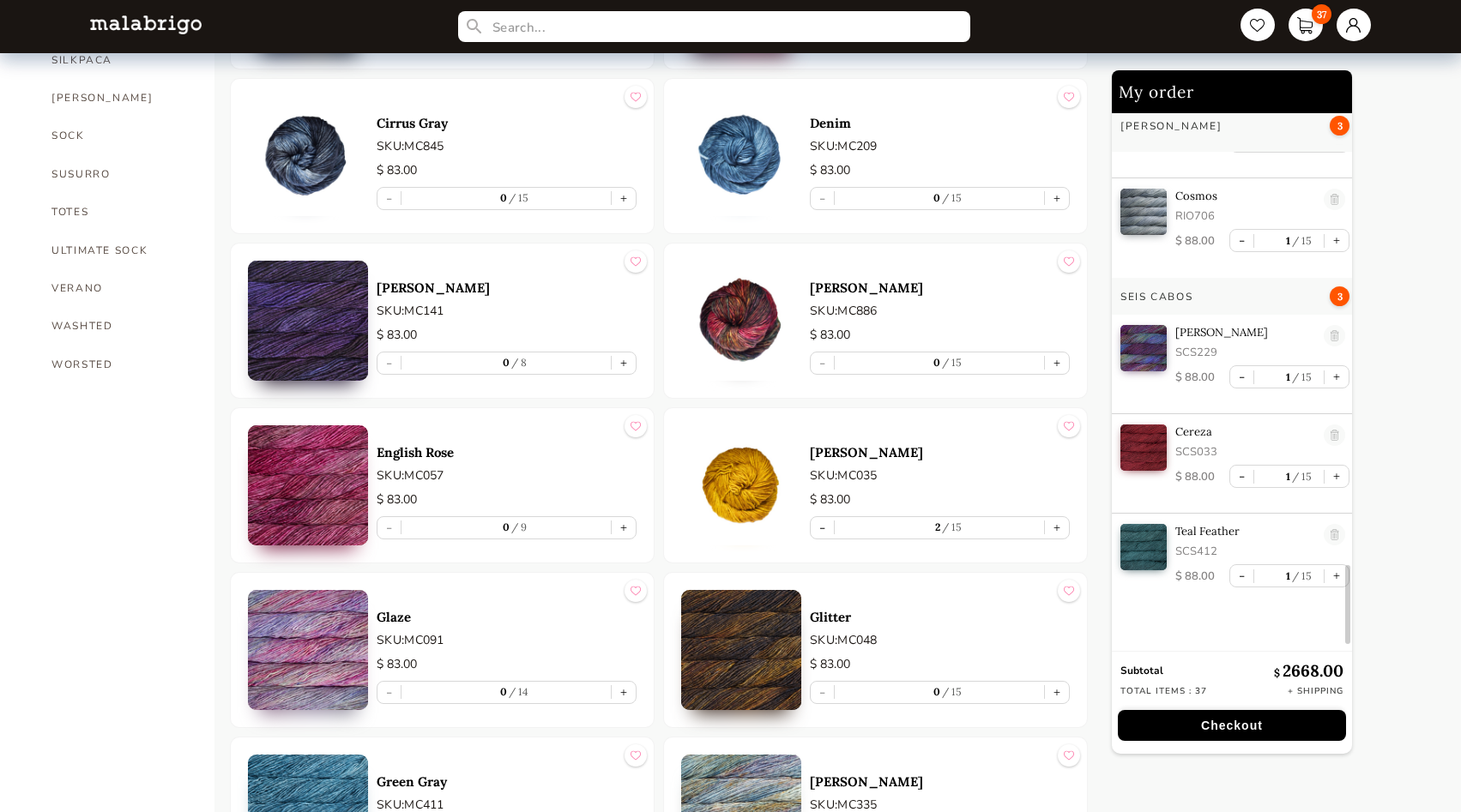 scroll, scrollTop: 3167, scrollLeft: 0, axis: vertical 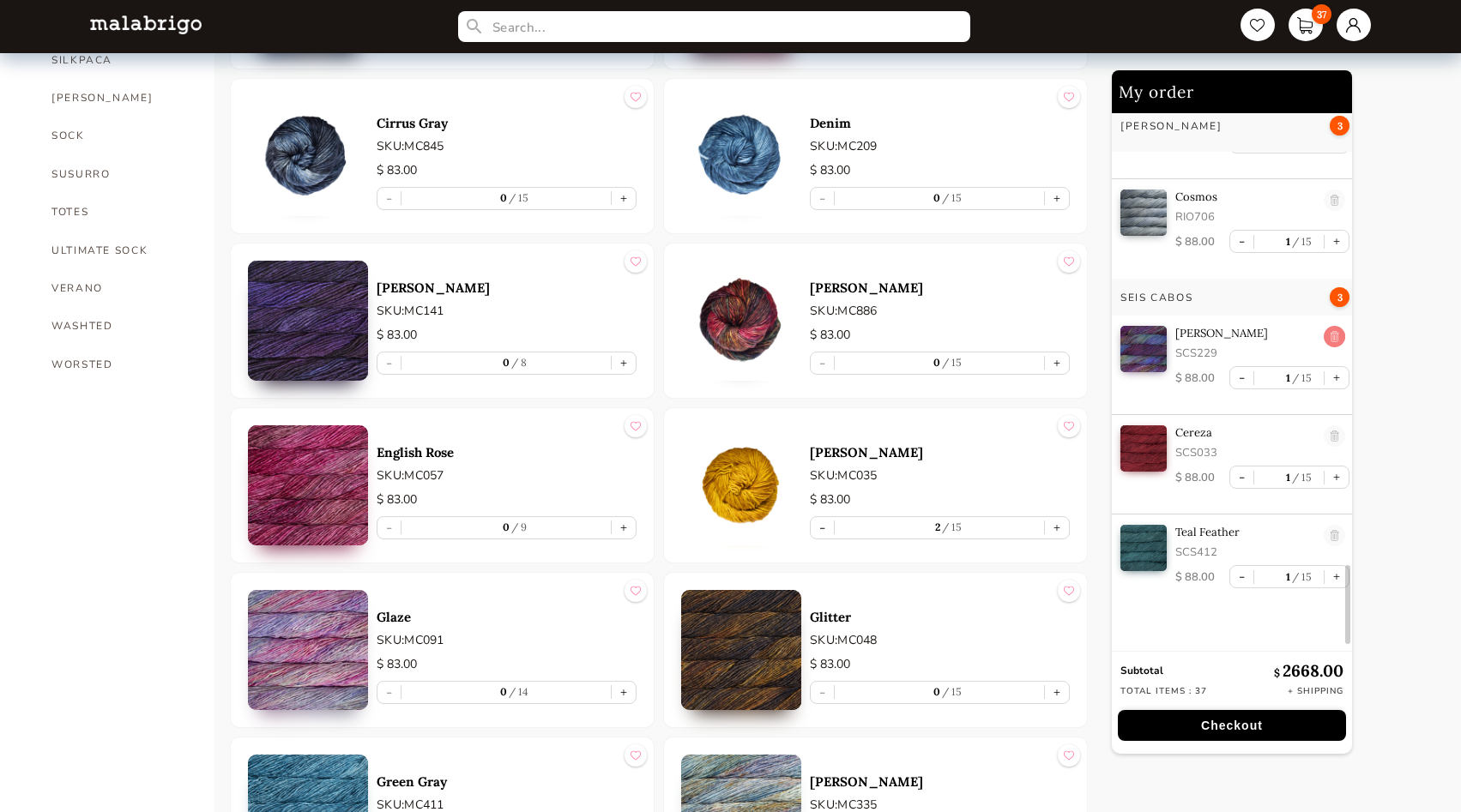 click at bounding box center [1334, 337] 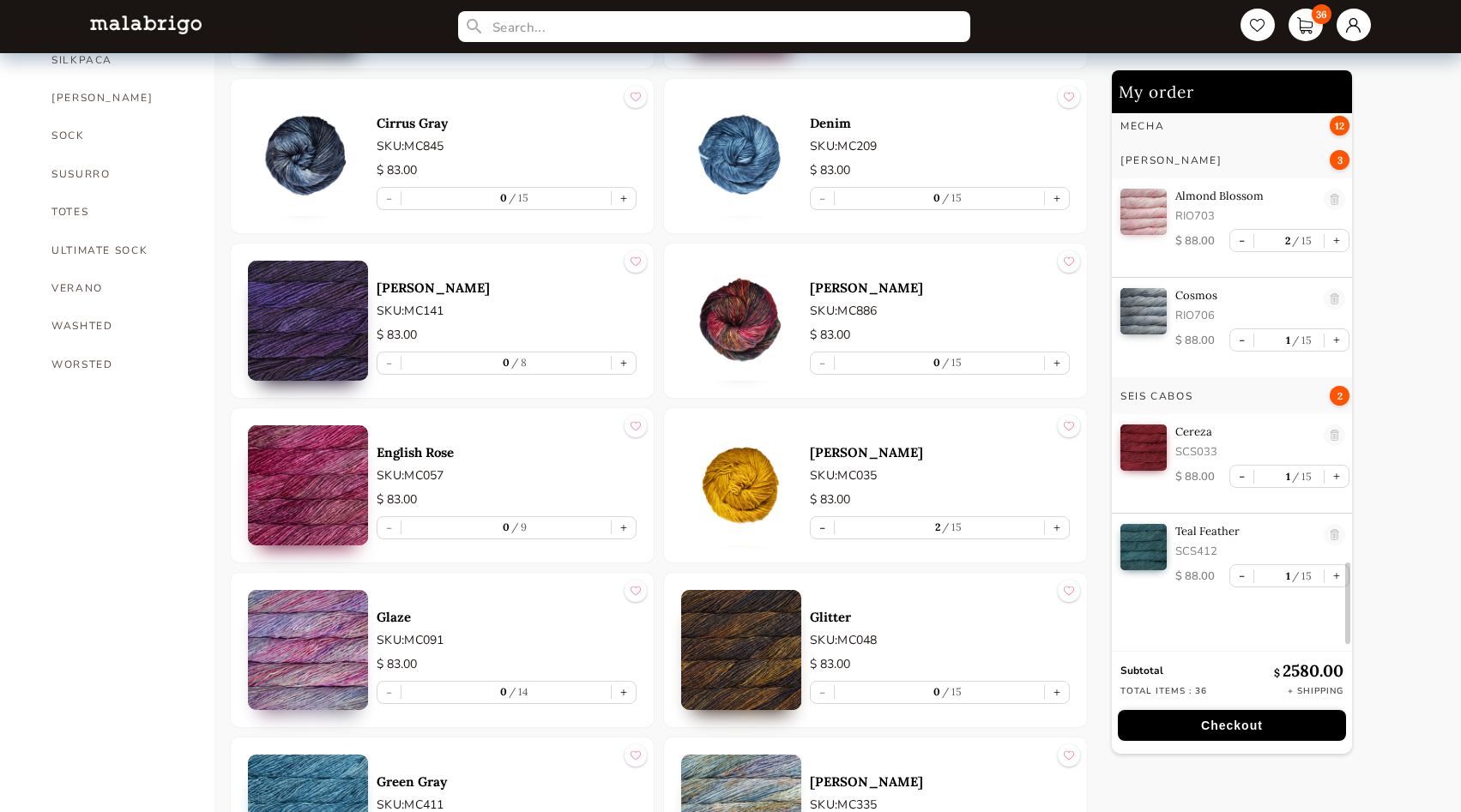 scroll, scrollTop: 3067, scrollLeft: 0, axis: vertical 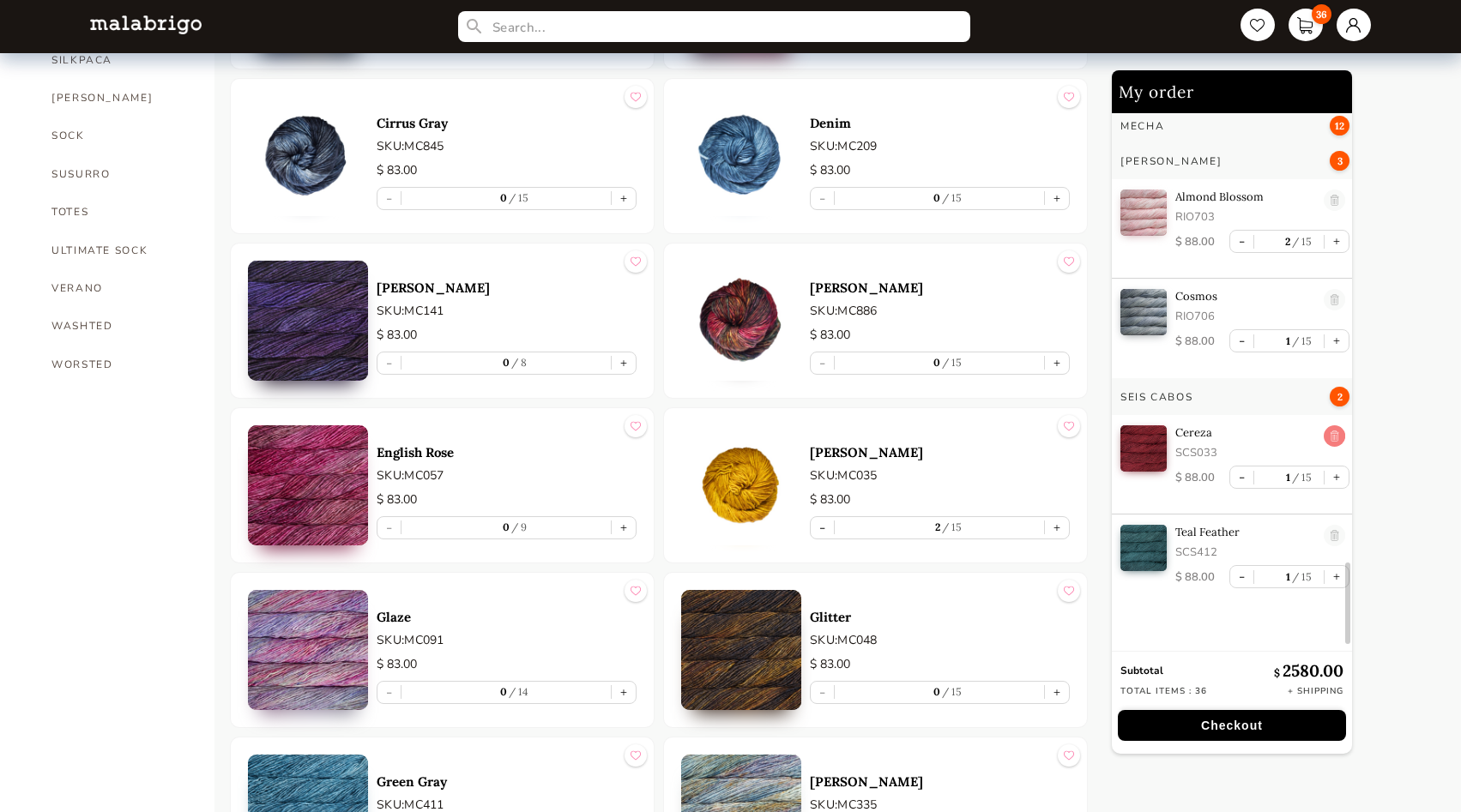 click at bounding box center [1334, 436] 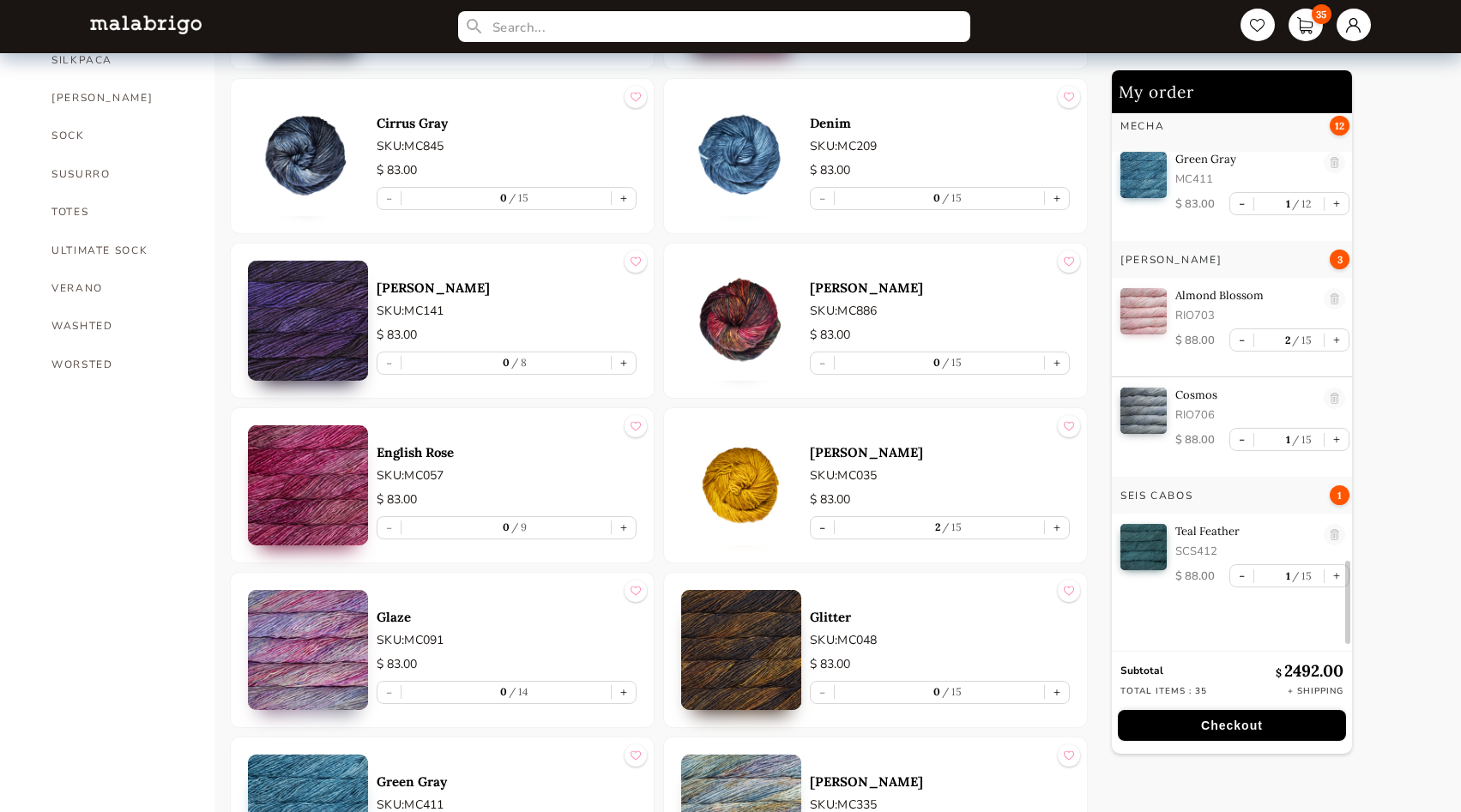 scroll, scrollTop: 2968, scrollLeft: 0, axis: vertical 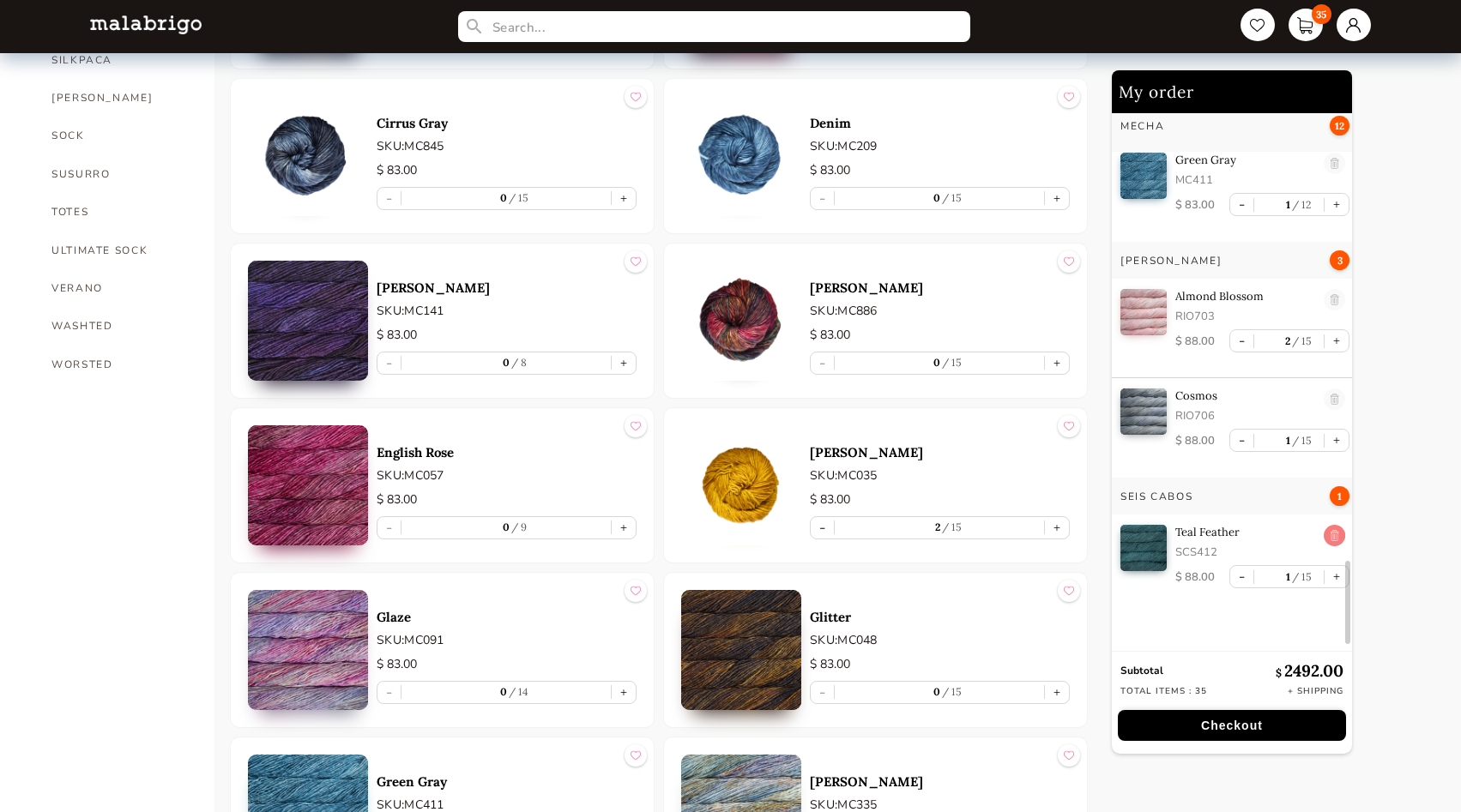 click at bounding box center (1334, 536) 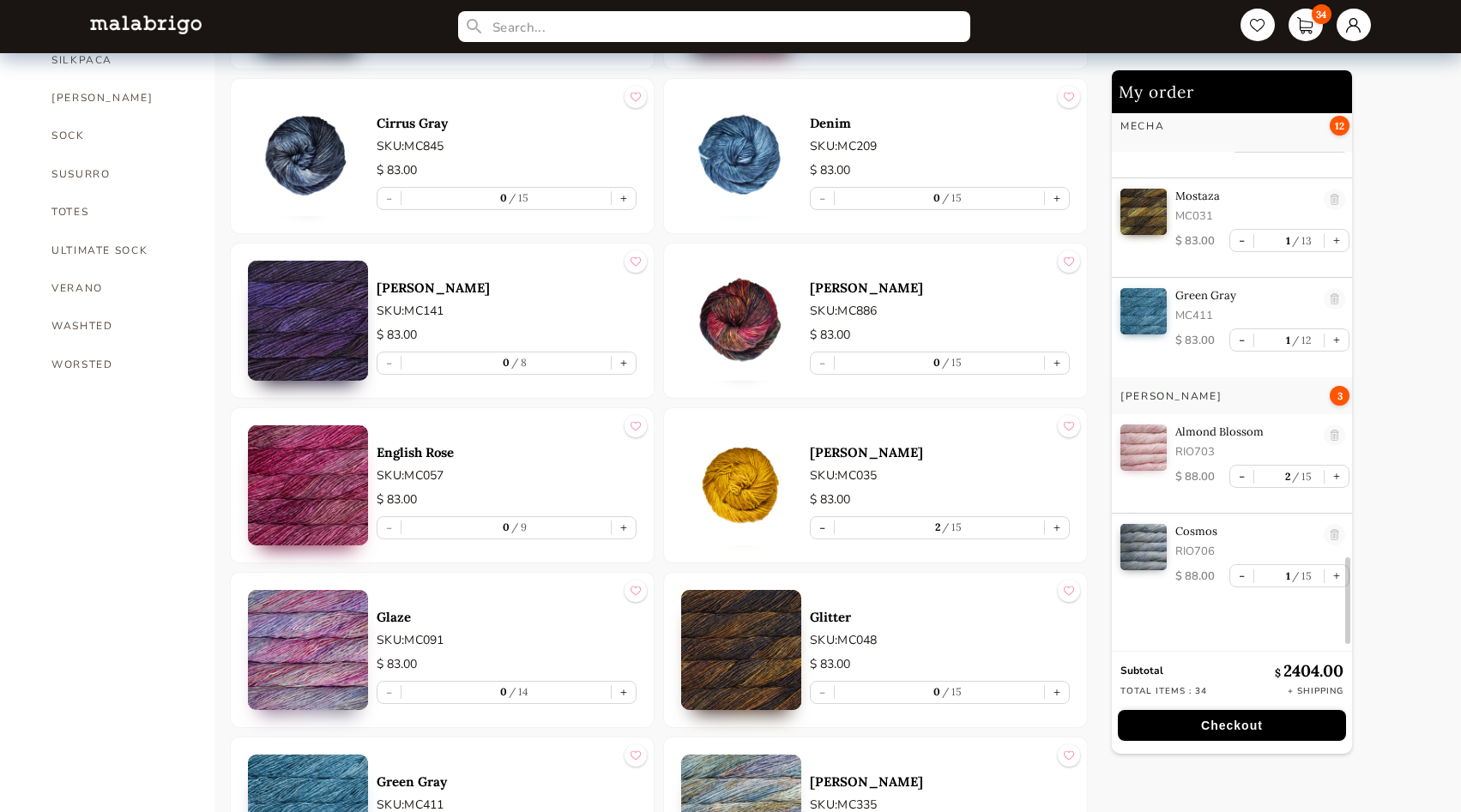 scroll, scrollTop: 2831, scrollLeft: 0, axis: vertical 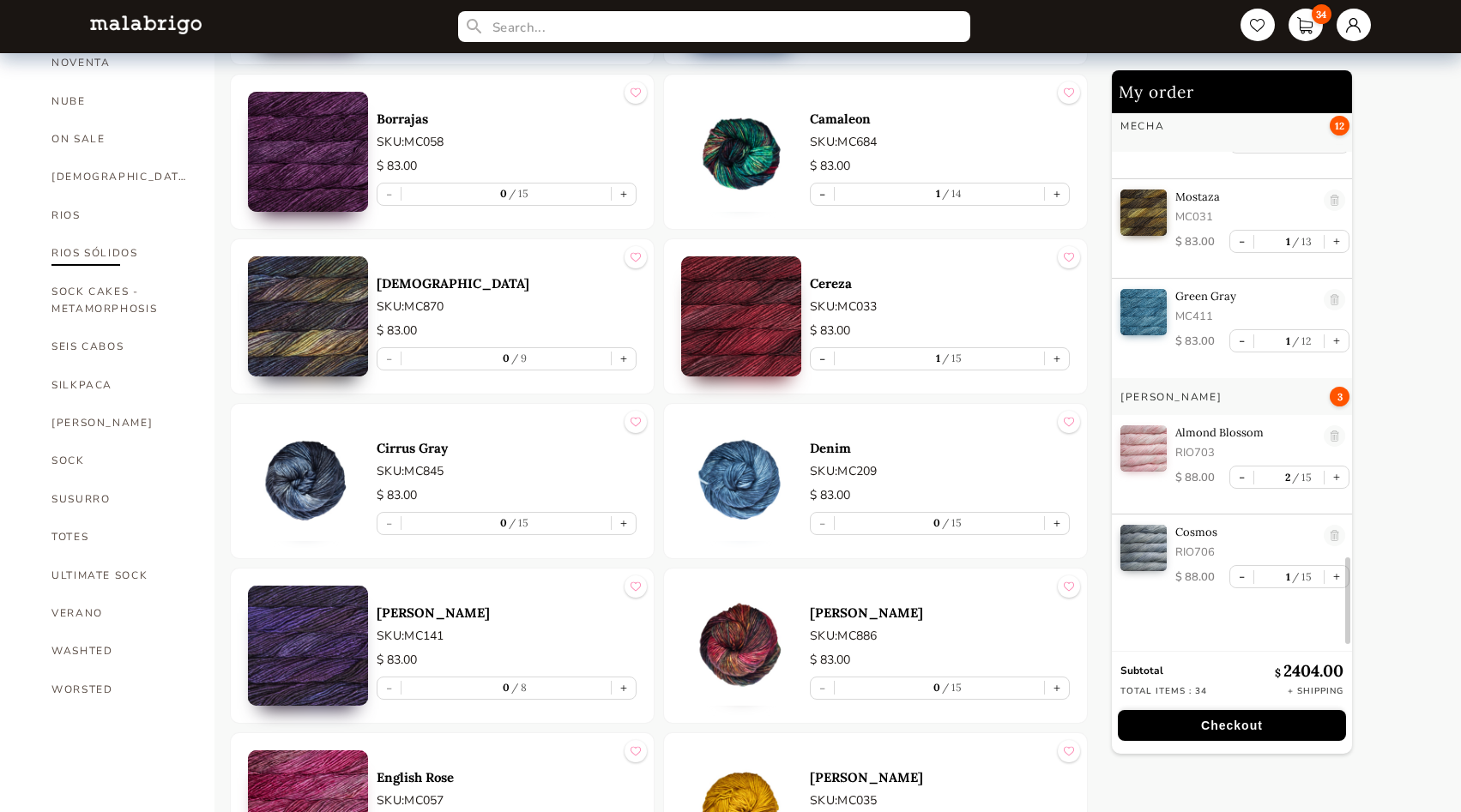 click on "RIOS SÓLIDOS" at bounding box center [120, 253] 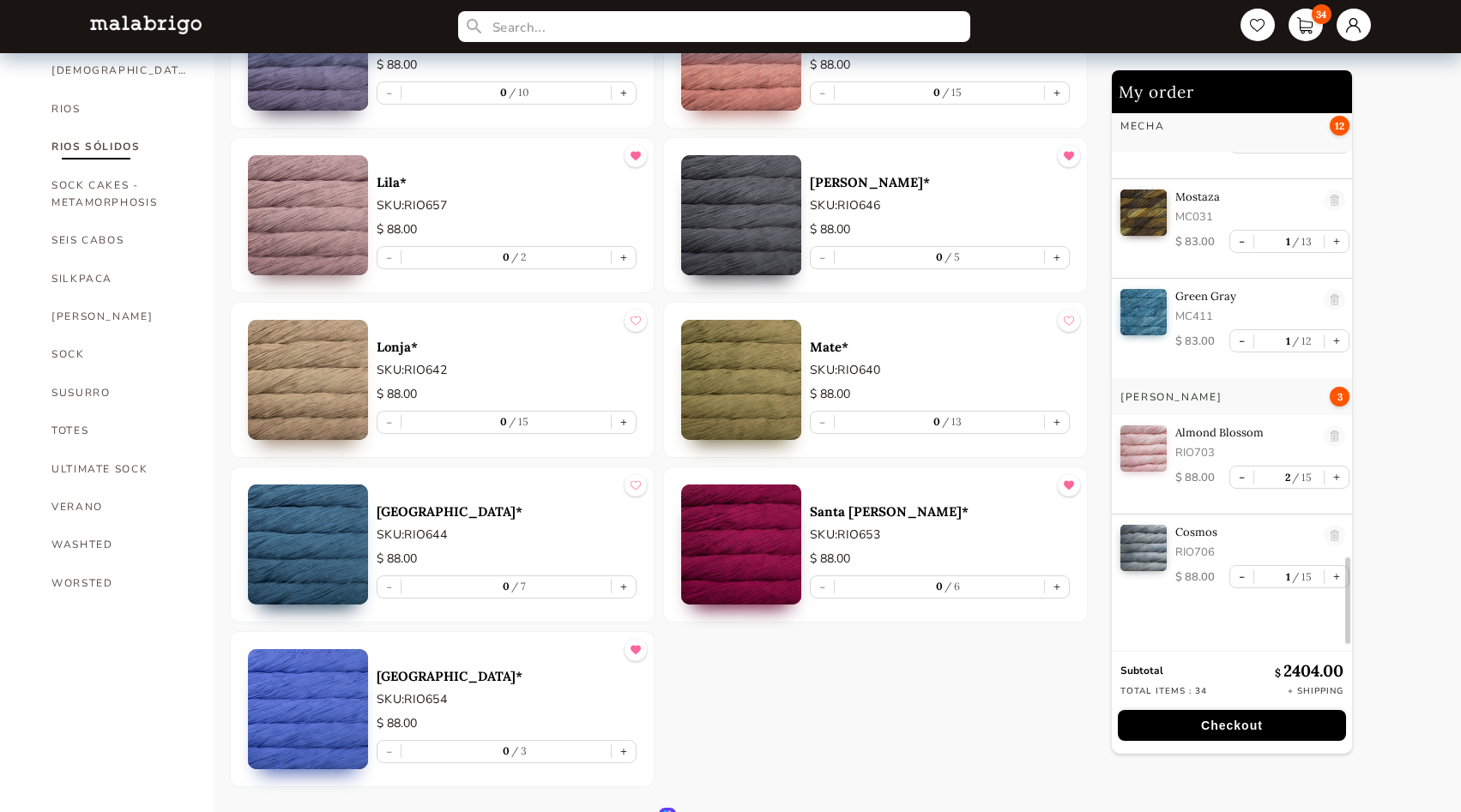 scroll, scrollTop: 1089, scrollLeft: 0, axis: vertical 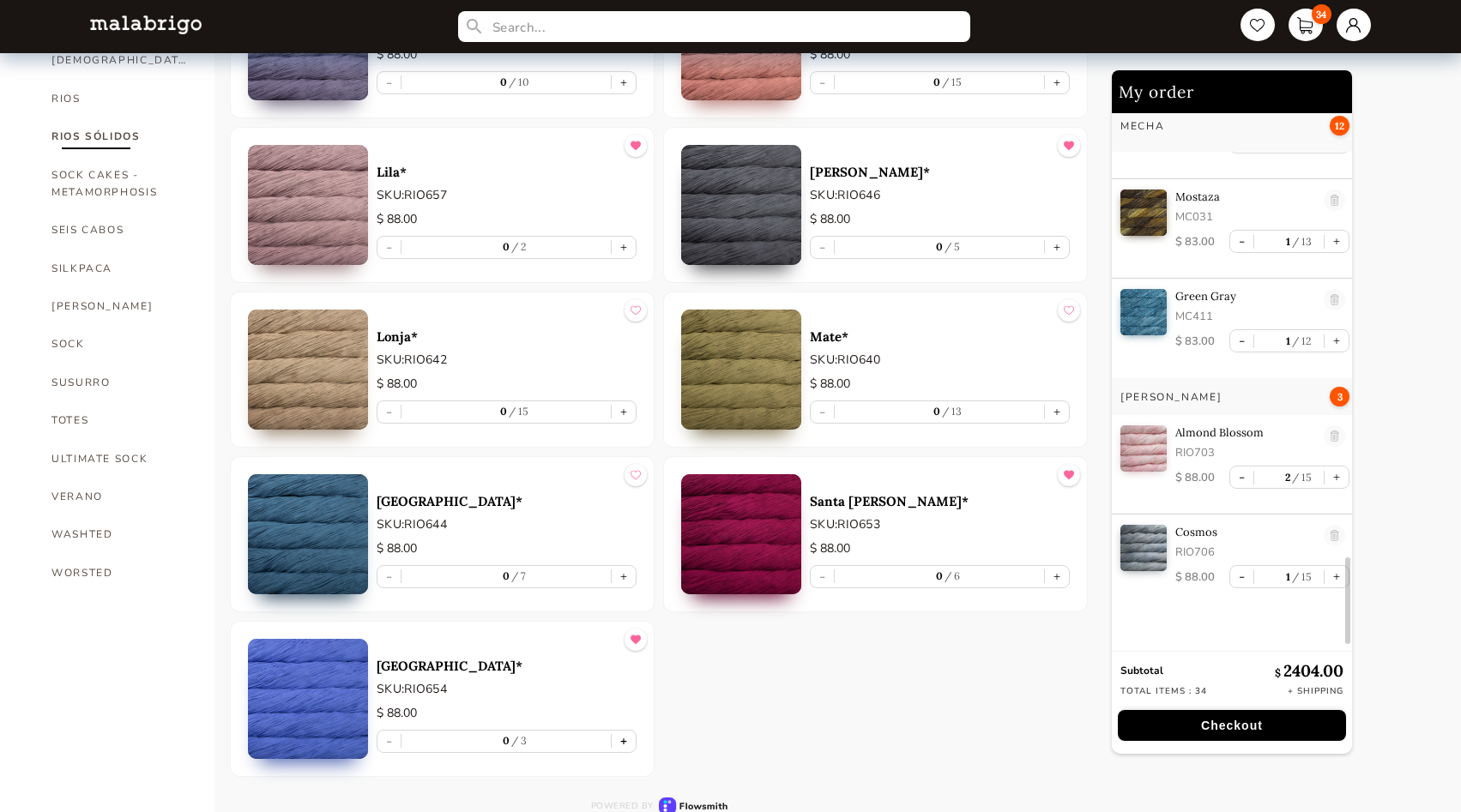 click on "+" at bounding box center (624, 741) 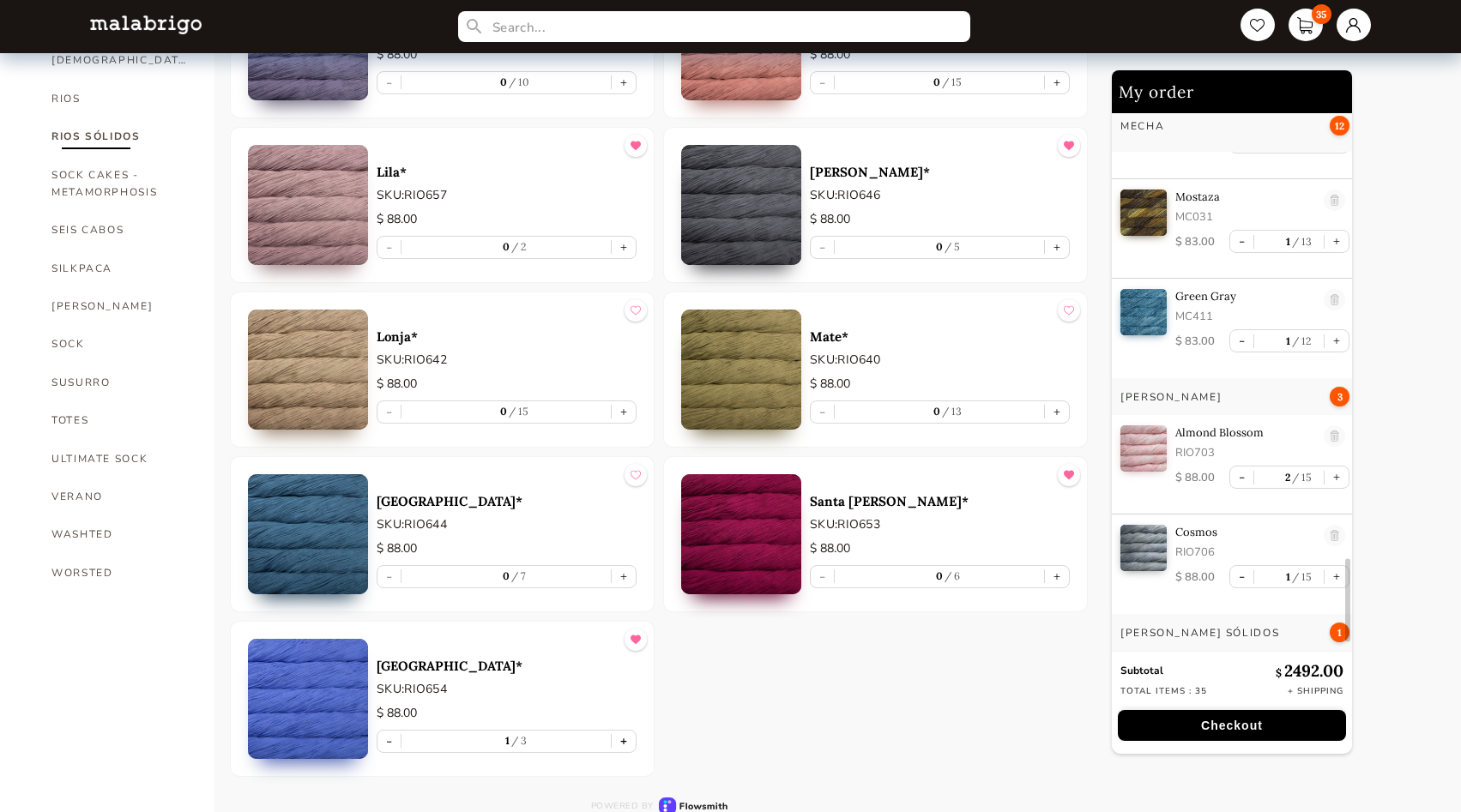 scroll, scrollTop: 2916, scrollLeft: 0, axis: vertical 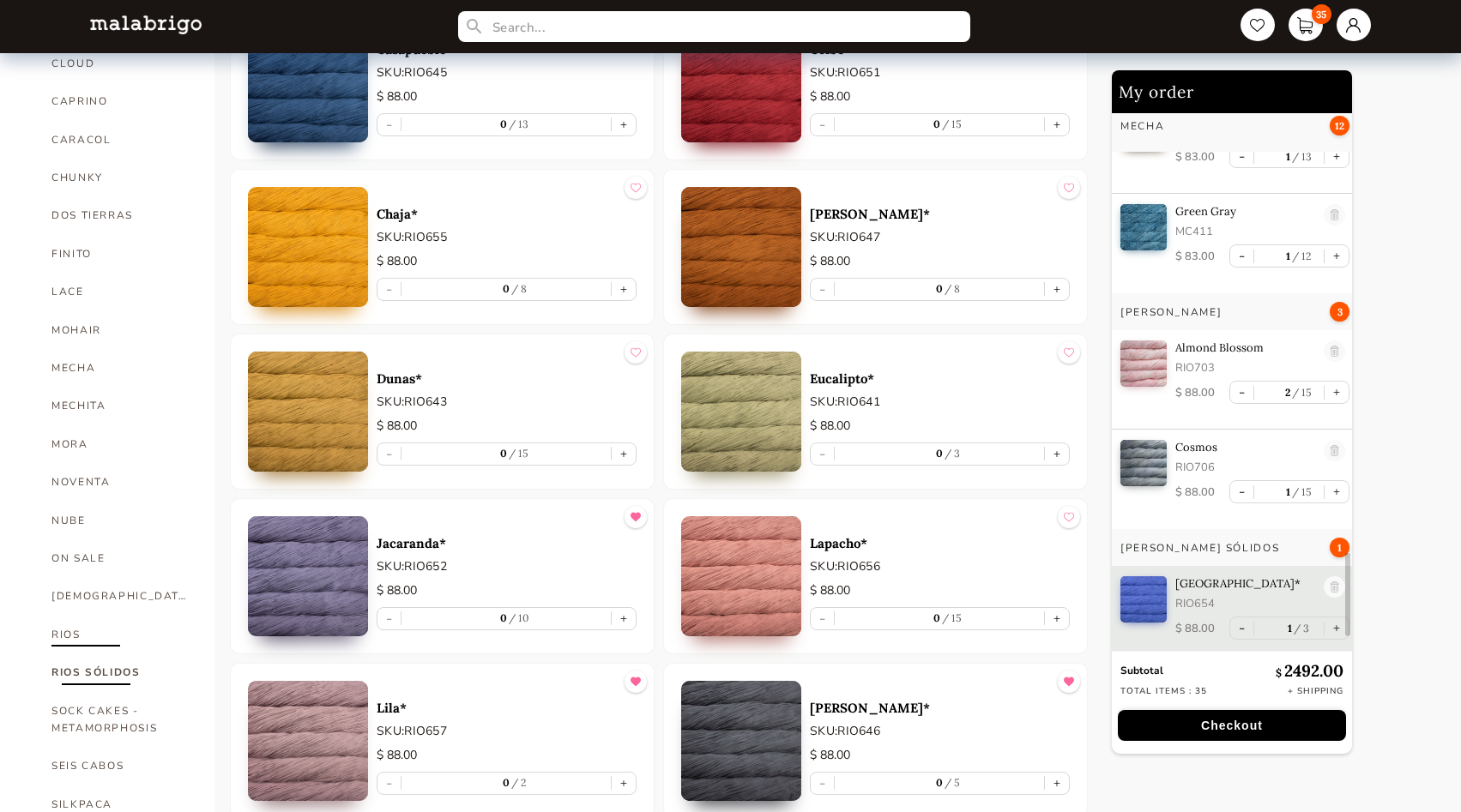 click on "RIOS" at bounding box center (120, 635) 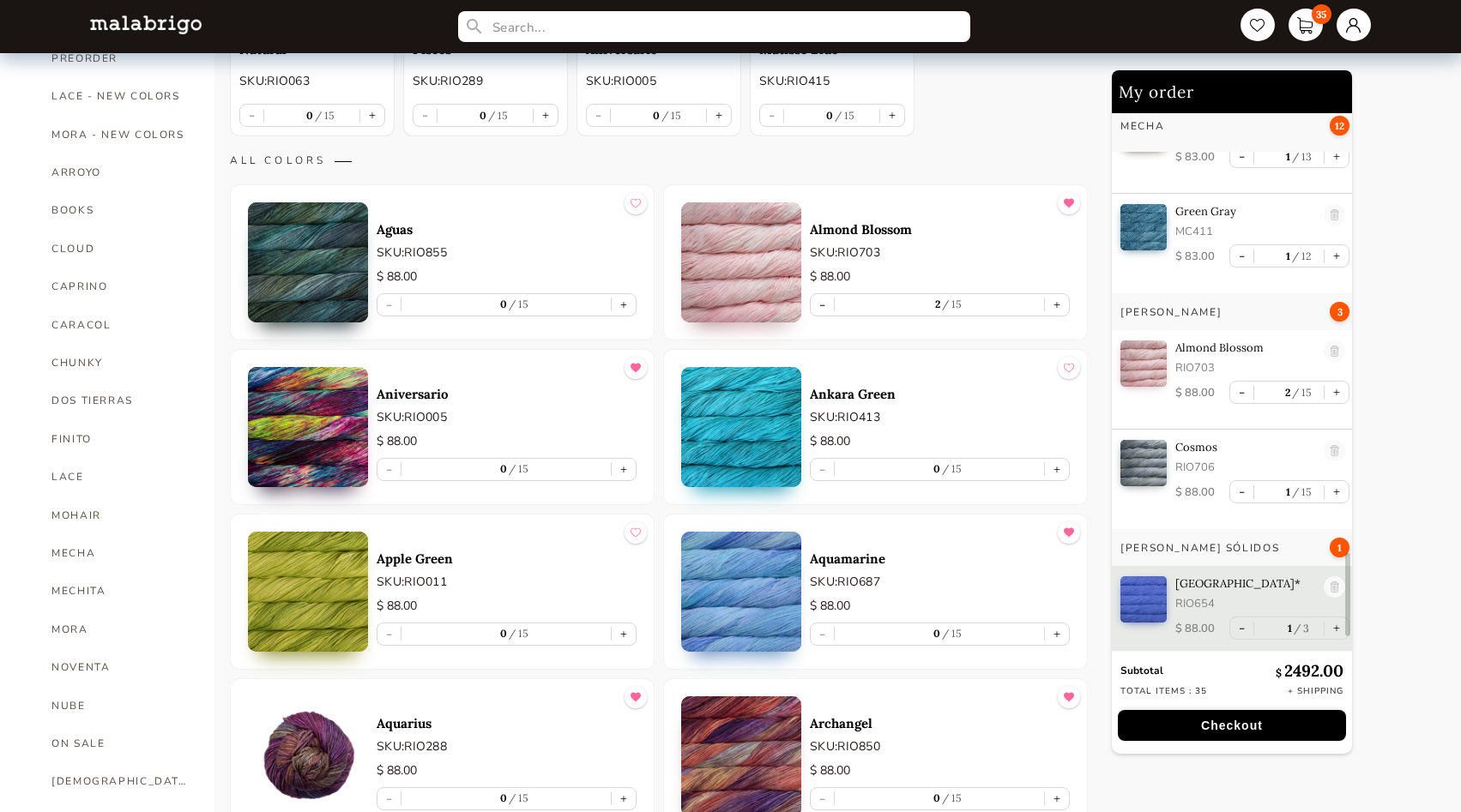 scroll, scrollTop: 370, scrollLeft: 0, axis: vertical 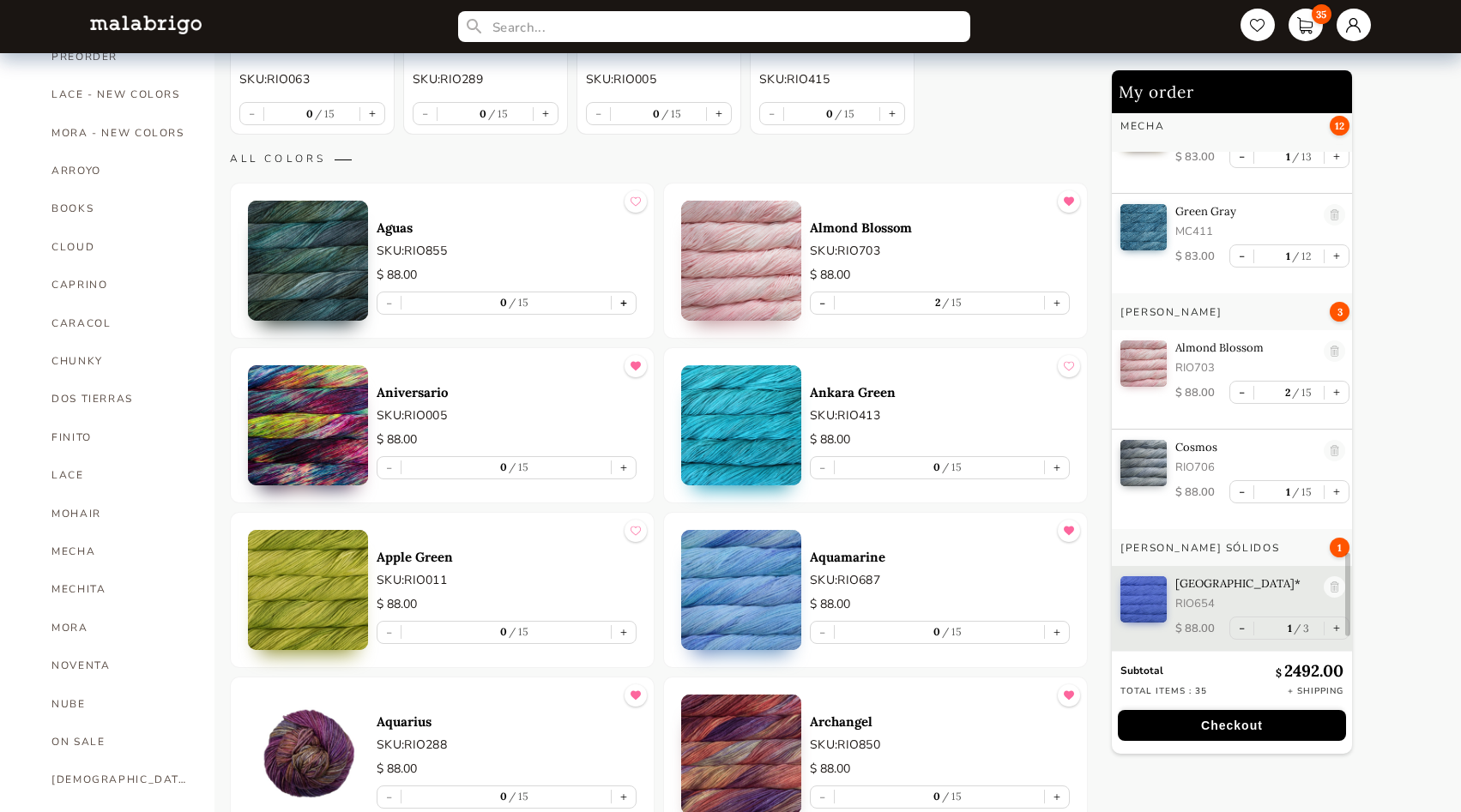 click on "+" at bounding box center [624, 303] 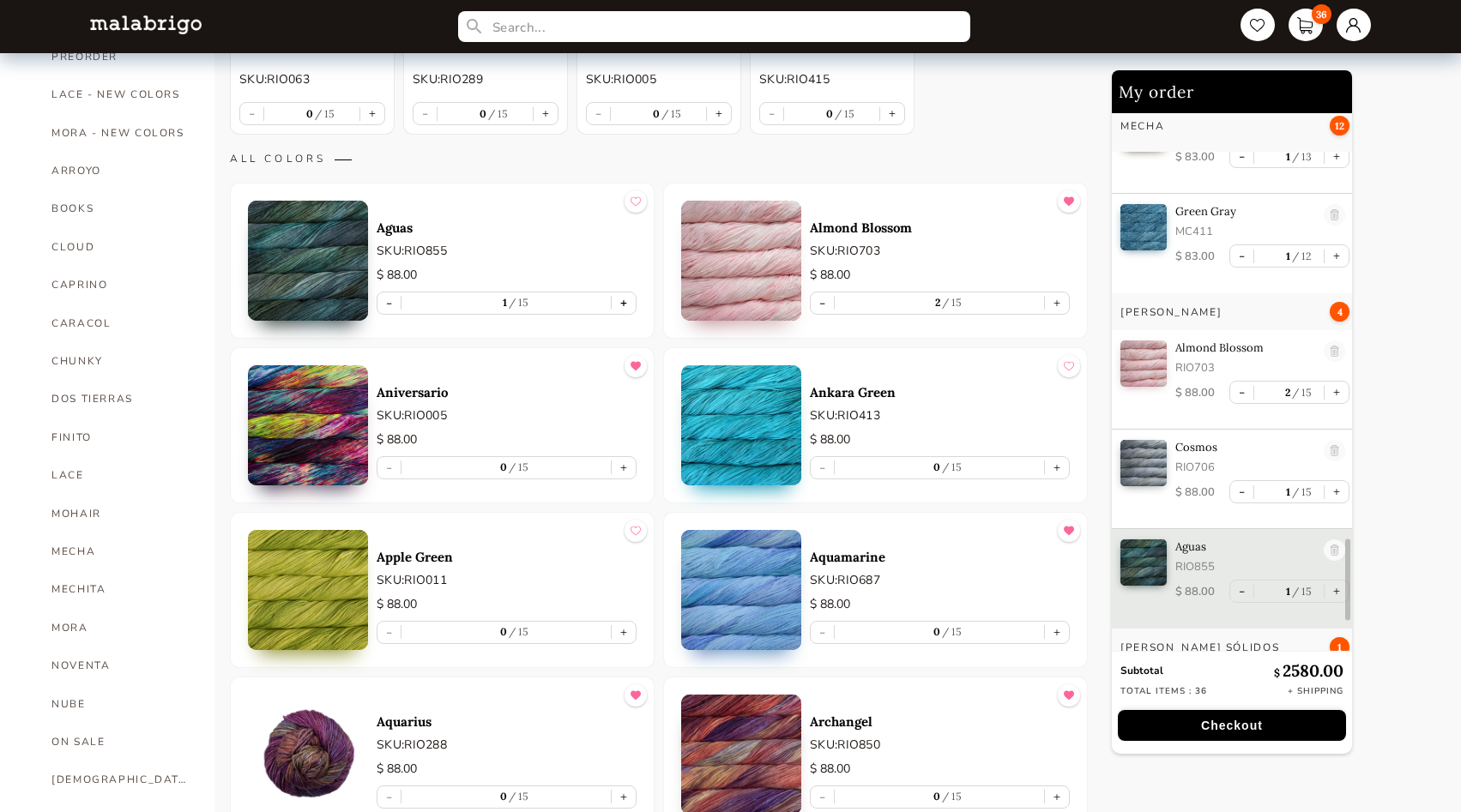 scroll, scrollTop: 2878, scrollLeft: 0, axis: vertical 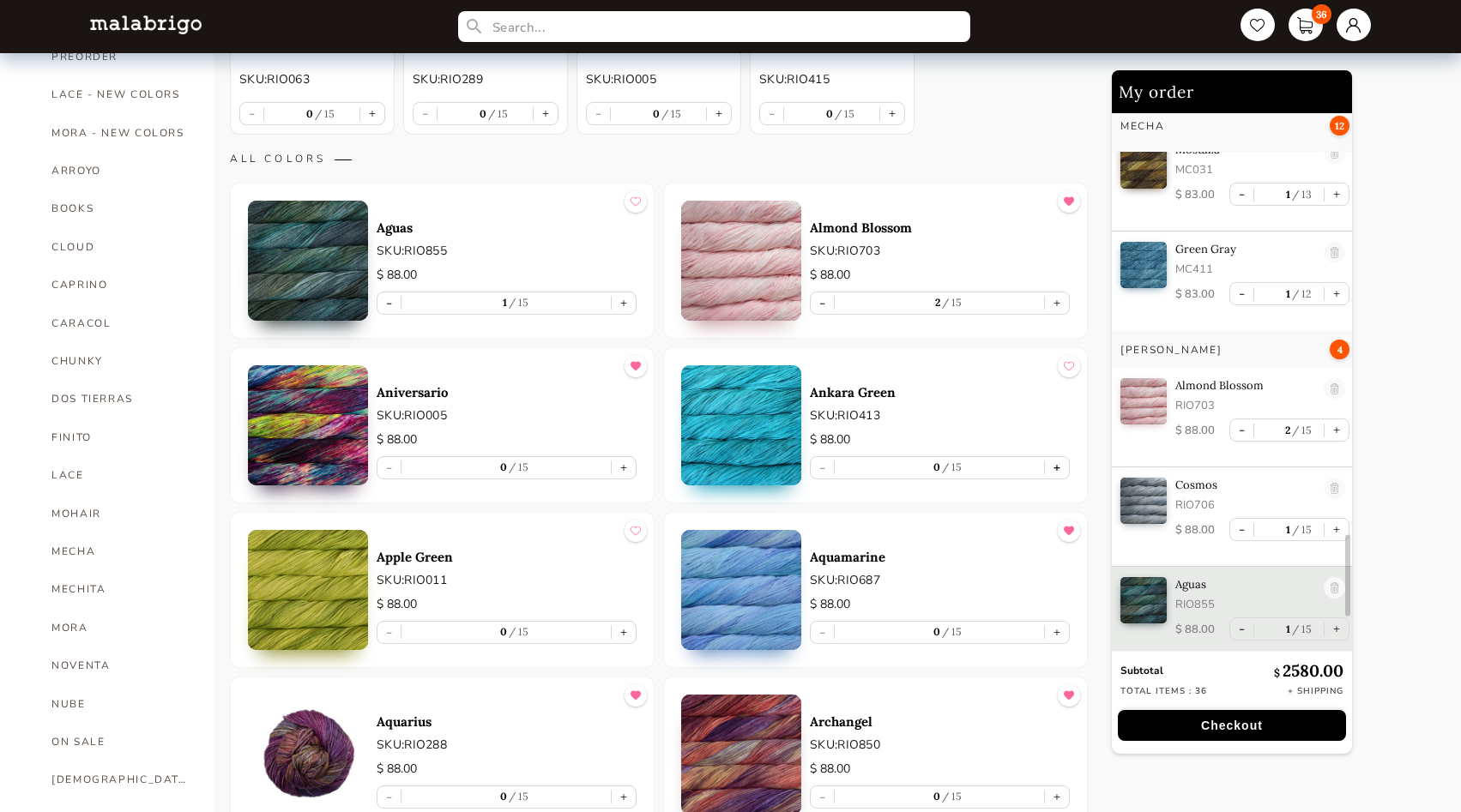 click on "+" at bounding box center [1057, 467] 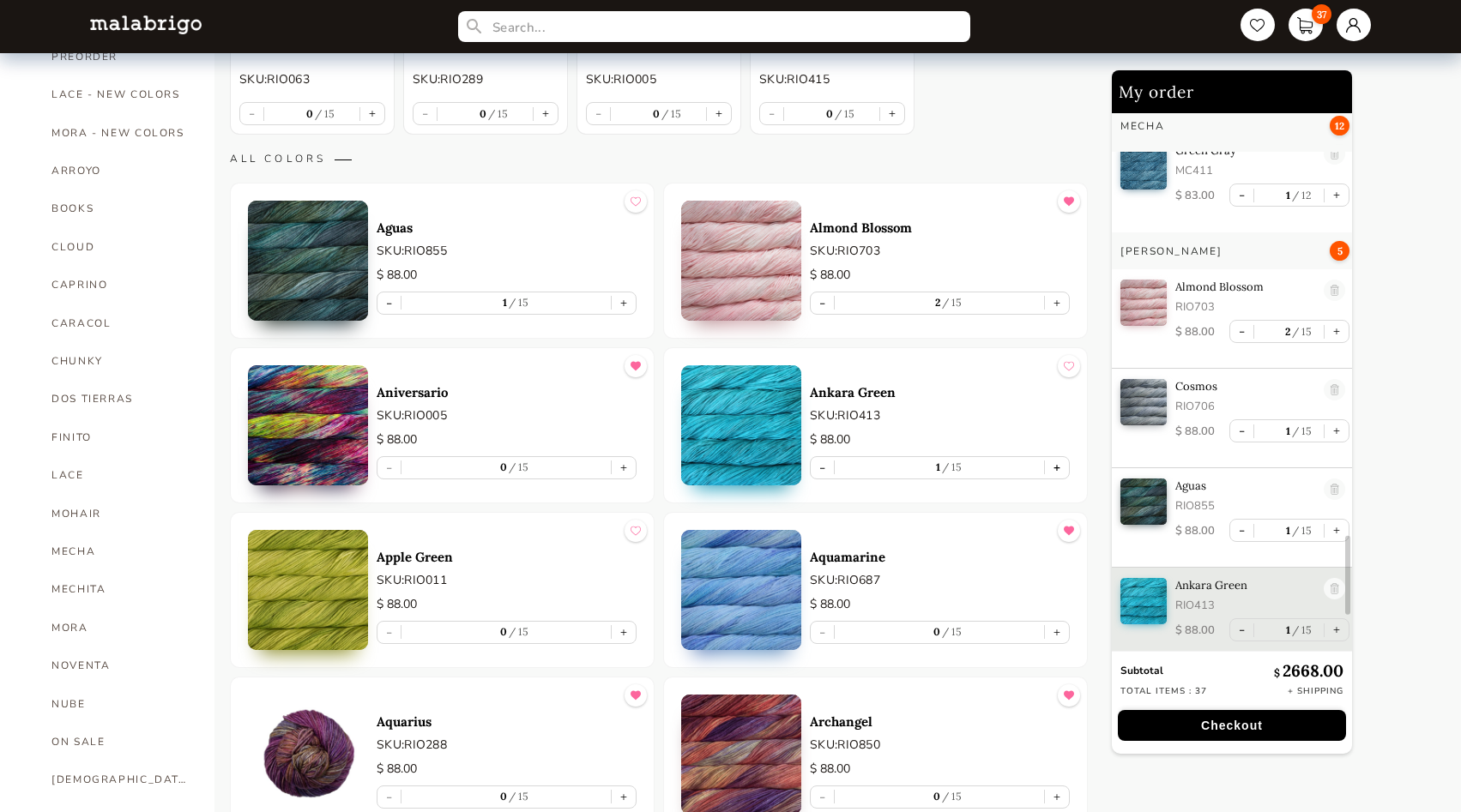 scroll, scrollTop: 2978, scrollLeft: 0, axis: vertical 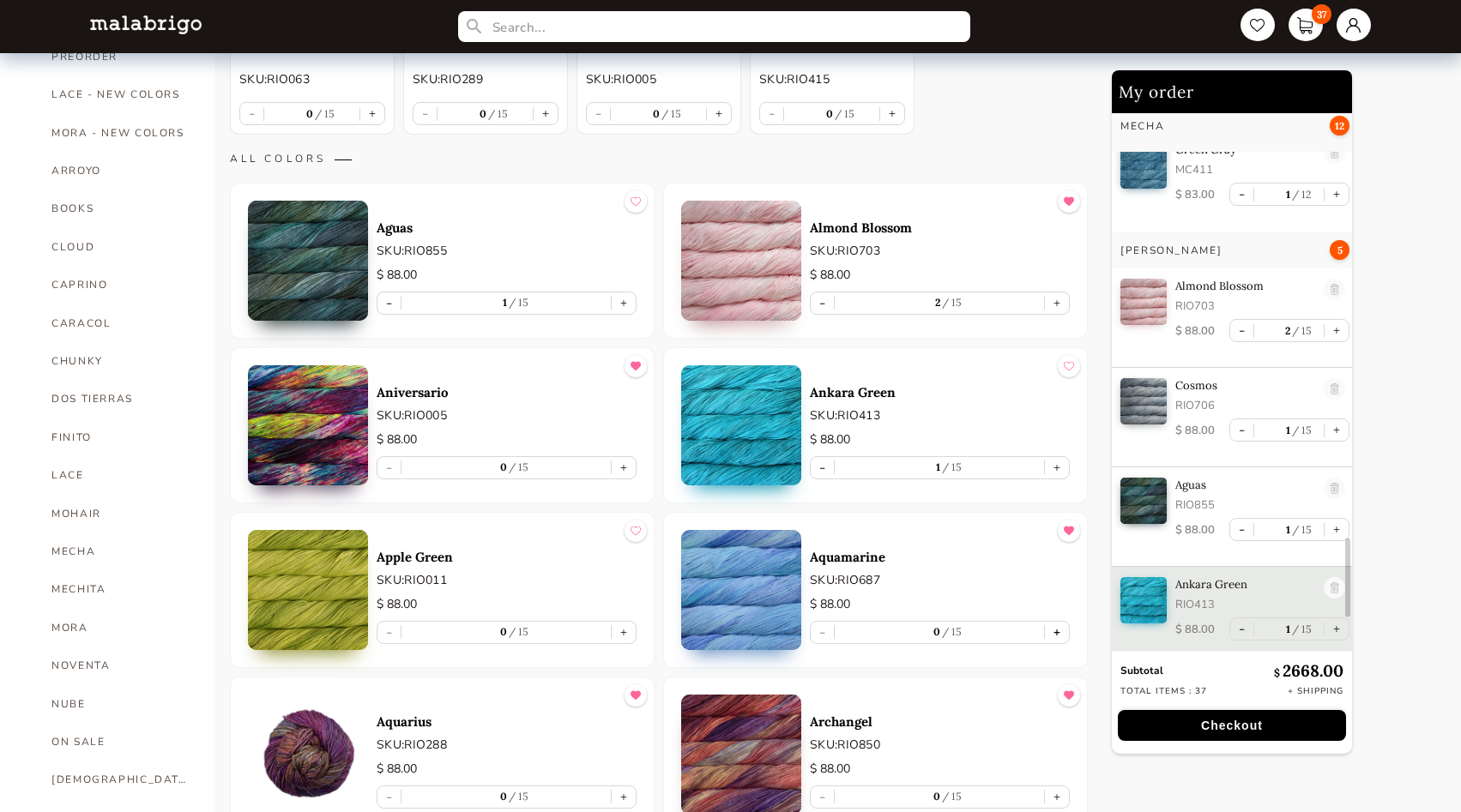 click on "+" at bounding box center (1057, 632) 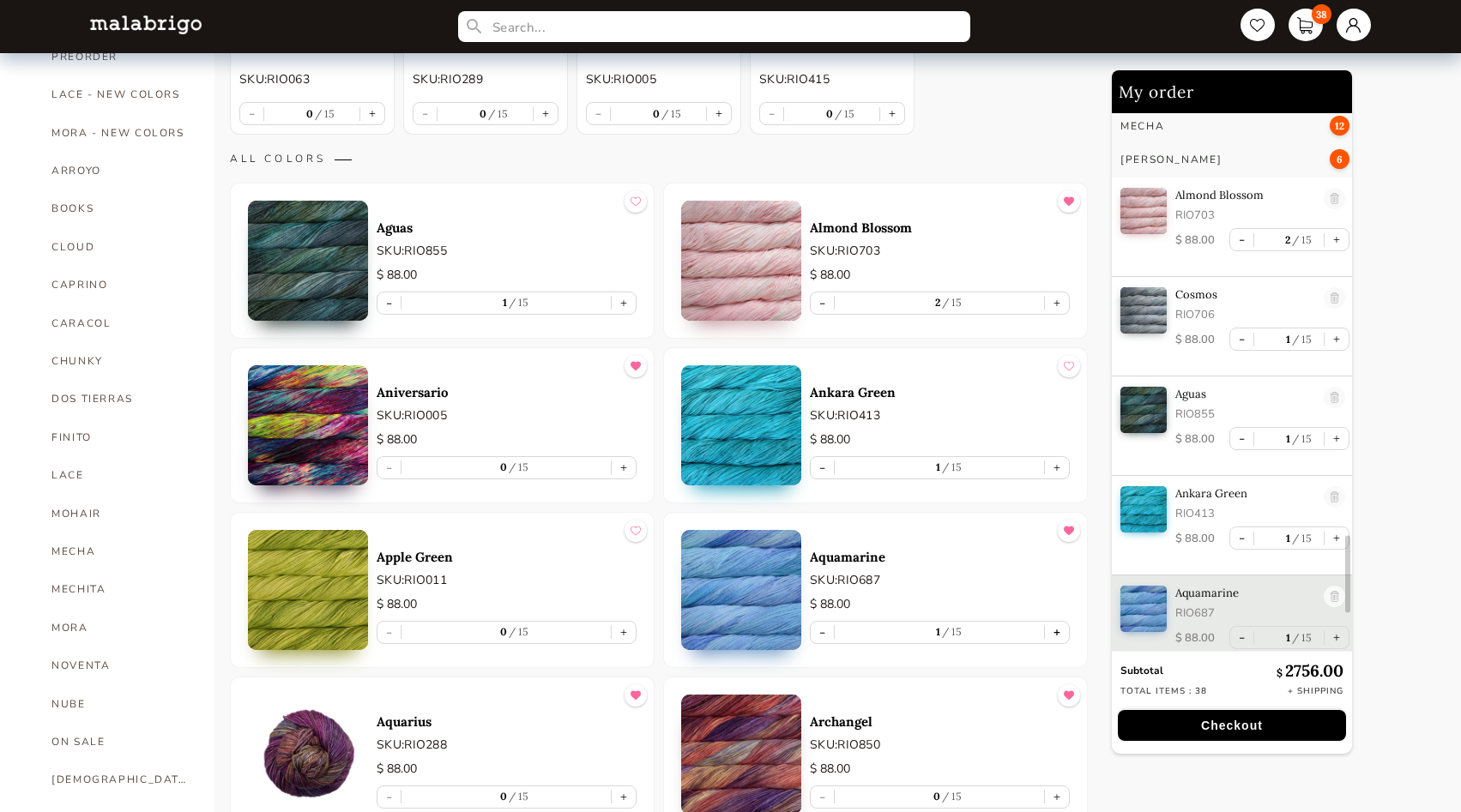 scroll, scrollTop: 3077, scrollLeft: 0, axis: vertical 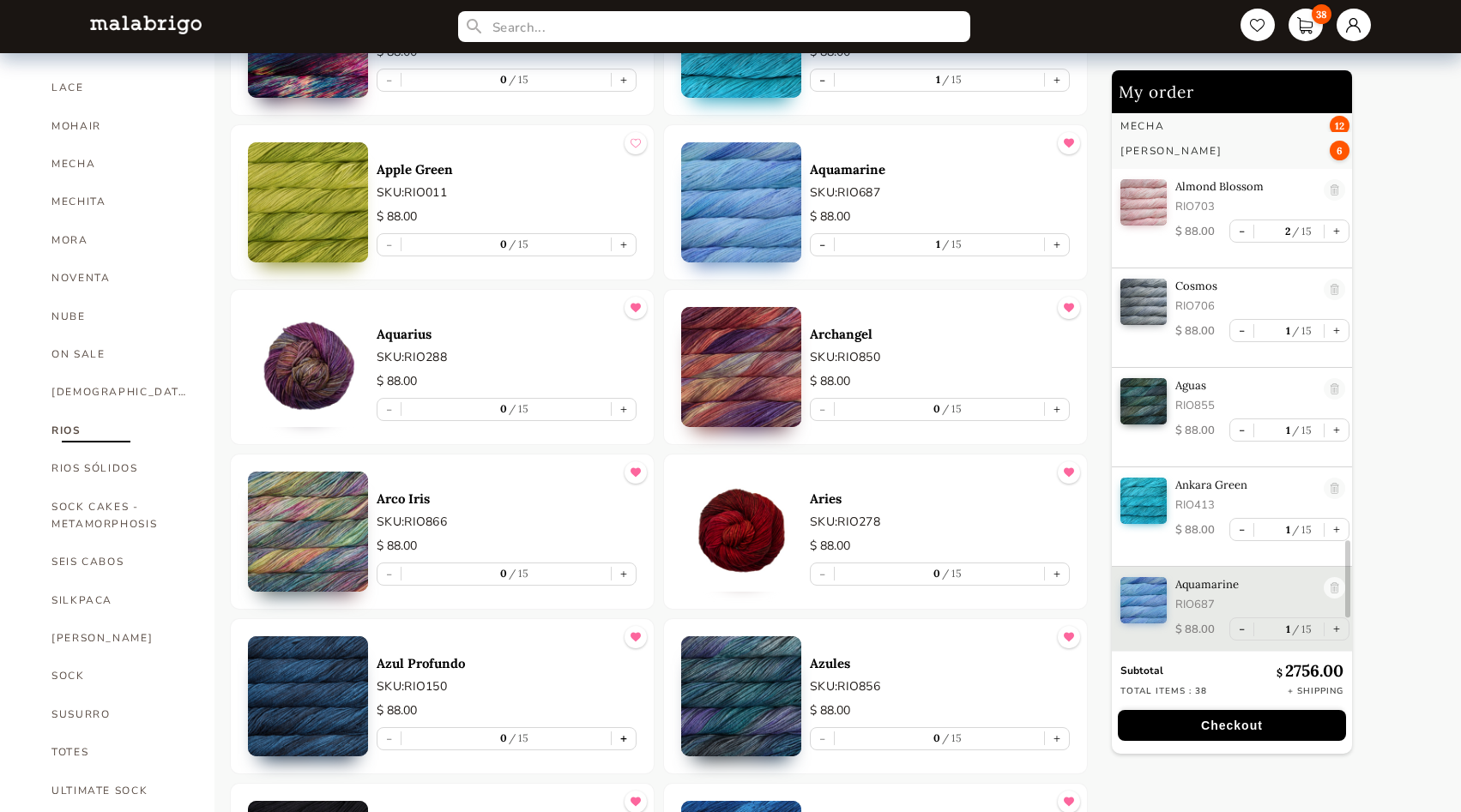 click on "+" at bounding box center (624, 738) 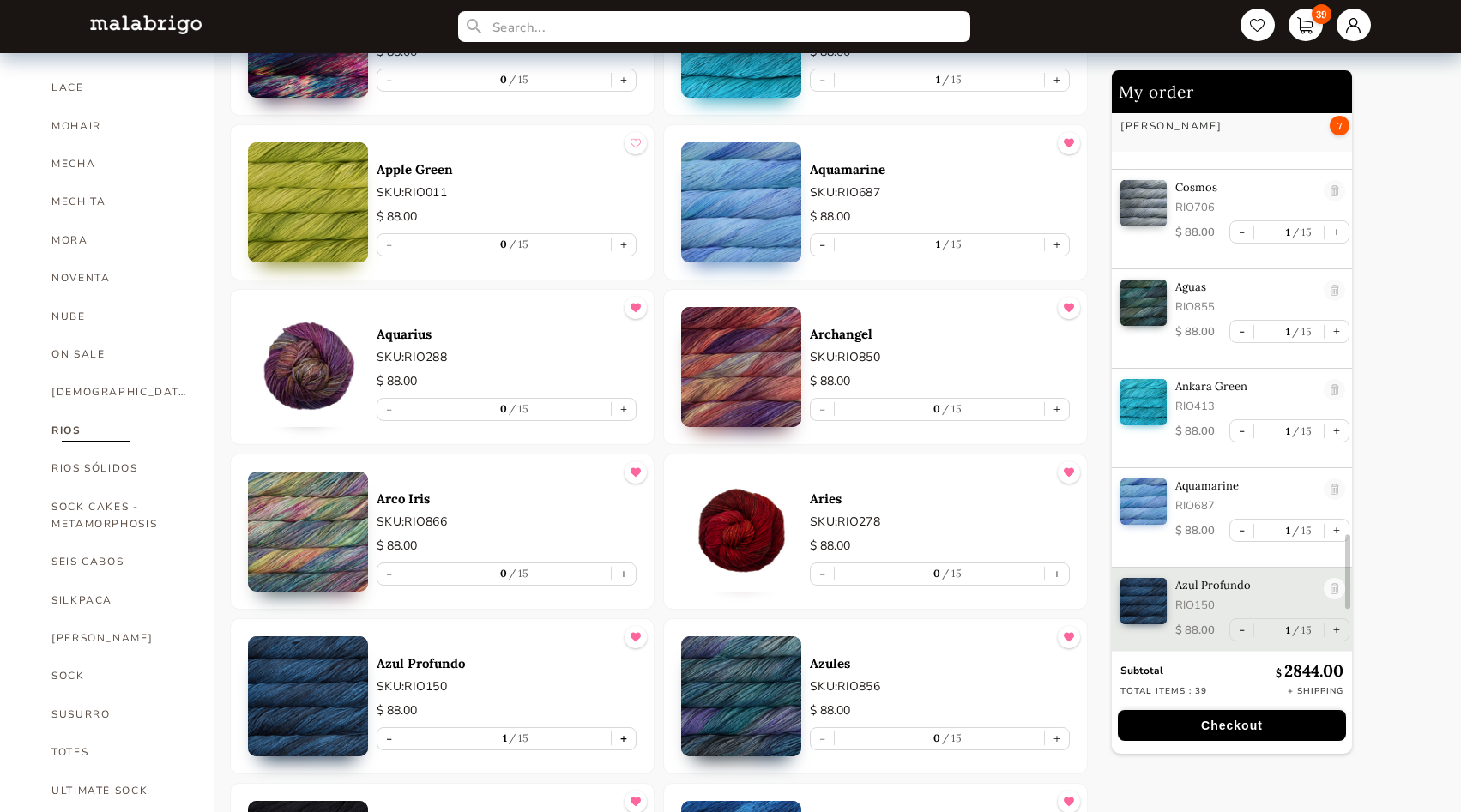 scroll, scrollTop: 3177, scrollLeft: 0, axis: vertical 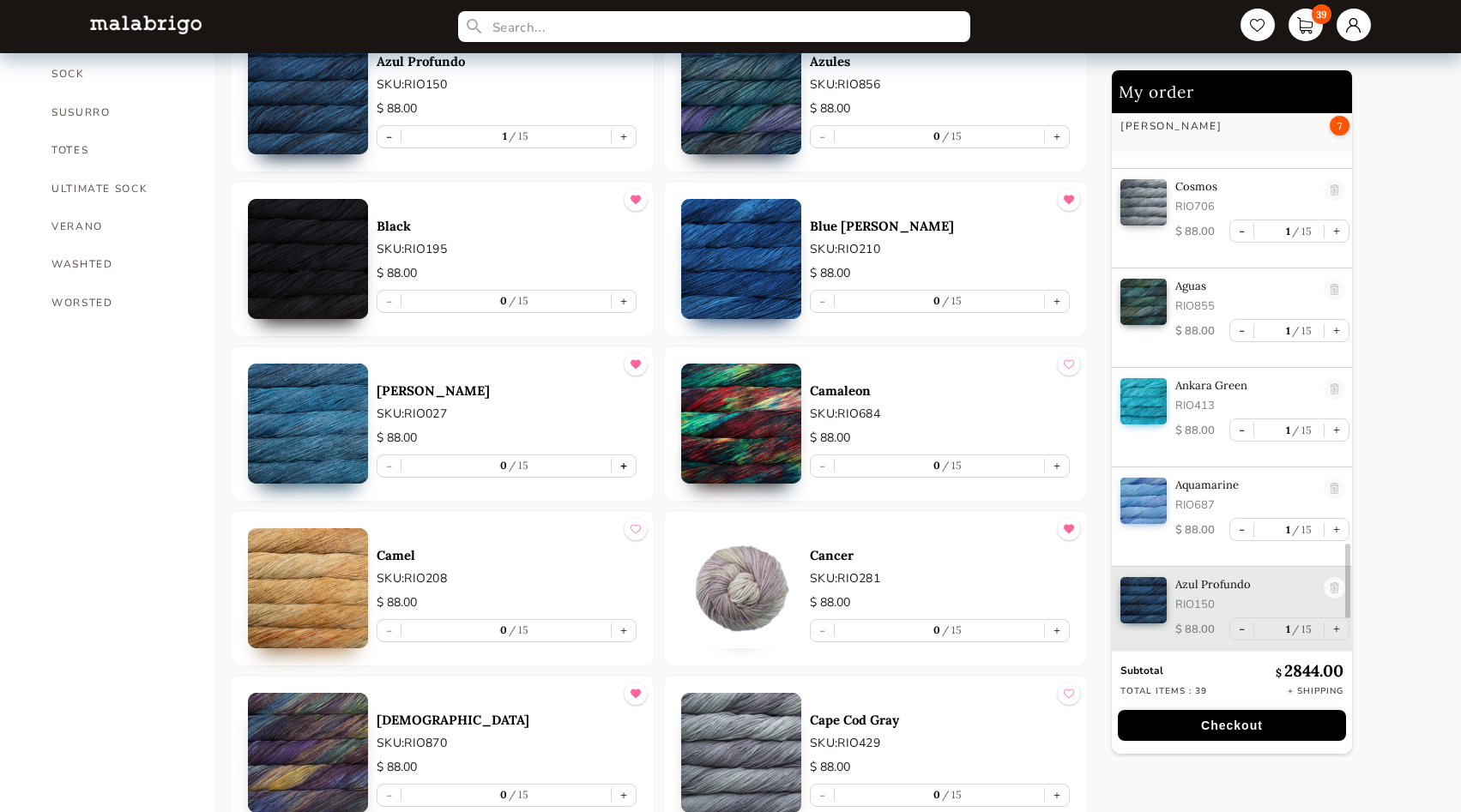 click on "+" at bounding box center (624, 466) 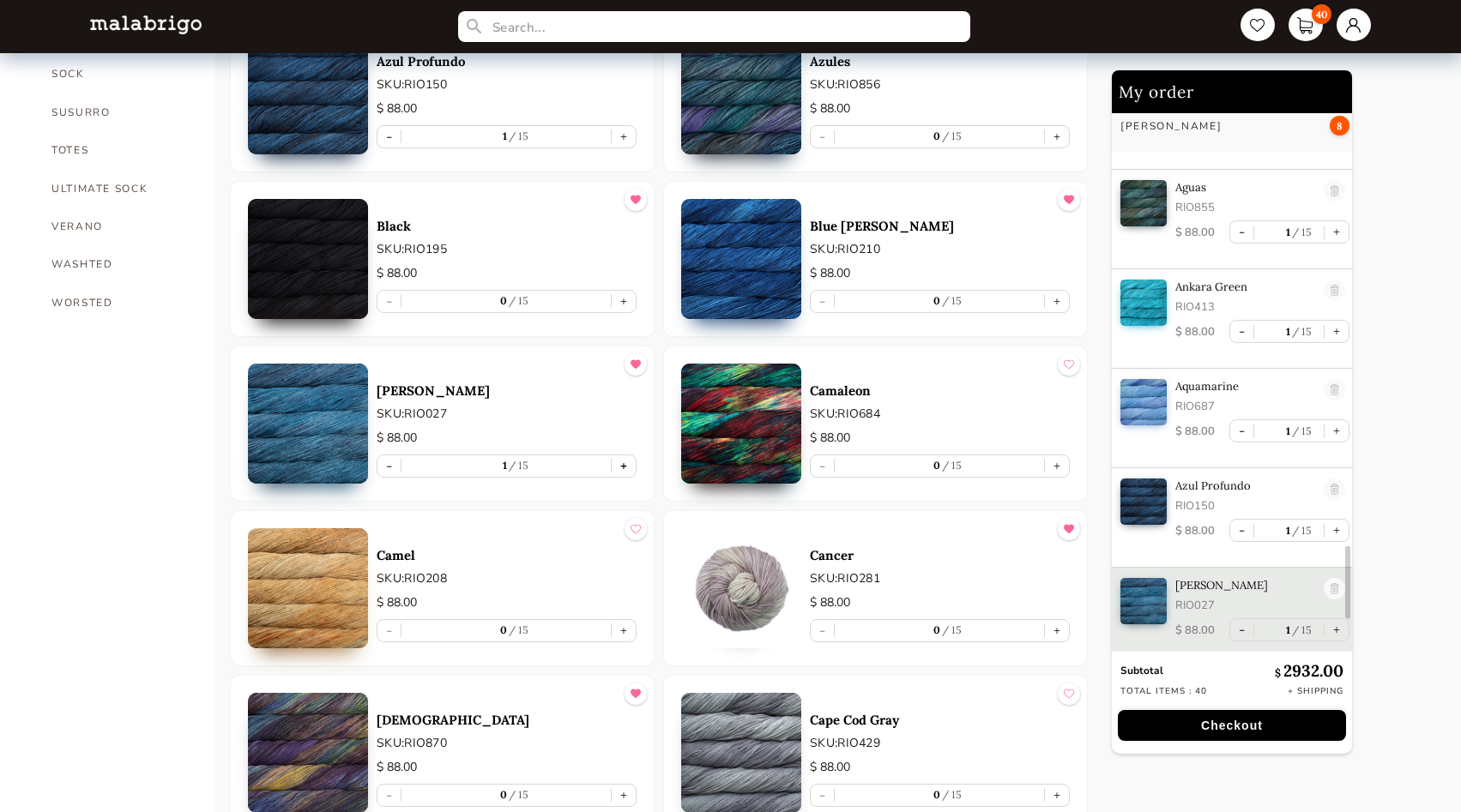 scroll, scrollTop: 3276, scrollLeft: 0, axis: vertical 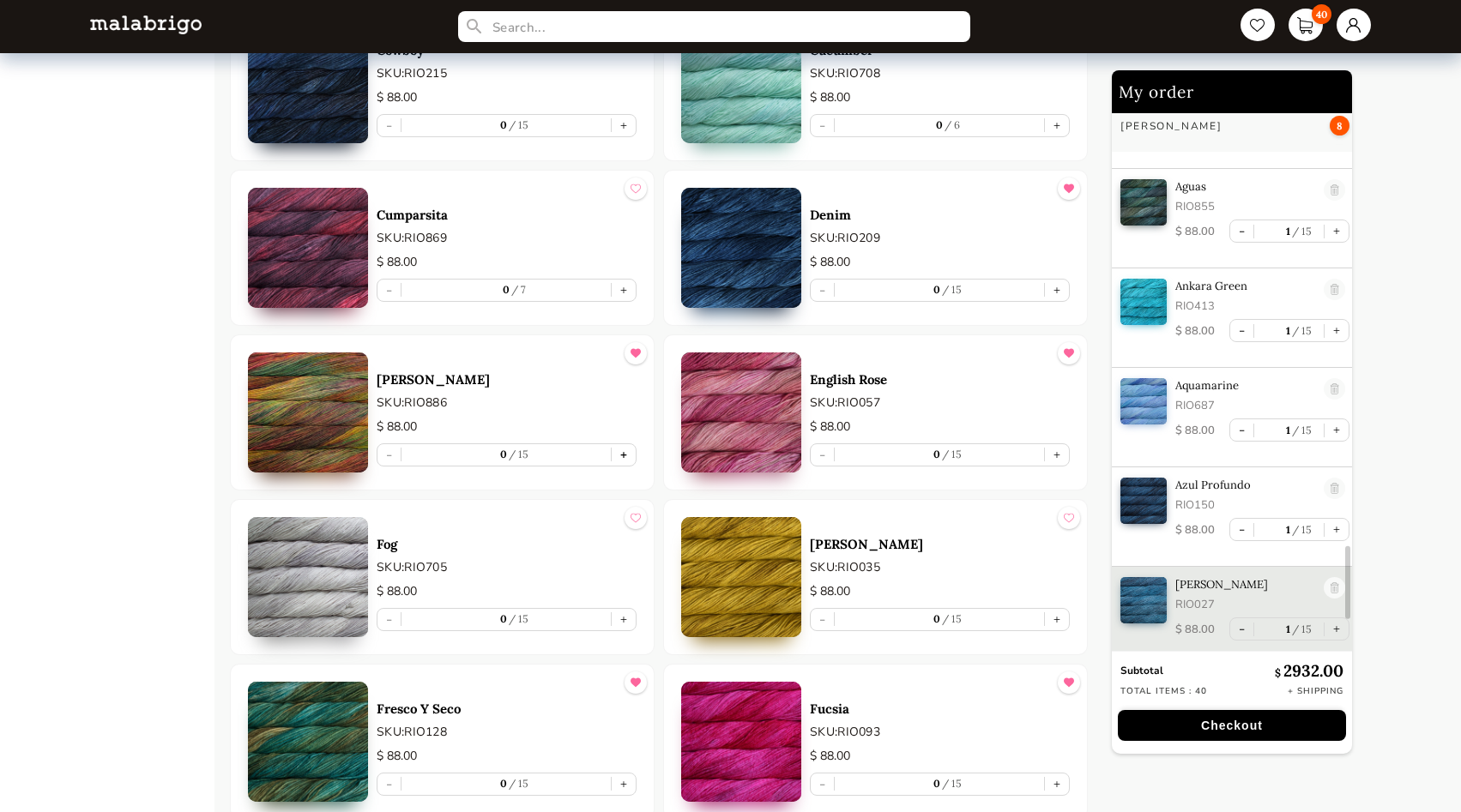 click on "+" at bounding box center (624, 454) 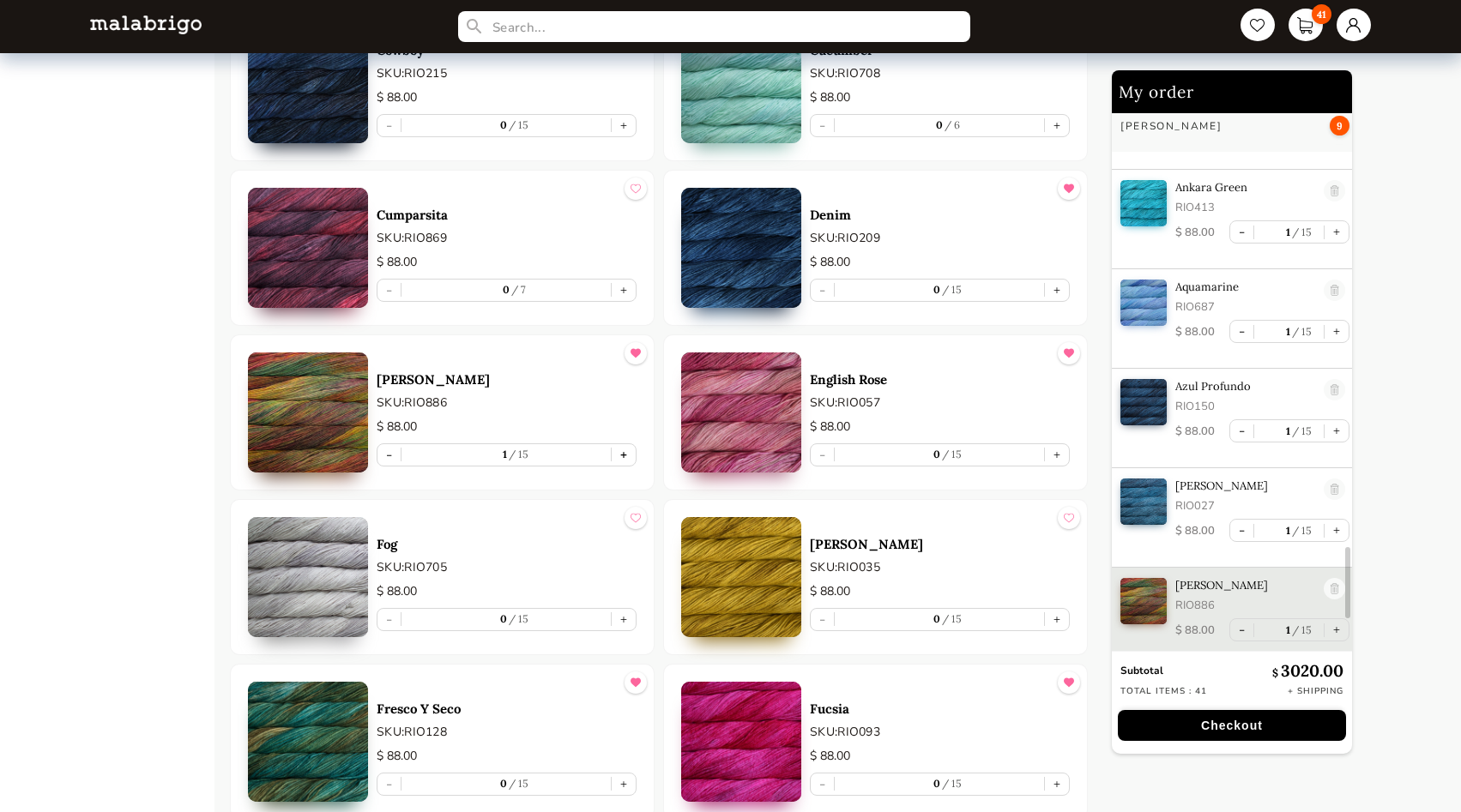 scroll, scrollTop: 3376, scrollLeft: 0, axis: vertical 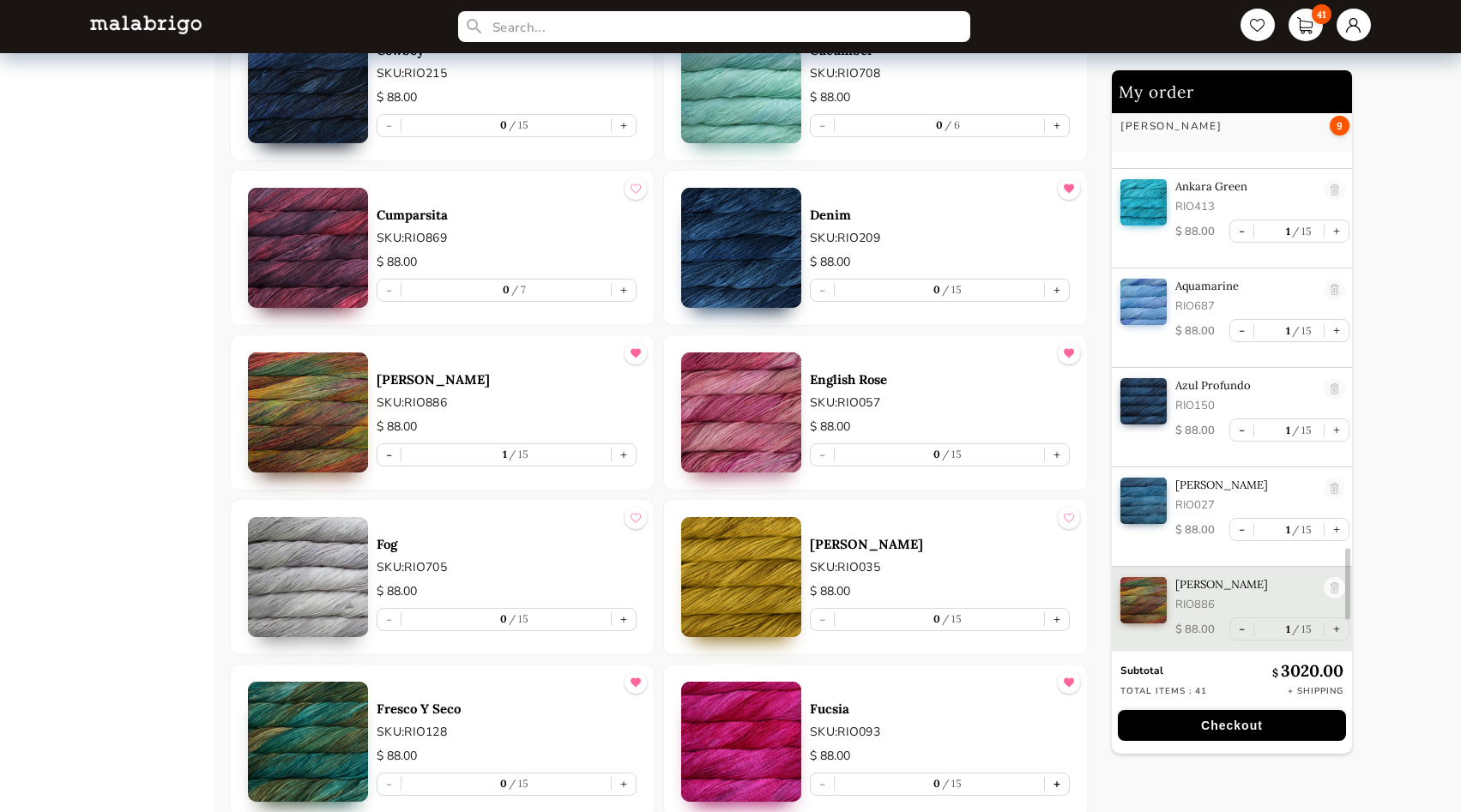 click on "+" at bounding box center [1057, 784] 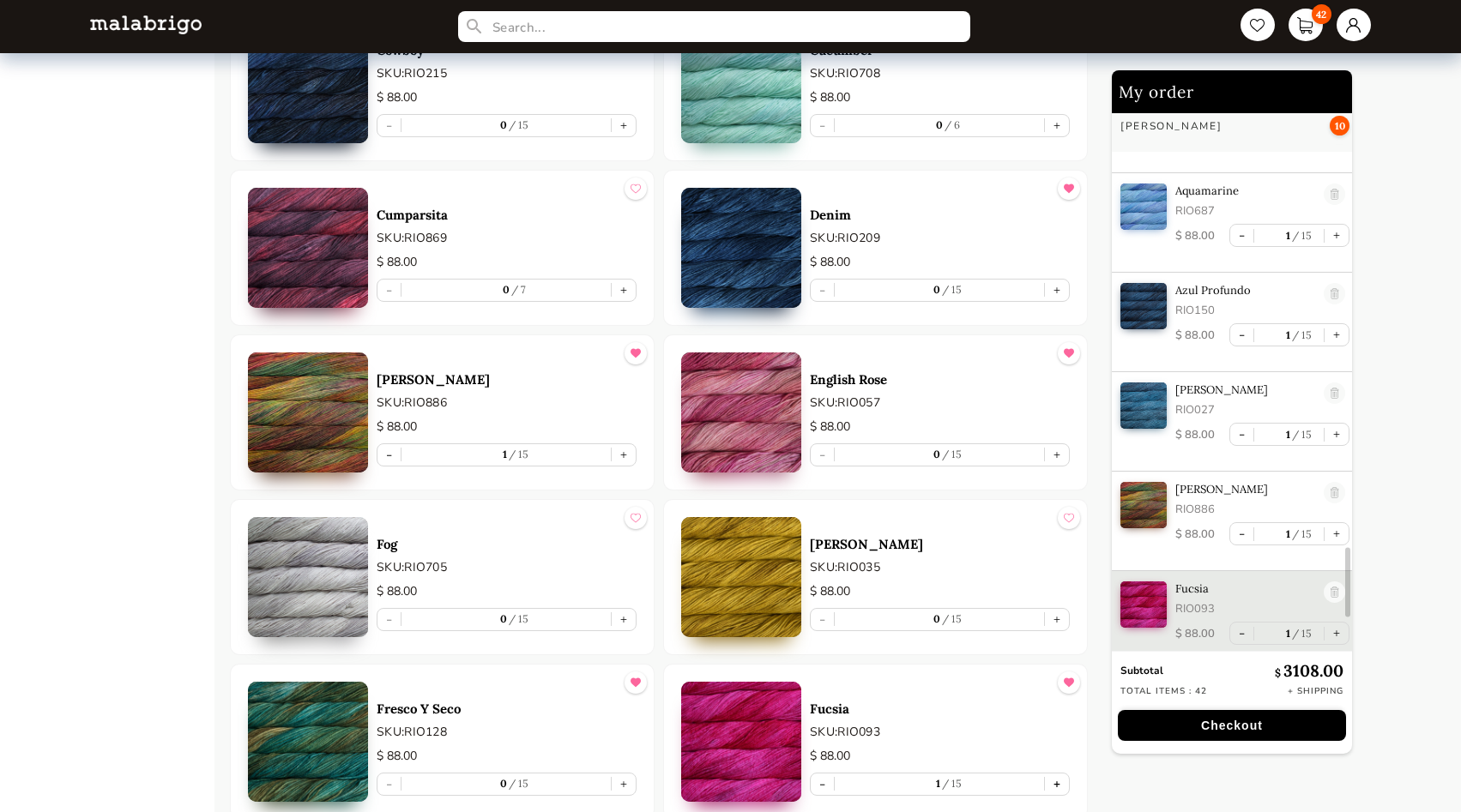 scroll, scrollTop: 3475, scrollLeft: 0, axis: vertical 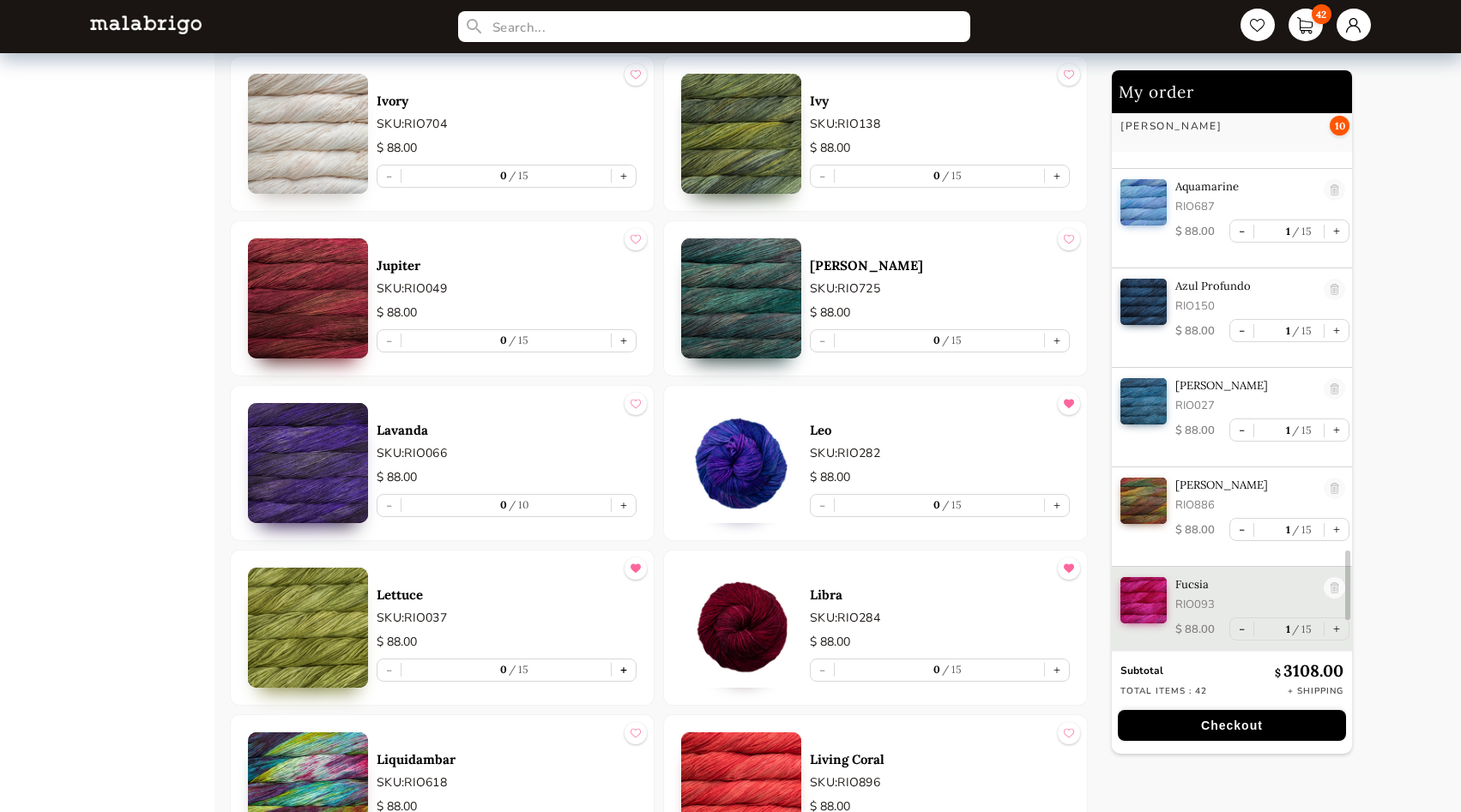click on "+" at bounding box center (624, 670) 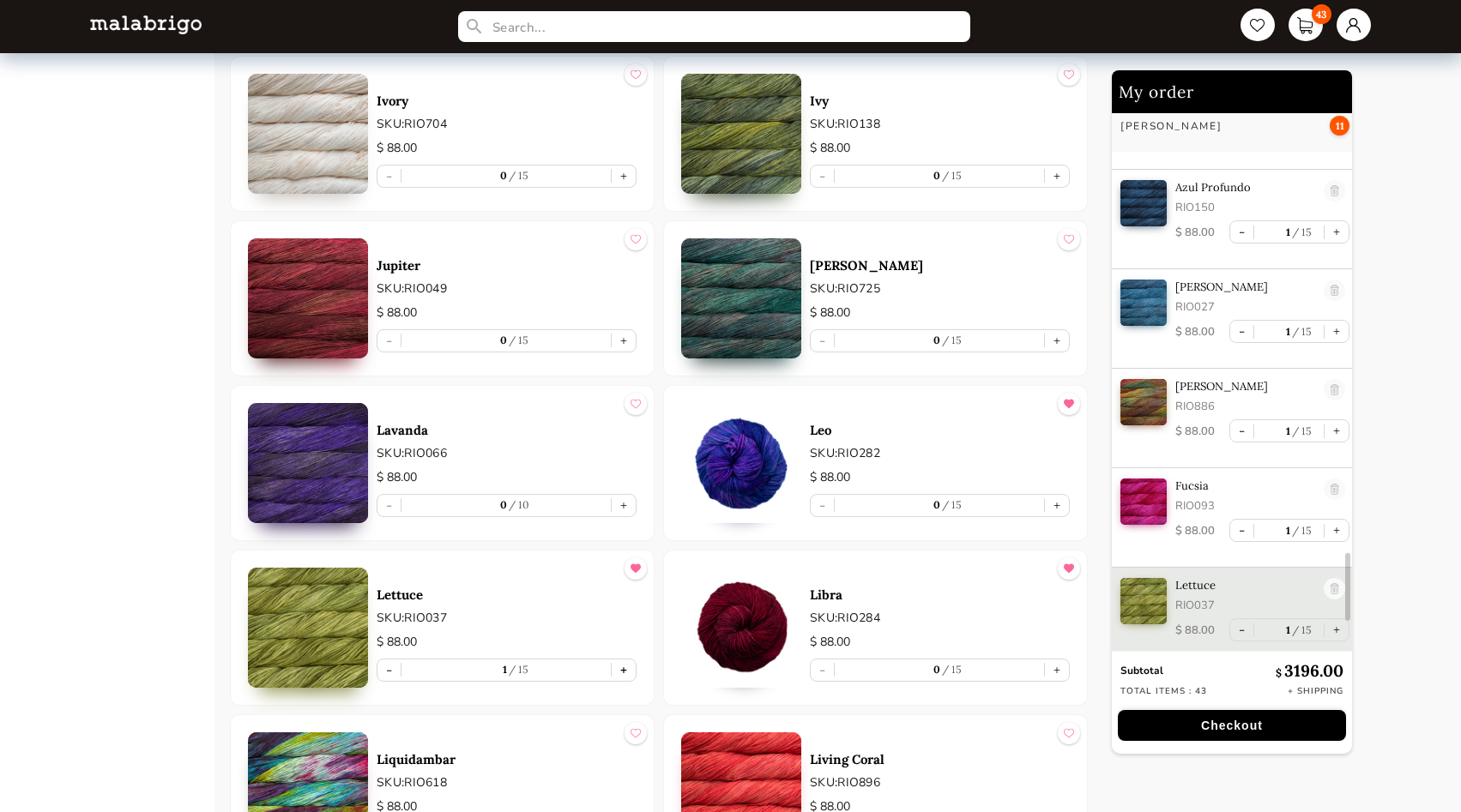 scroll, scrollTop: 3575, scrollLeft: 0, axis: vertical 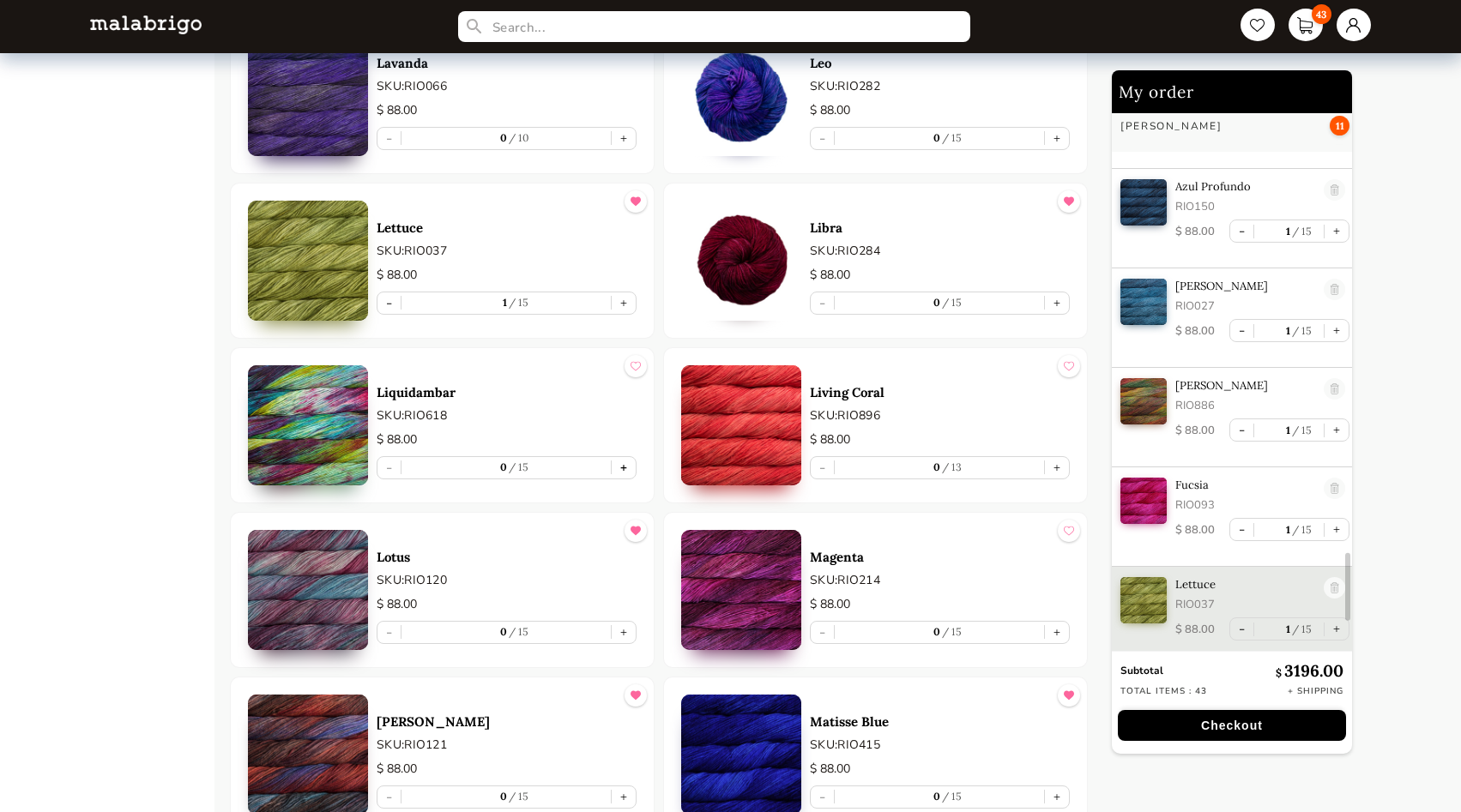 click on "+" at bounding box center (624, 467) 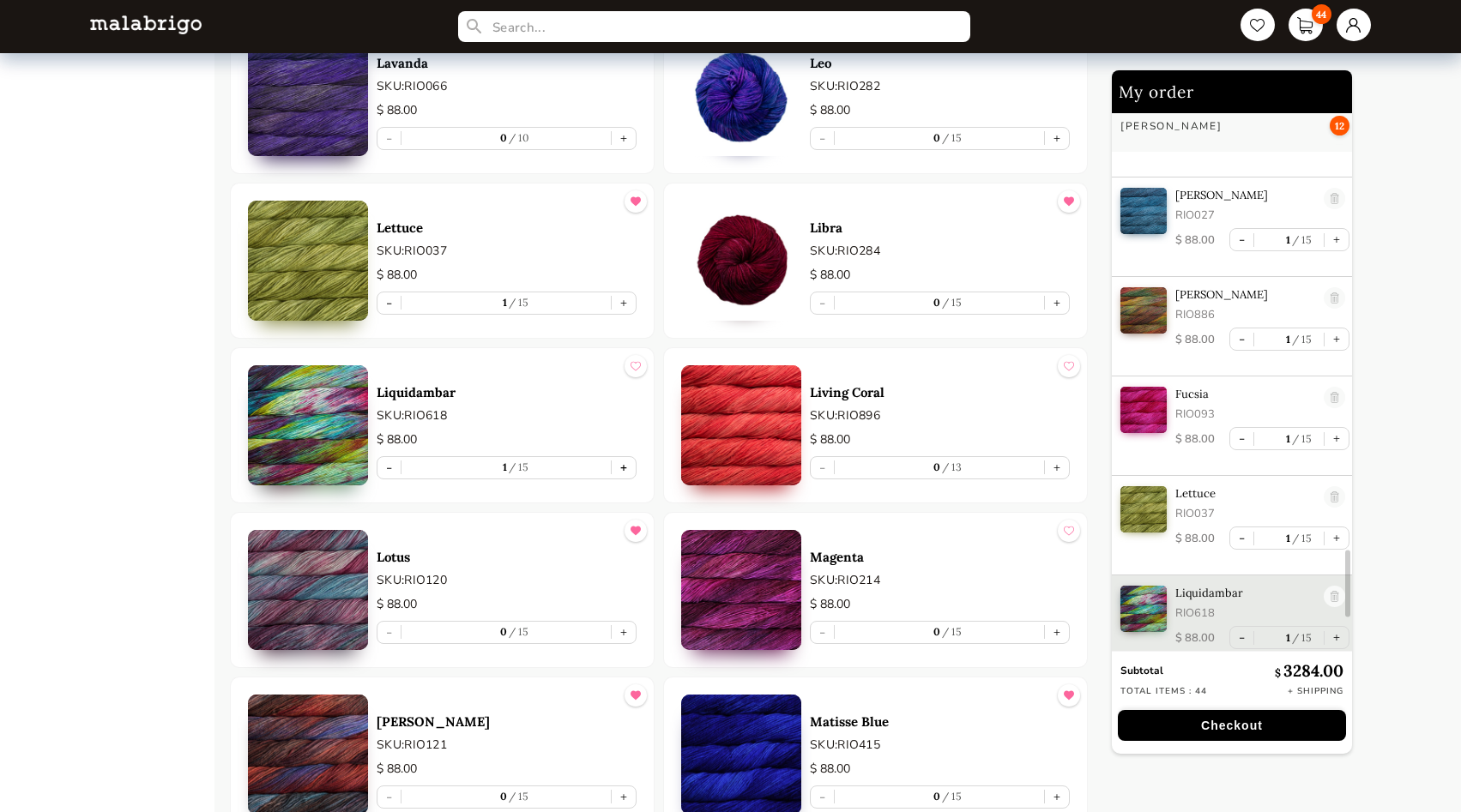 scroll, scrollTop: 3674, scrollLeft: 0, axis: vertical 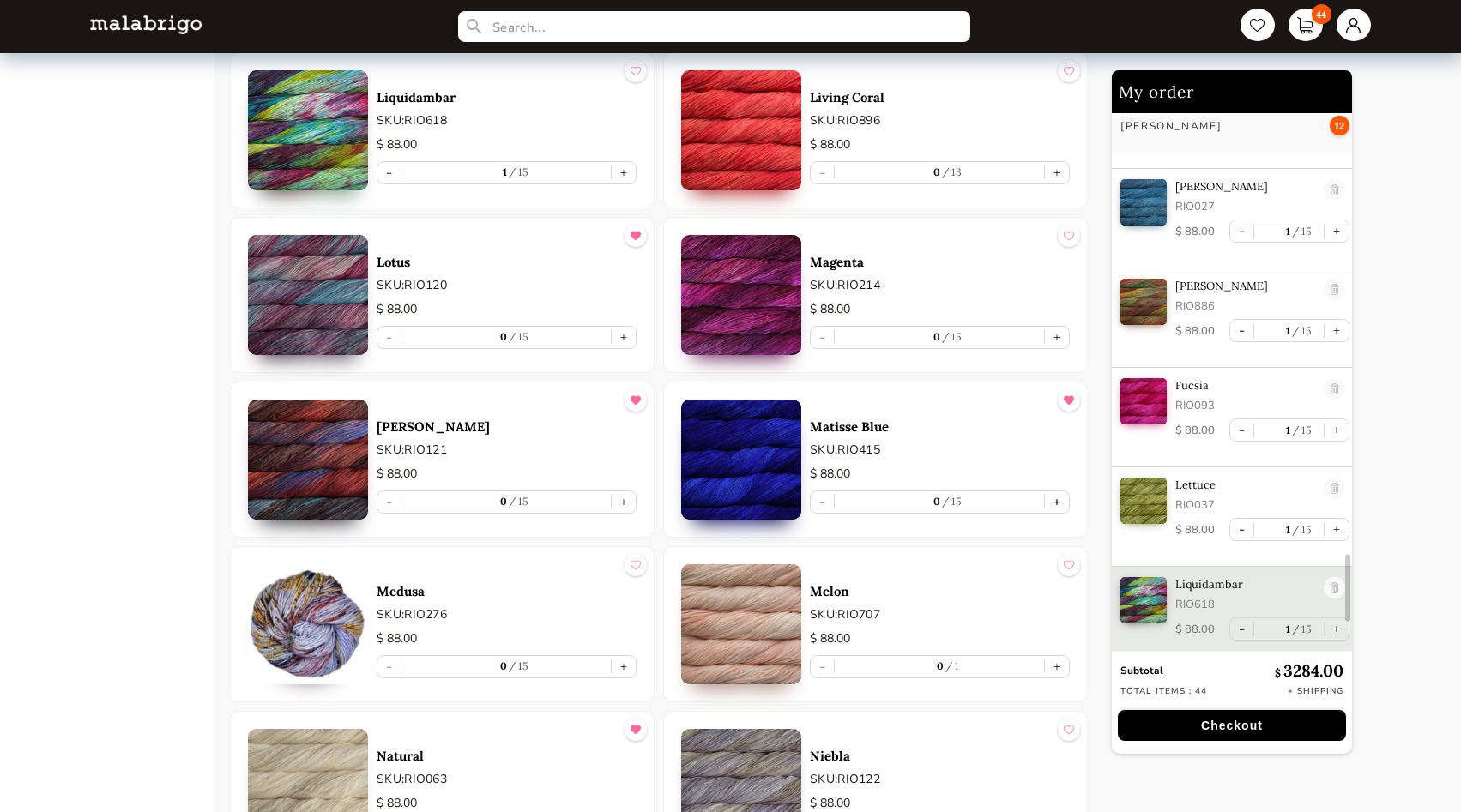 click on "+" at bounding box center [1057, 502] 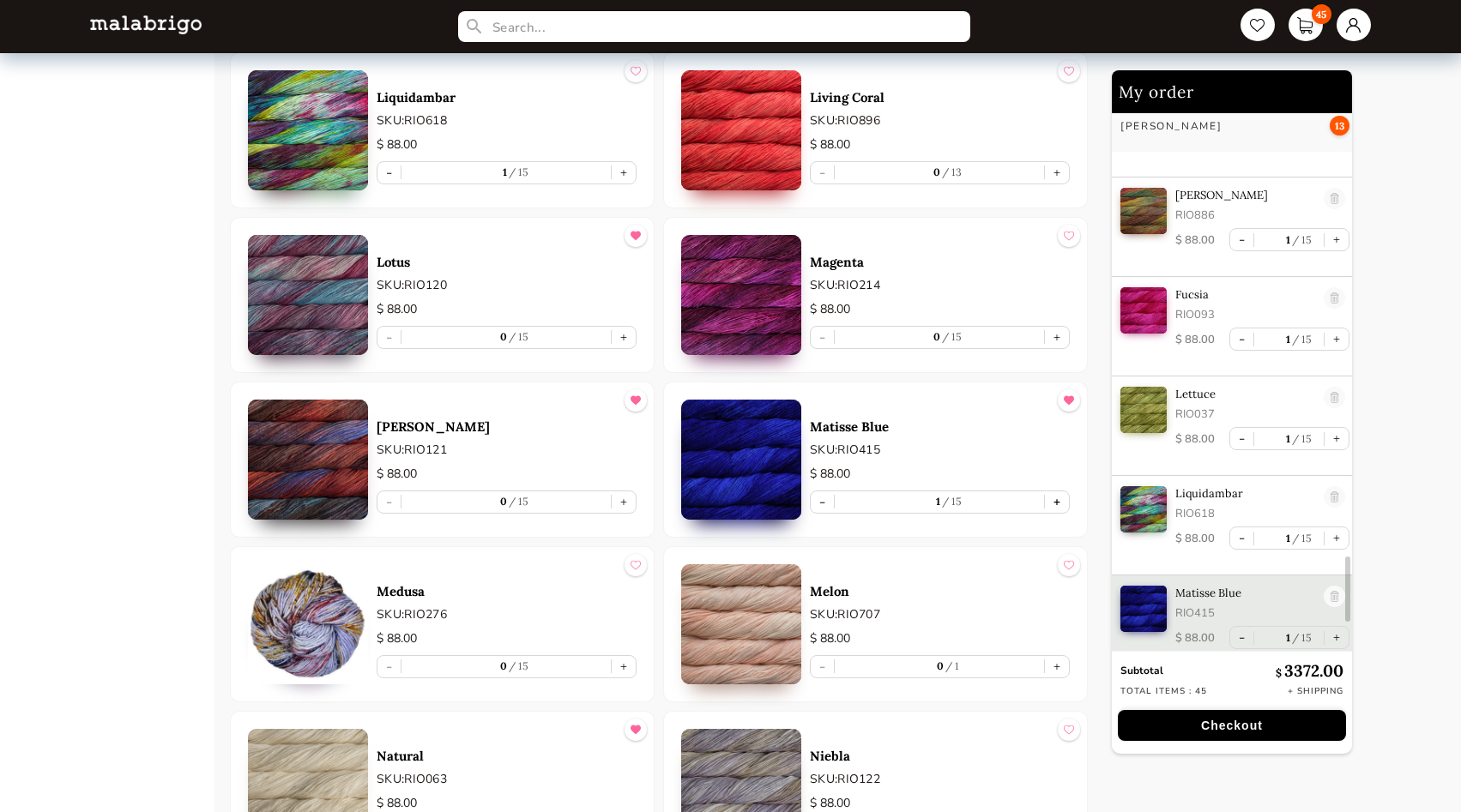 scroll, scrollTop: 3774, scrollLeft: 0, axis: vertical 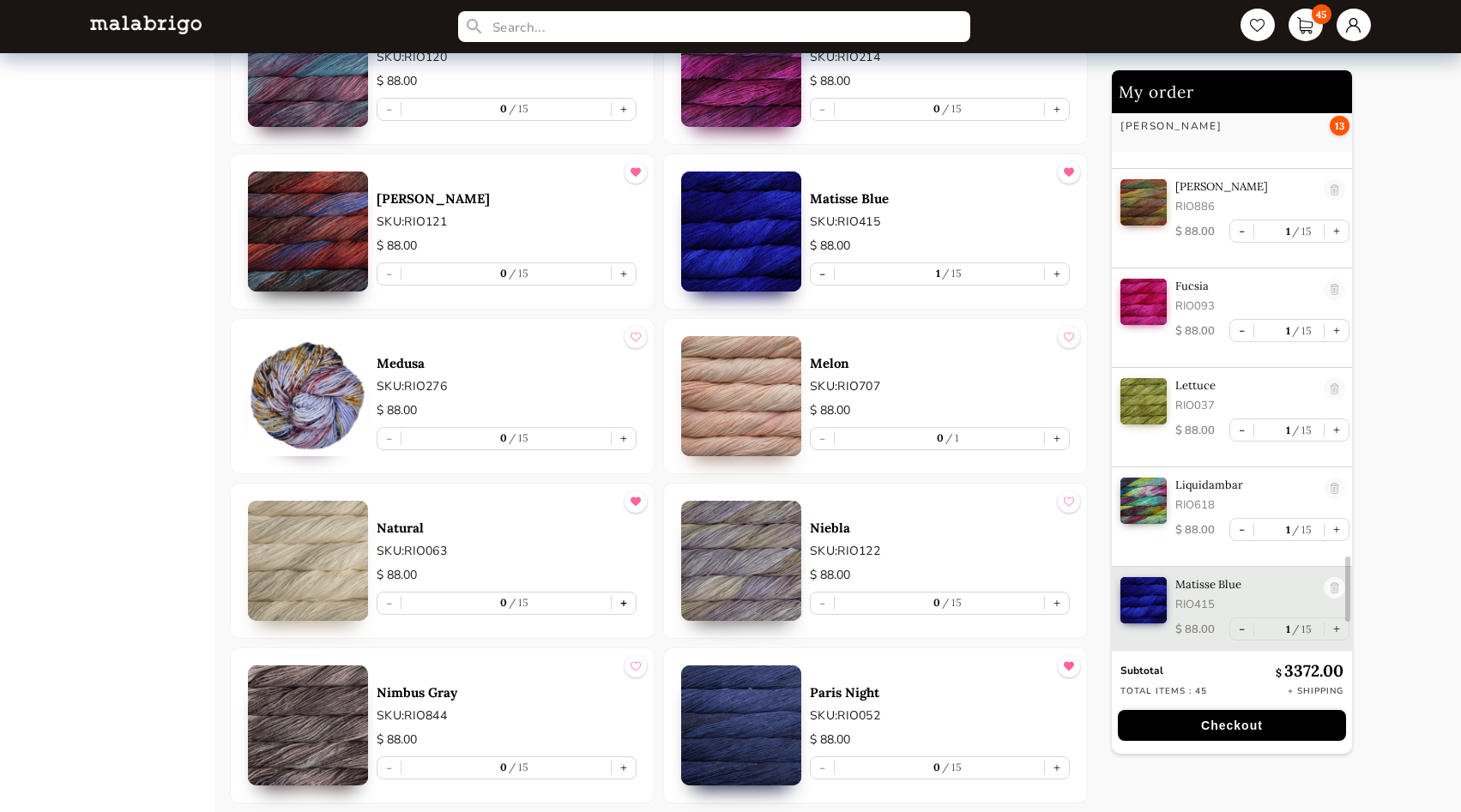 click on "+" at bounding box center [624, 603] 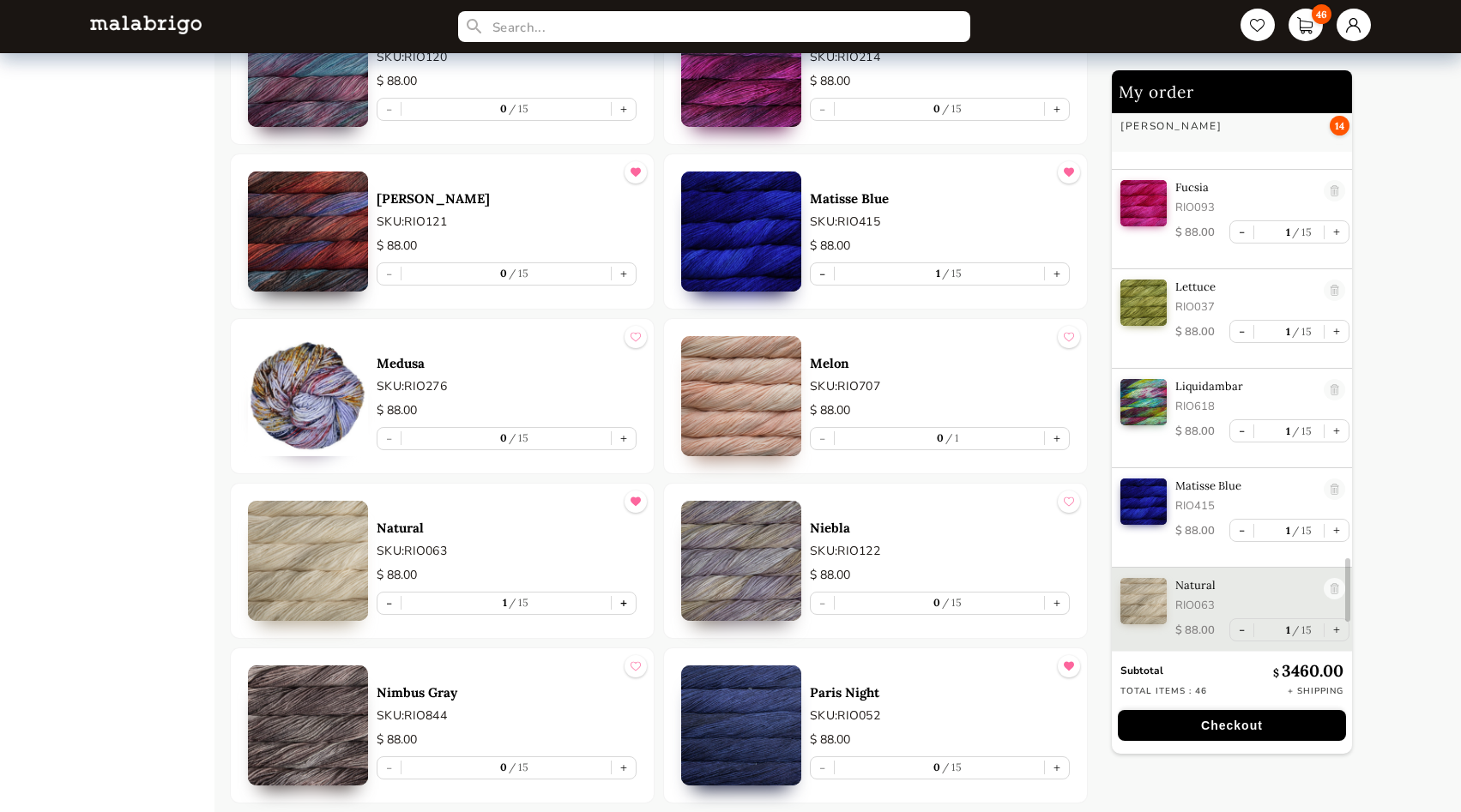 scroll, scrollTop: 3873, scrollLeft: 0, axis: vertical 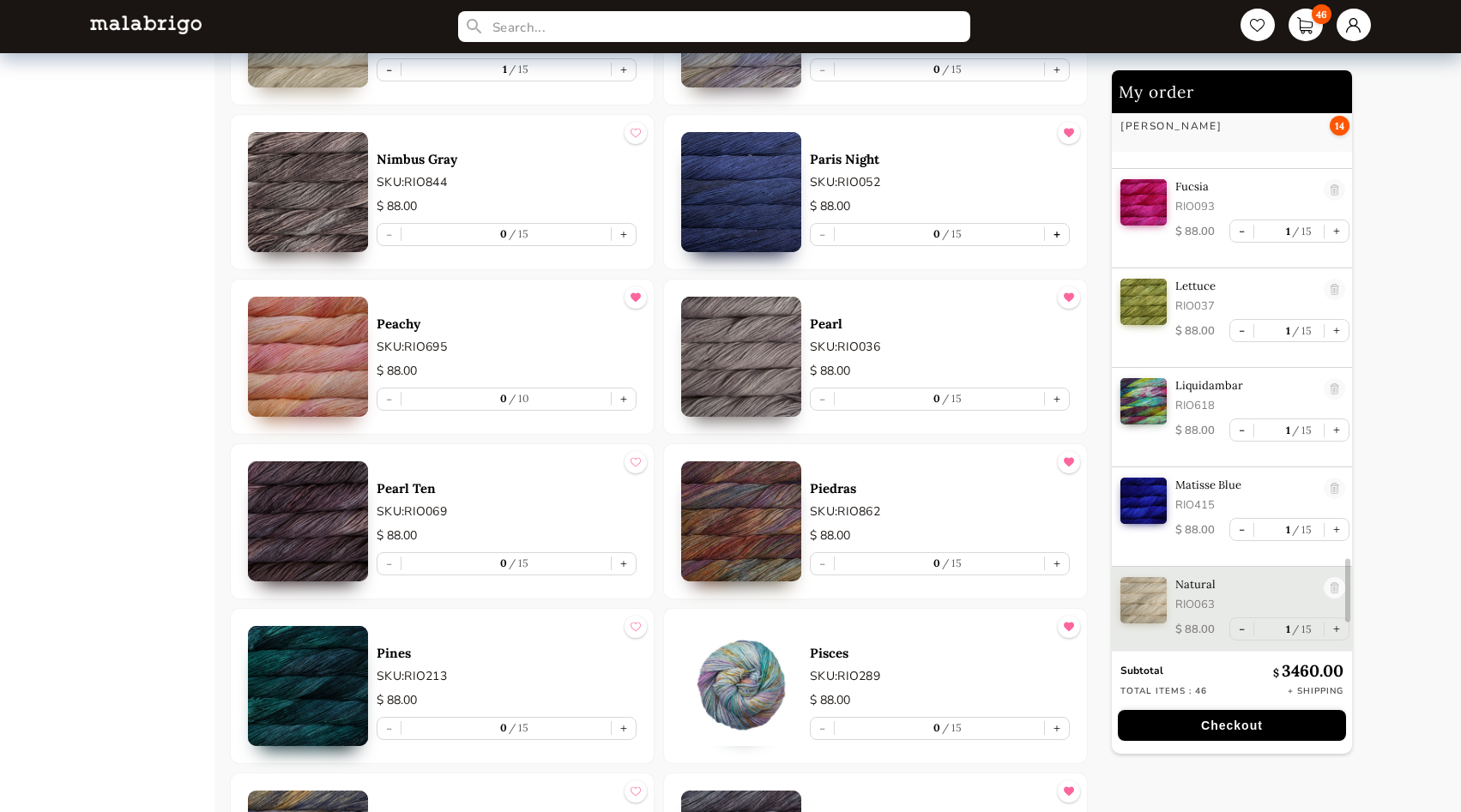 click on "+" at bounding box center [1057, 234] 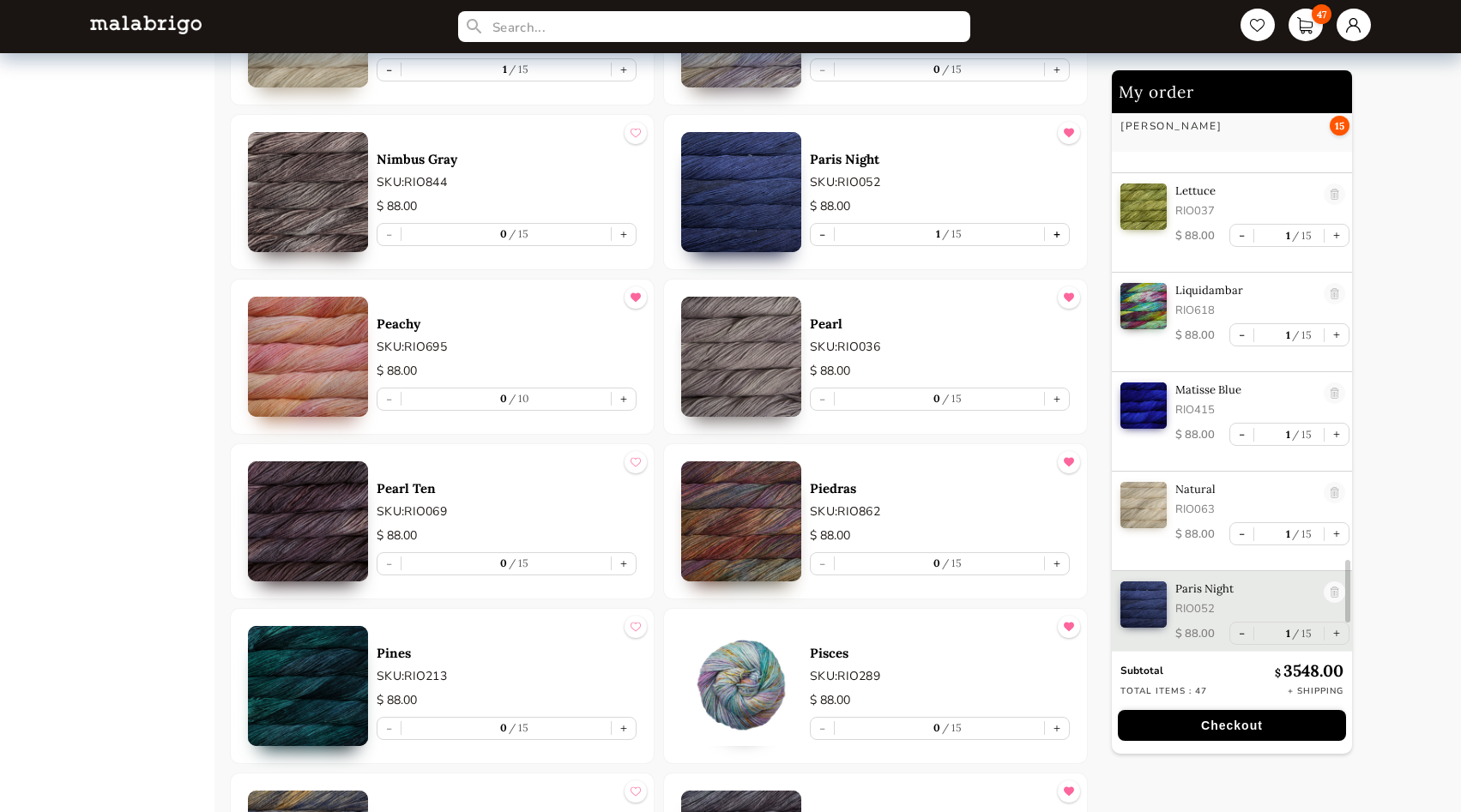 scroll, scrollTop: 3973, scrollLeft: 0, axis: vertical 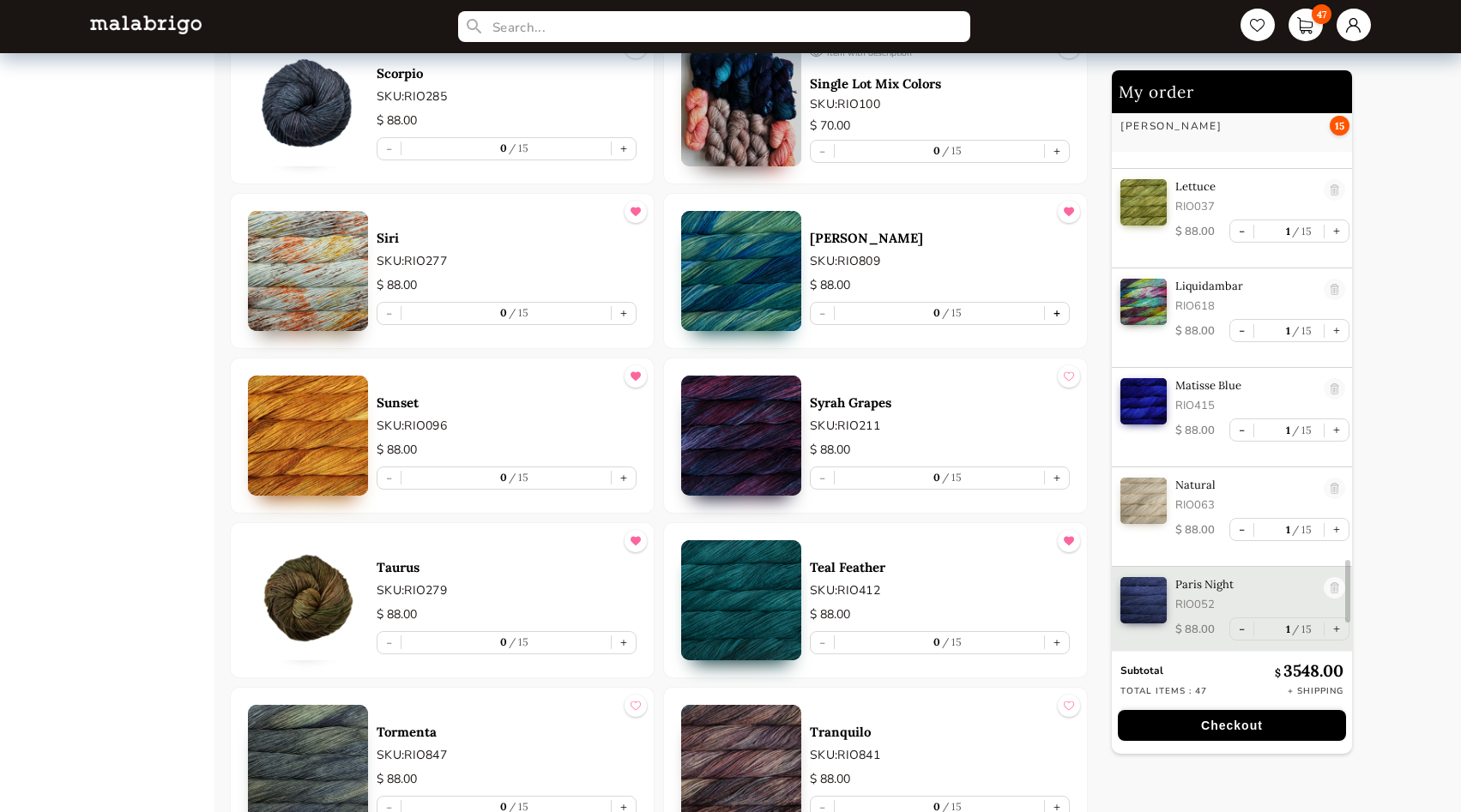 click on "+" at bounding box center [1057, 313] 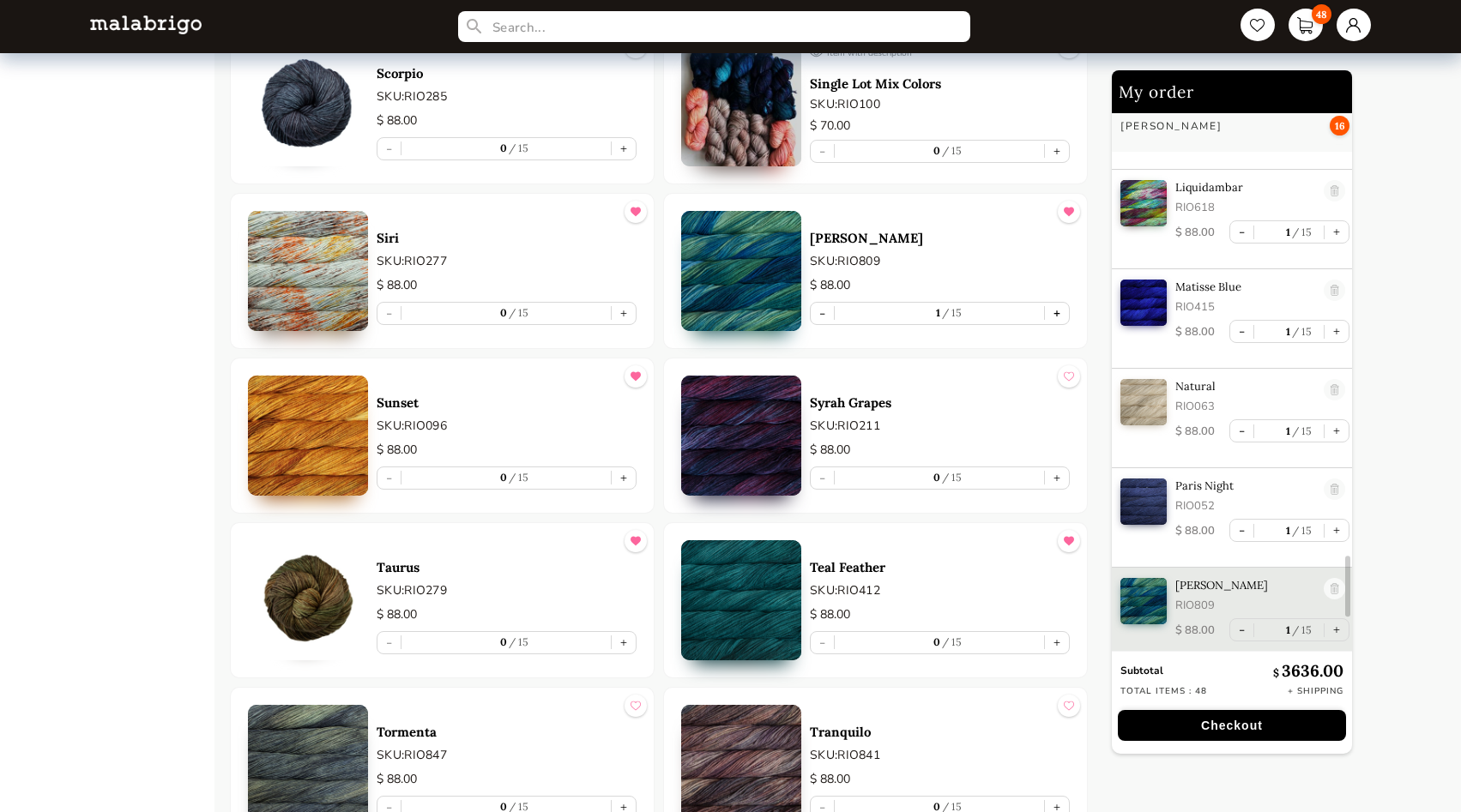 scroll, scrollTop: 4072, scrollLeft: 0, axis: vertical 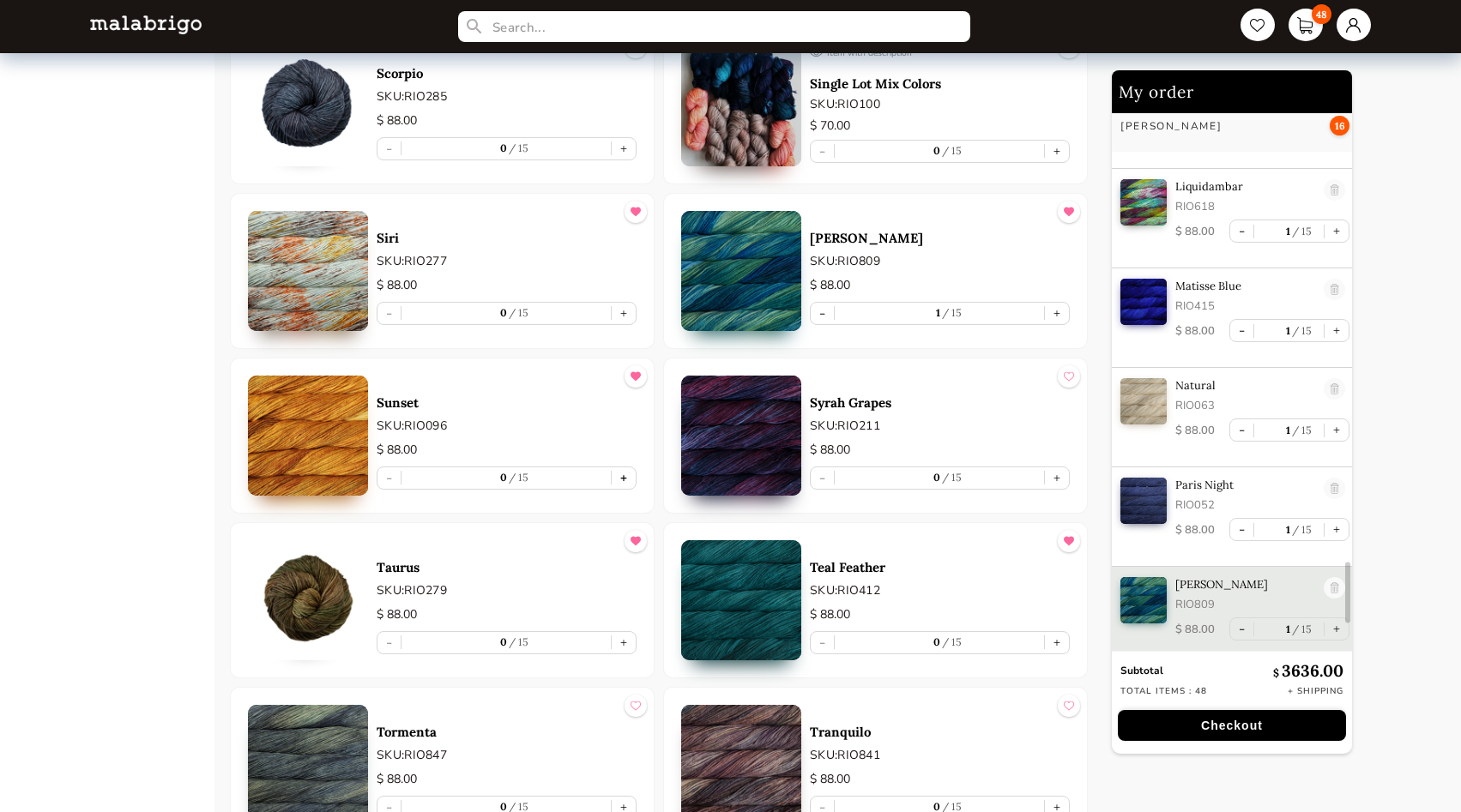 click on "+" at bounding box center [624, 478] 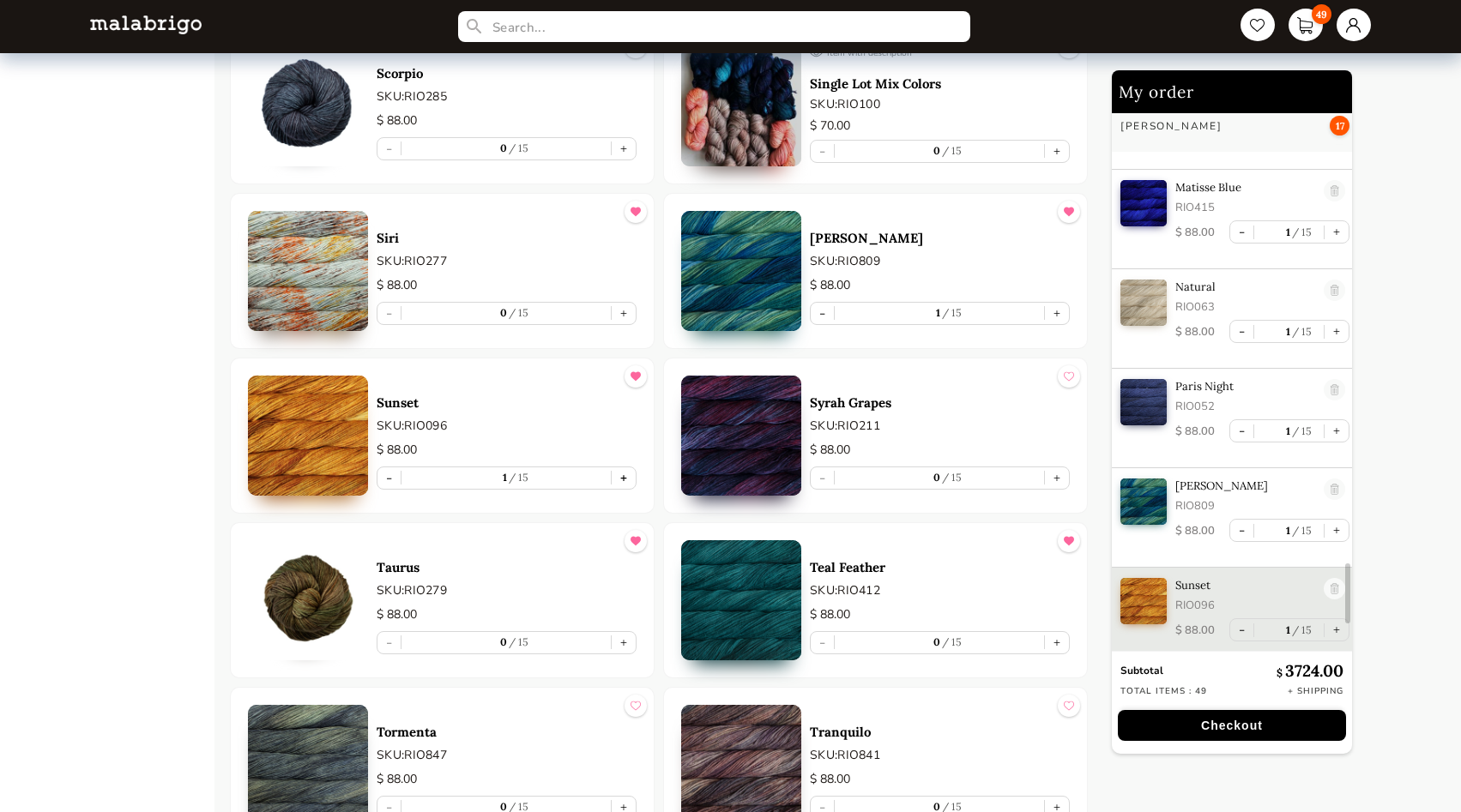scroll, scrollTop: 4171, scrollLeft: 0, axis: vertical 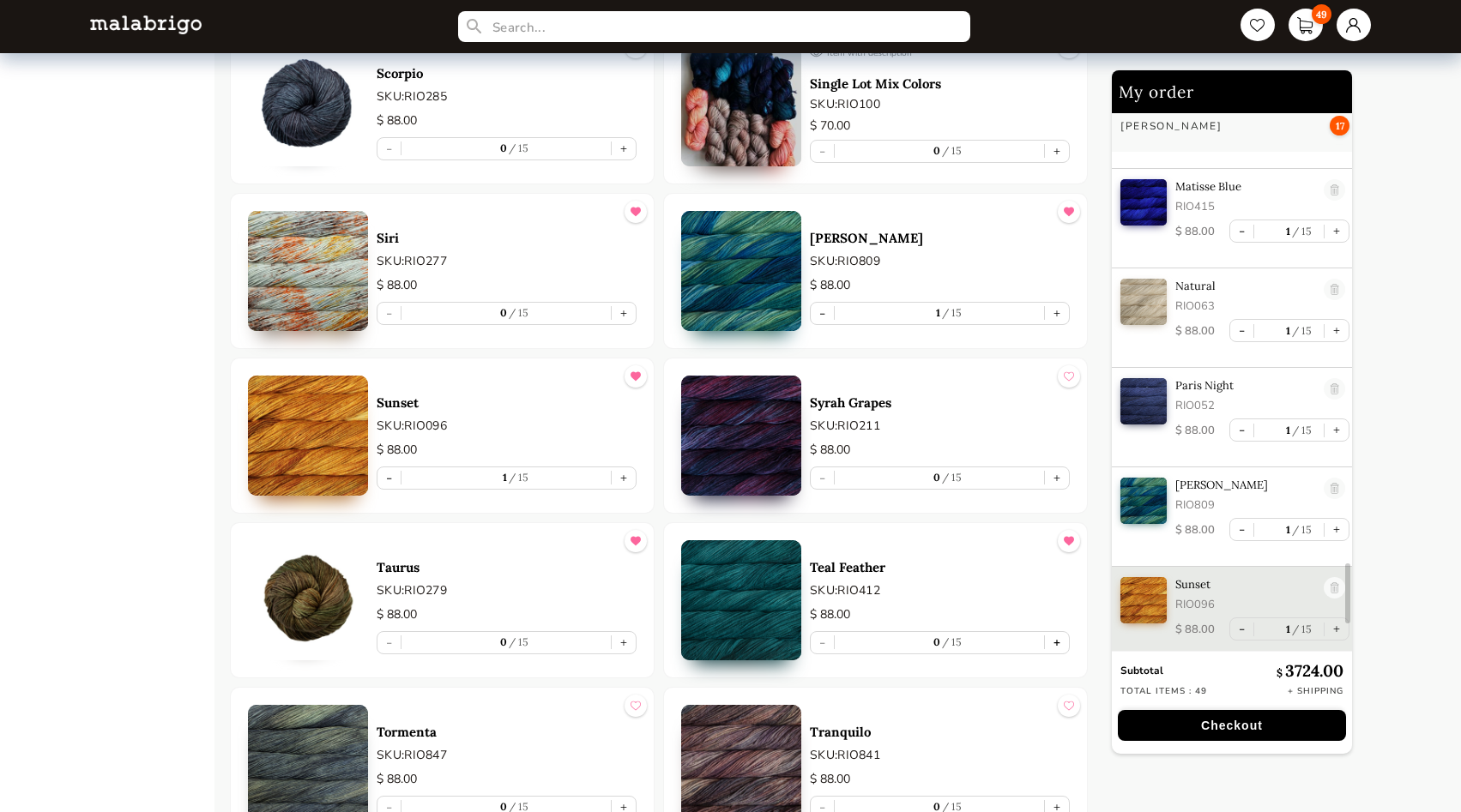 click on "+" at bounding box center (1057, 642) 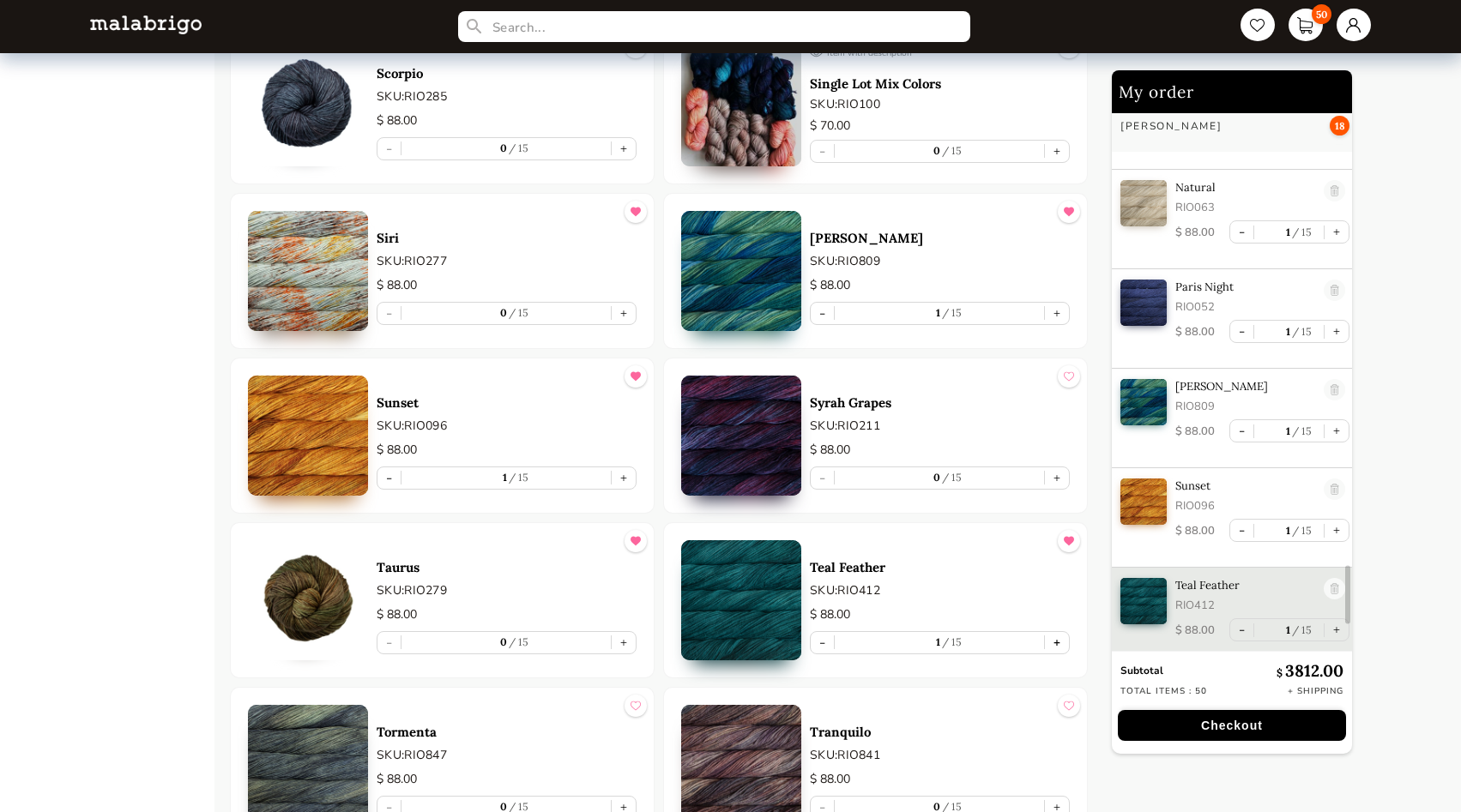 scroll, scrollTop: 4271, scrollLeft: 0, axis: vertical 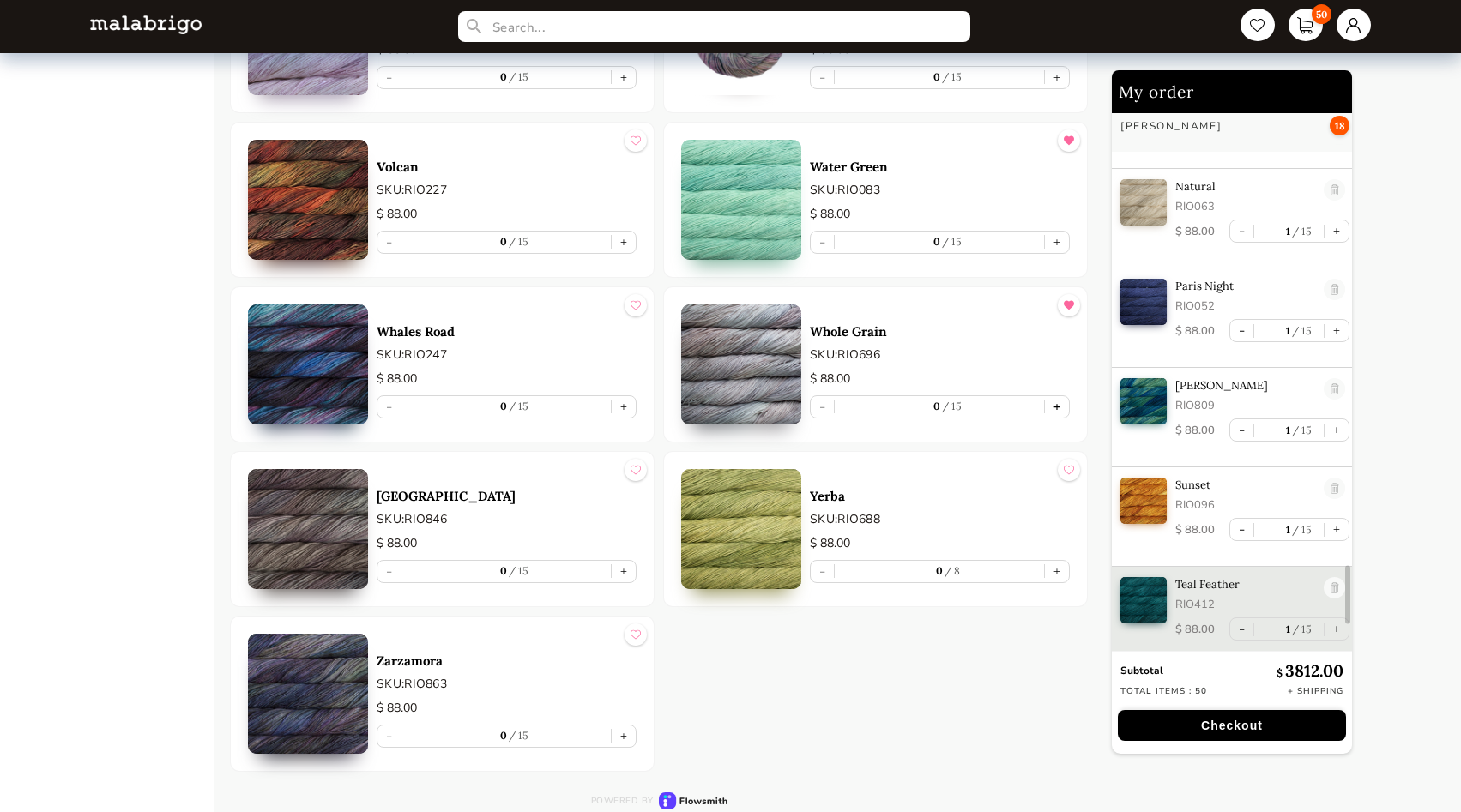 click on "+" at bounding box center [1057, 406] 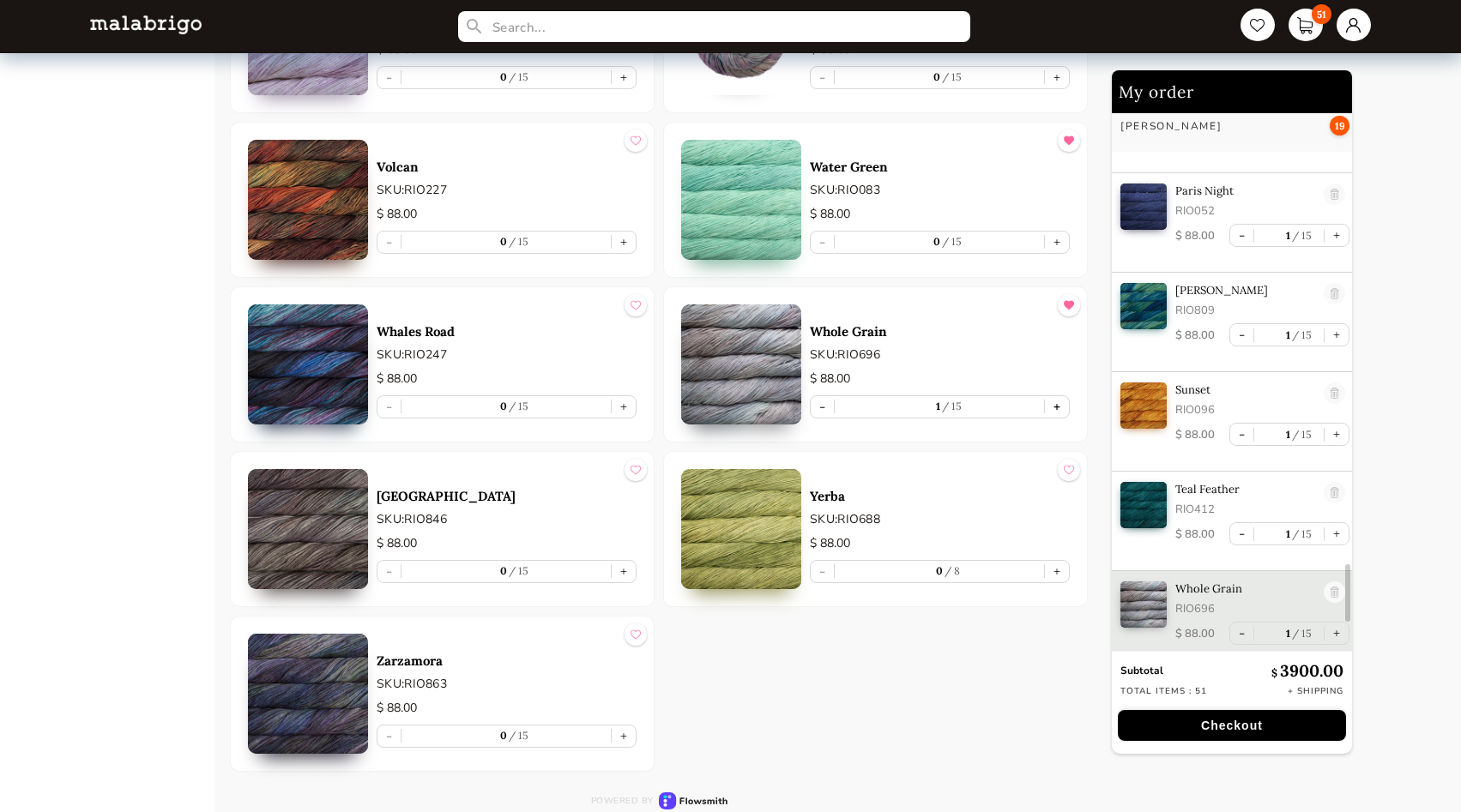 scroll, scrollTop: 4370, scrollLeft: 0, axis: vertical 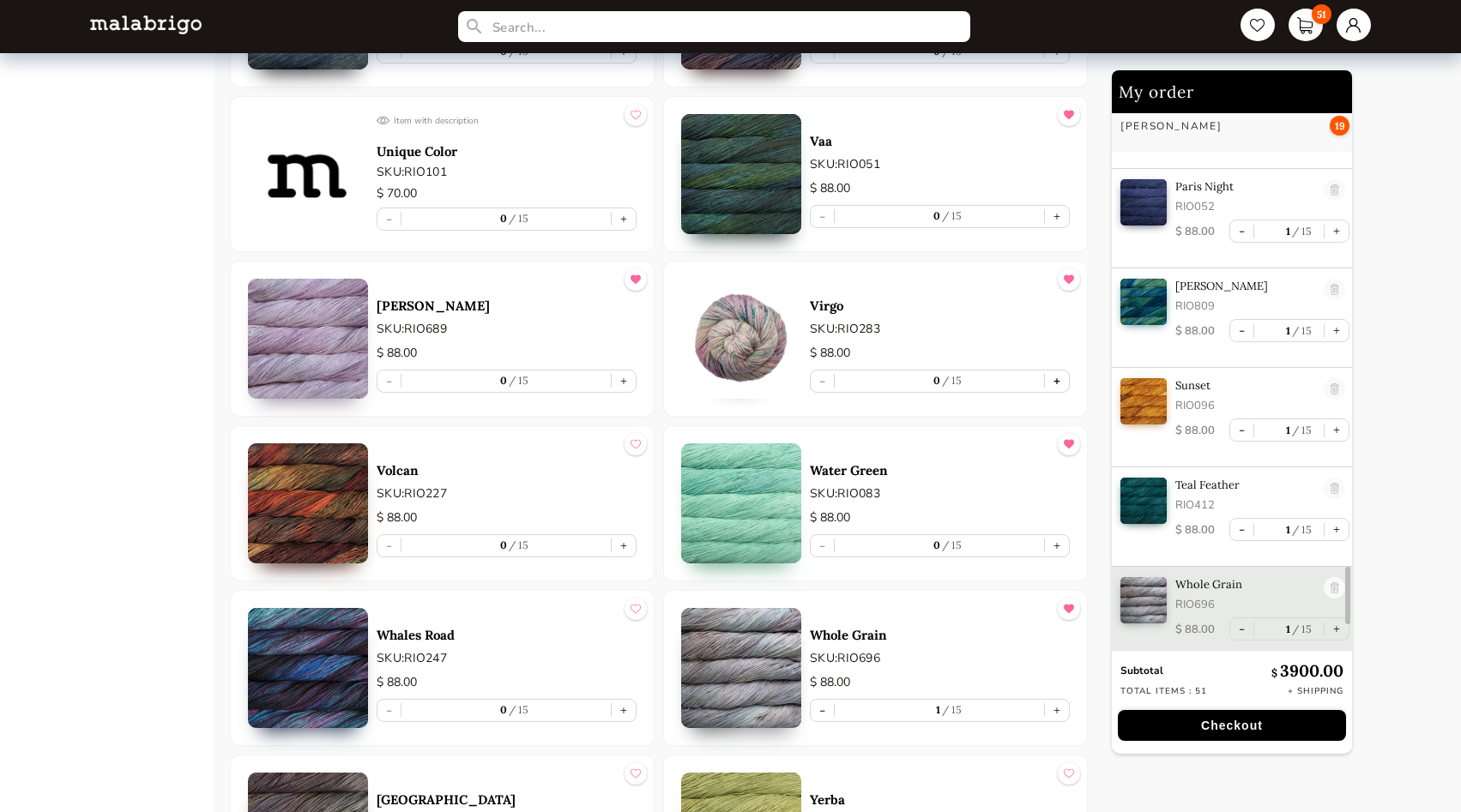 click on "+" at bounding box center (1057, 381) 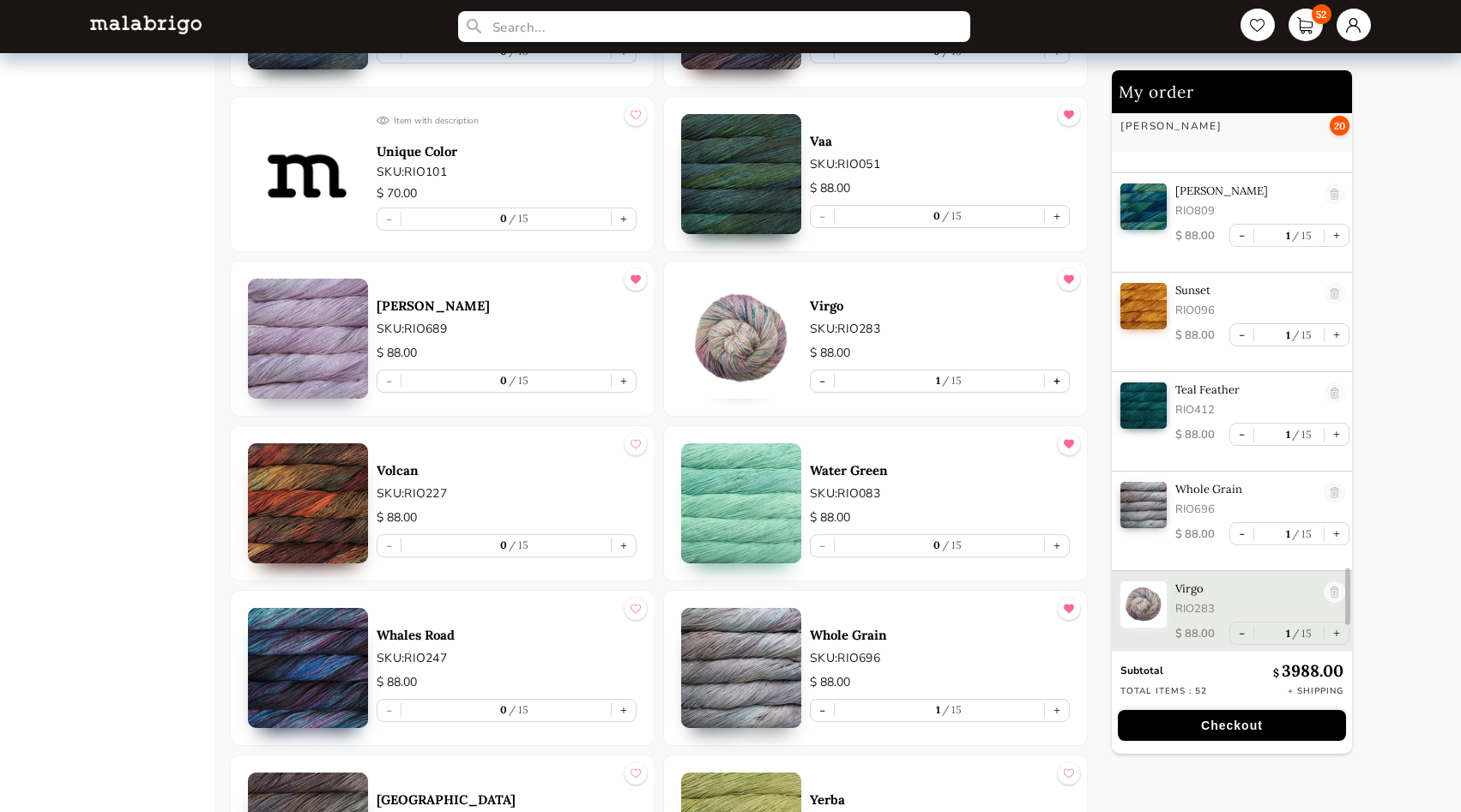 scroll, scrollTop: 4470, scrollLeft: 0, axis: vertical 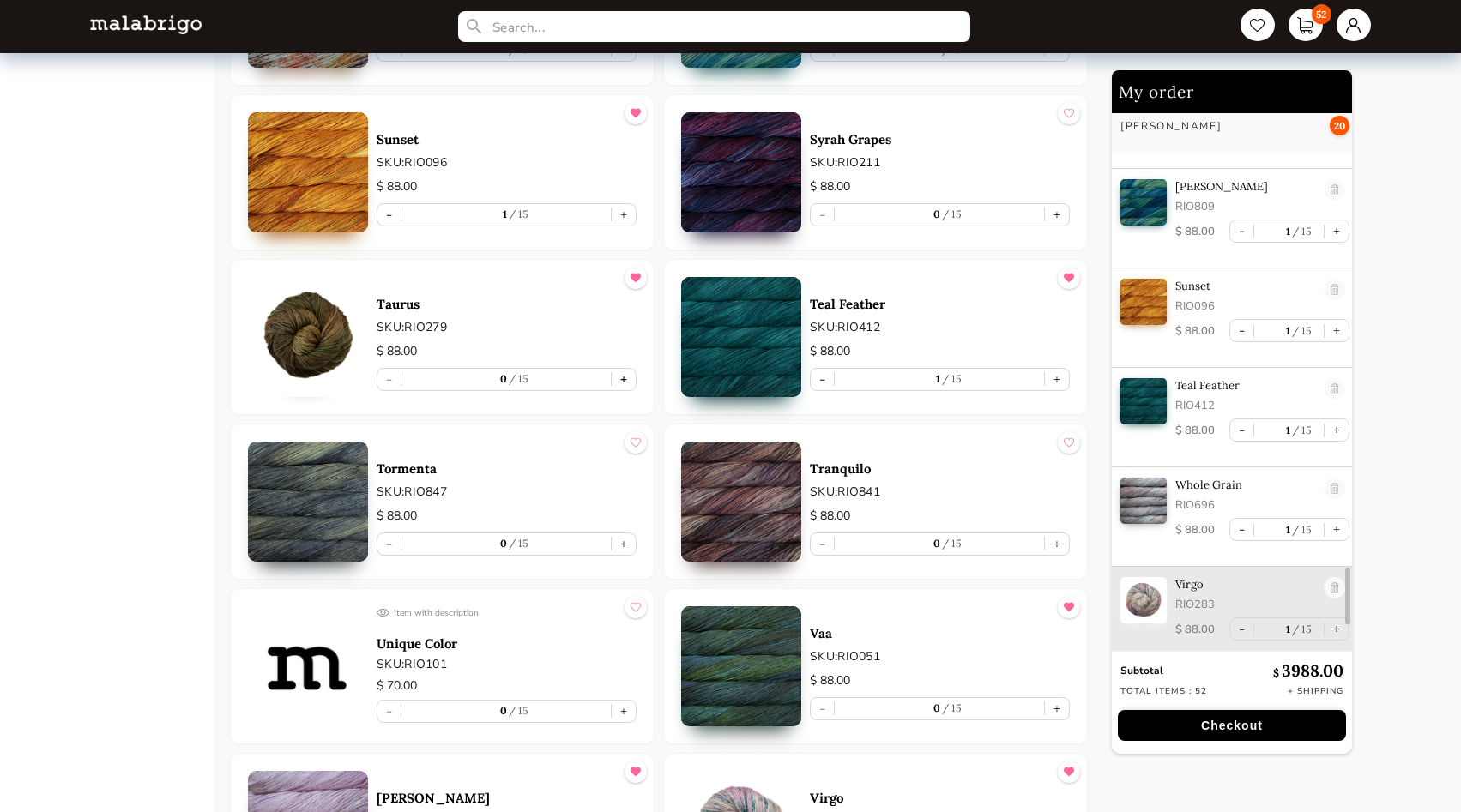 click on "+" at bounding box center [624, 379] 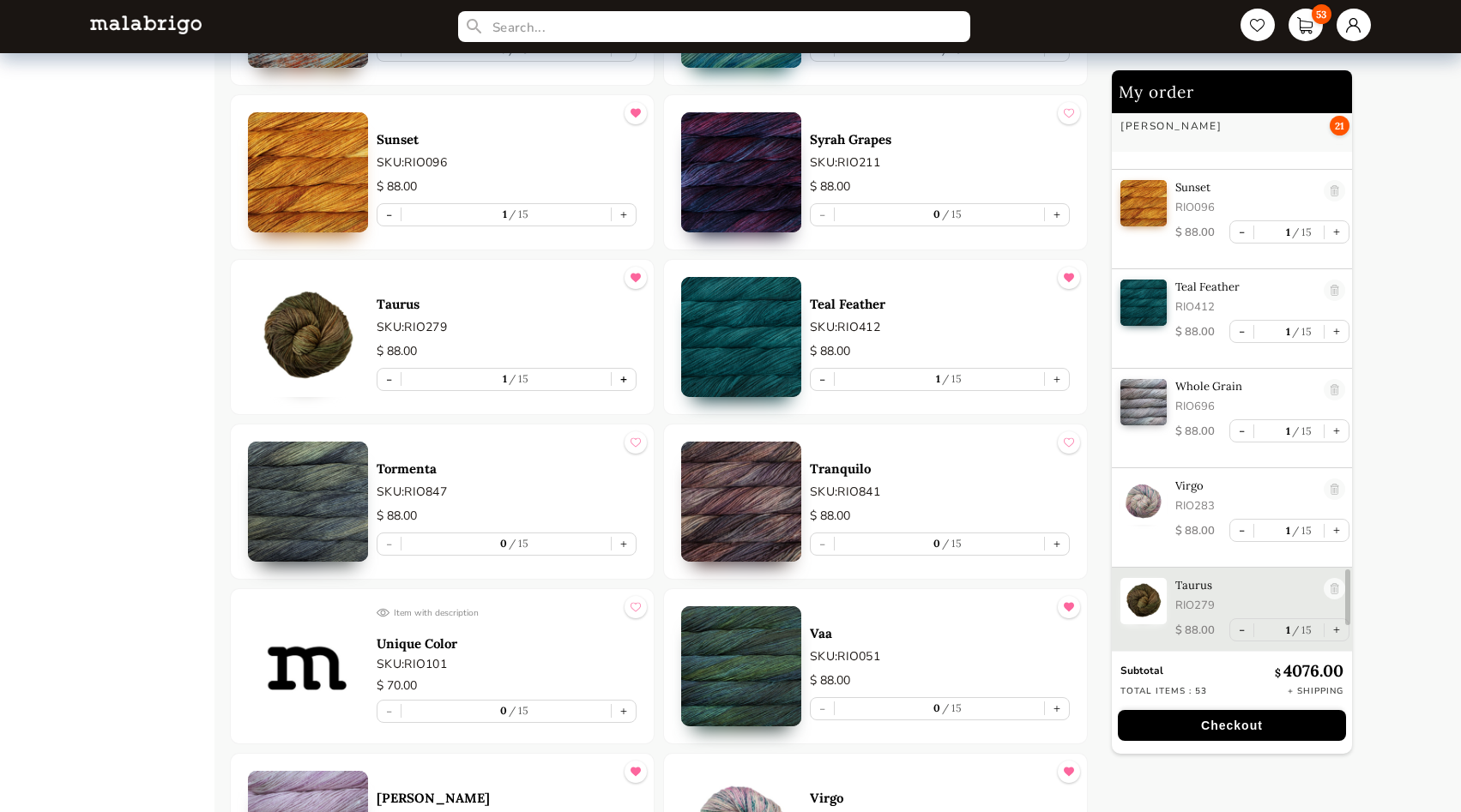 scroll, scrollTop: 4569, scrollLeft: 0, axis: vertical 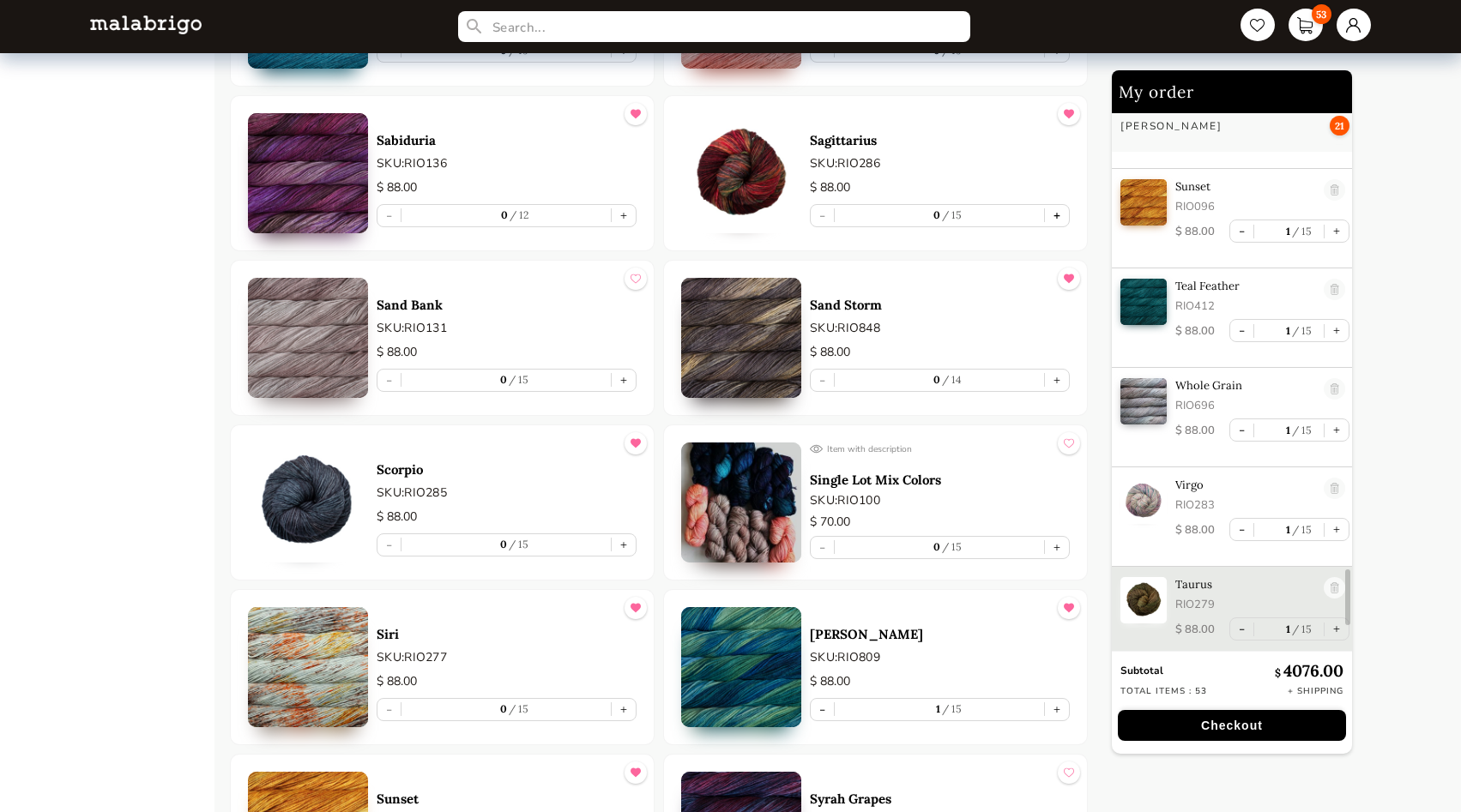 click on "+" at bounding box center (1057, 215) 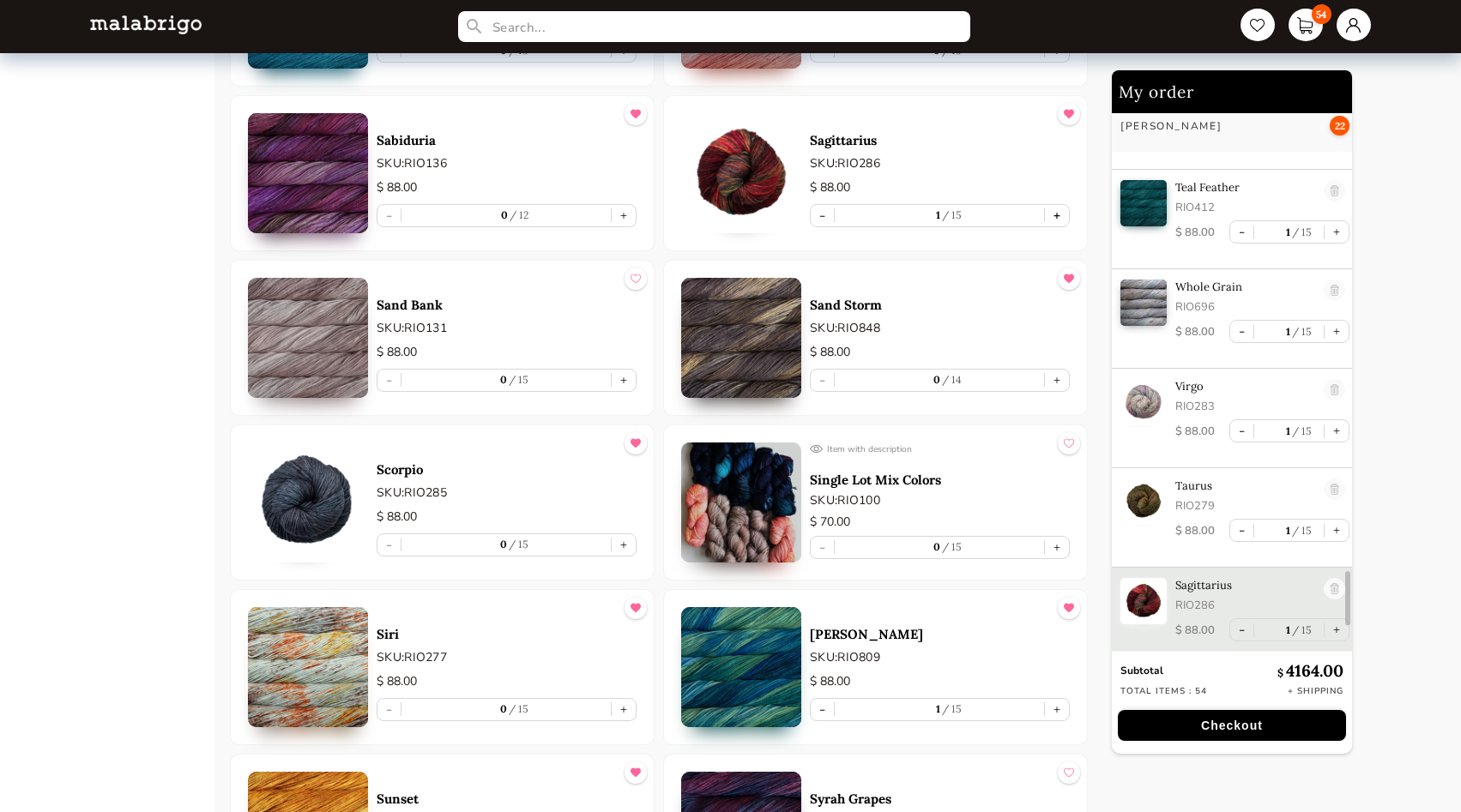 scroll, scrollTop: 4669, scrollLeft: 0, axis: vertical 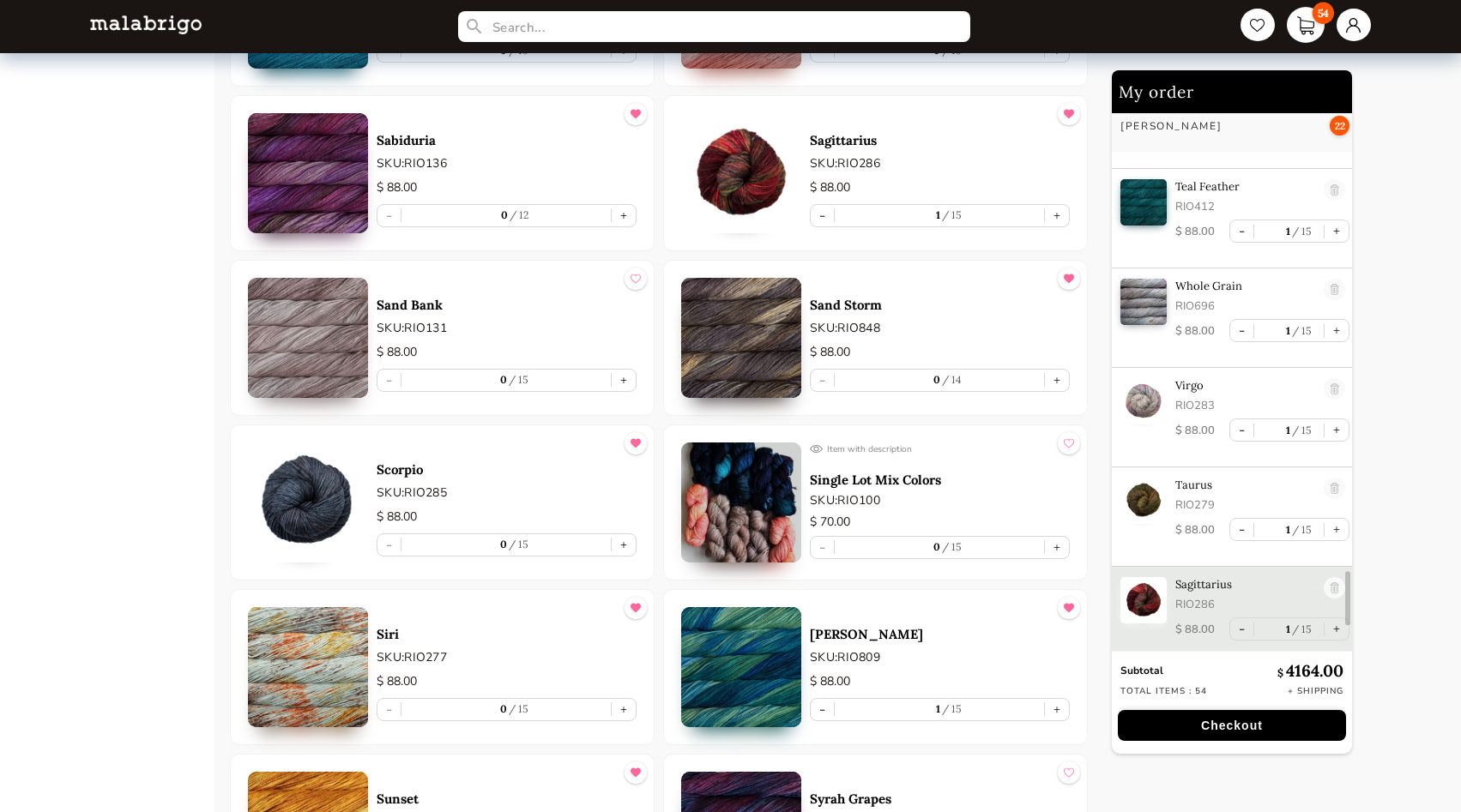 click on "54" at bounding box center [1306, 25] 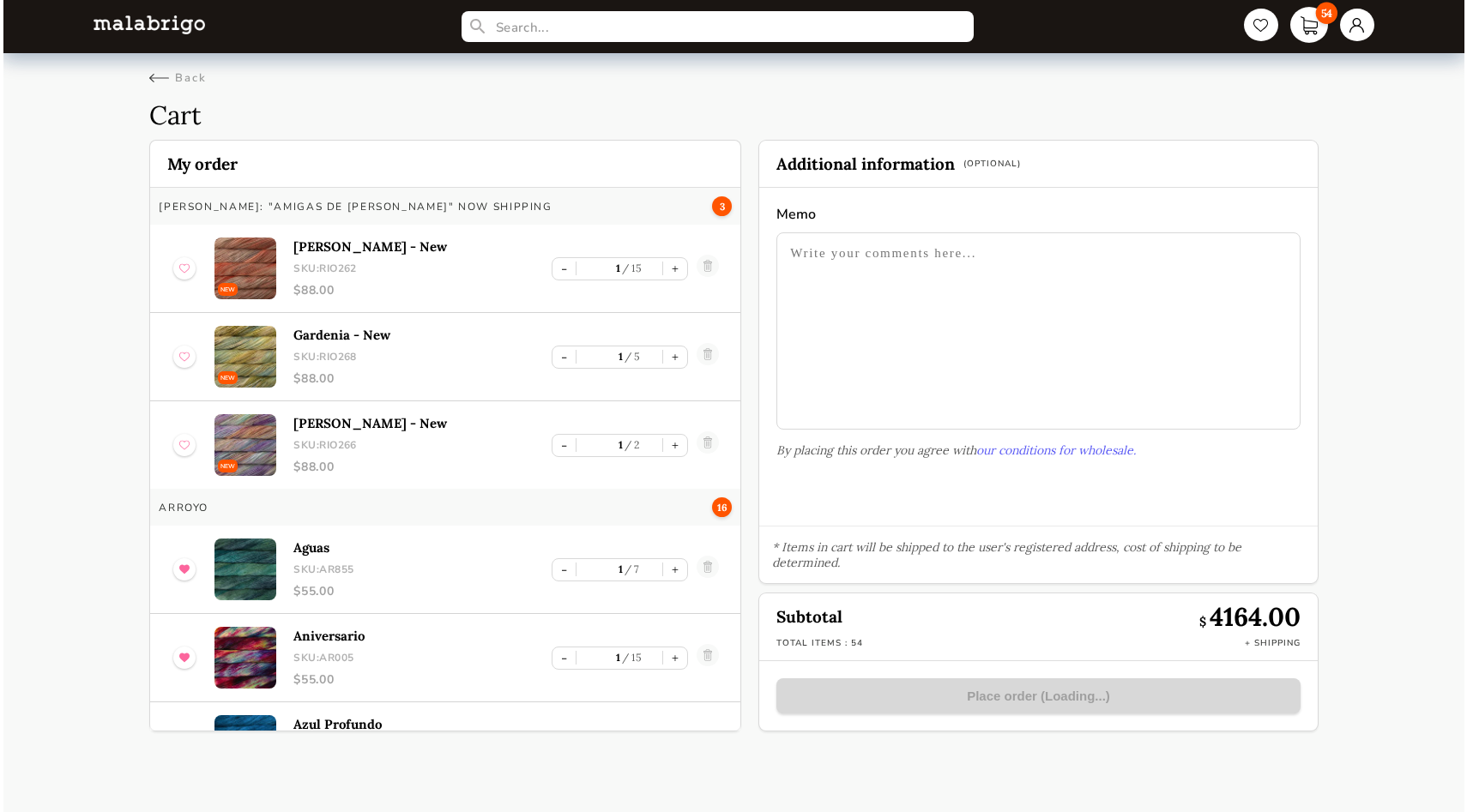 scroll, scrollTop: 0, scrollLeft: 0, axis: both 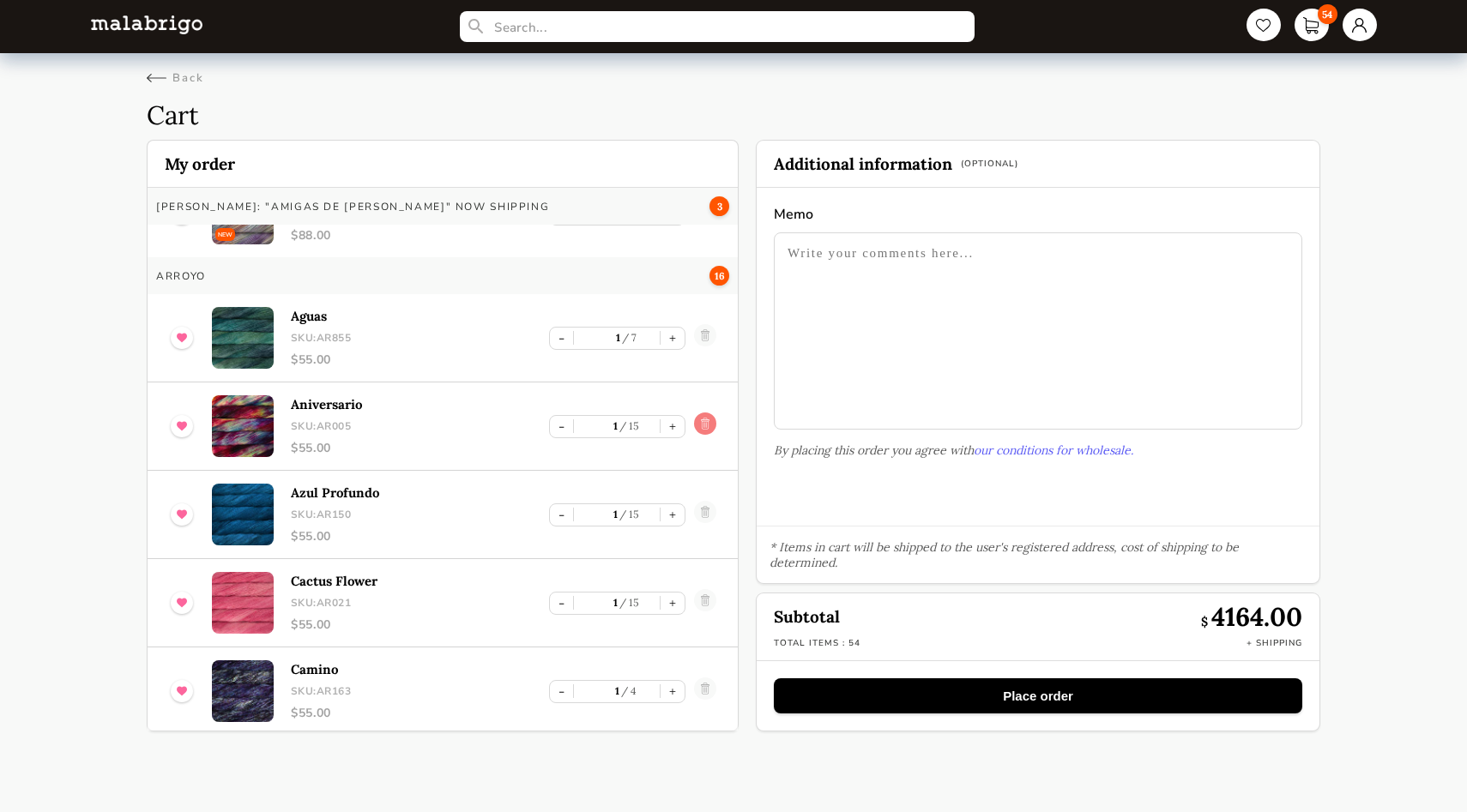 click at bounding box center [705, 426] 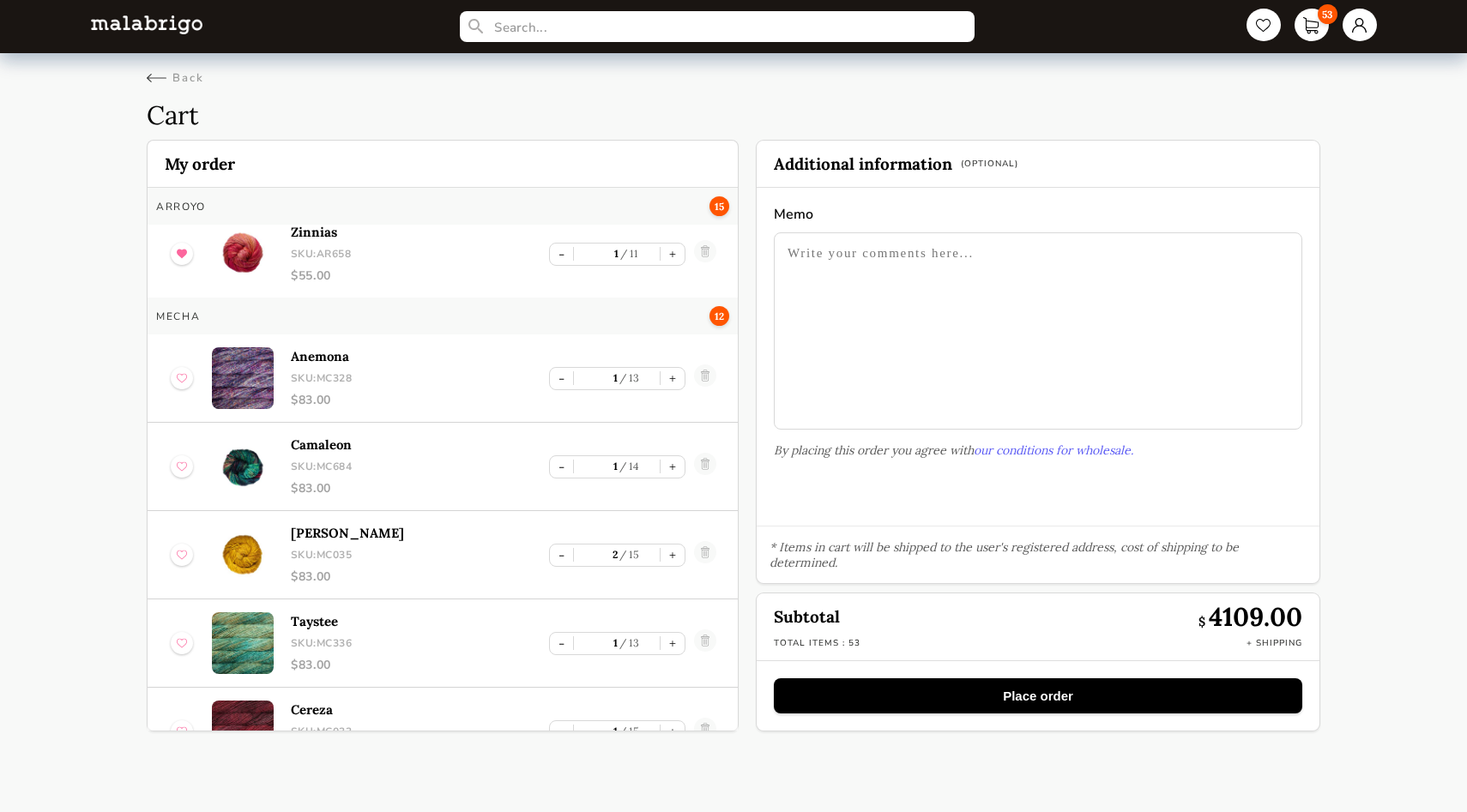 scroll, scrollTop: 1557, scrollLeft: 0, axis: vertical 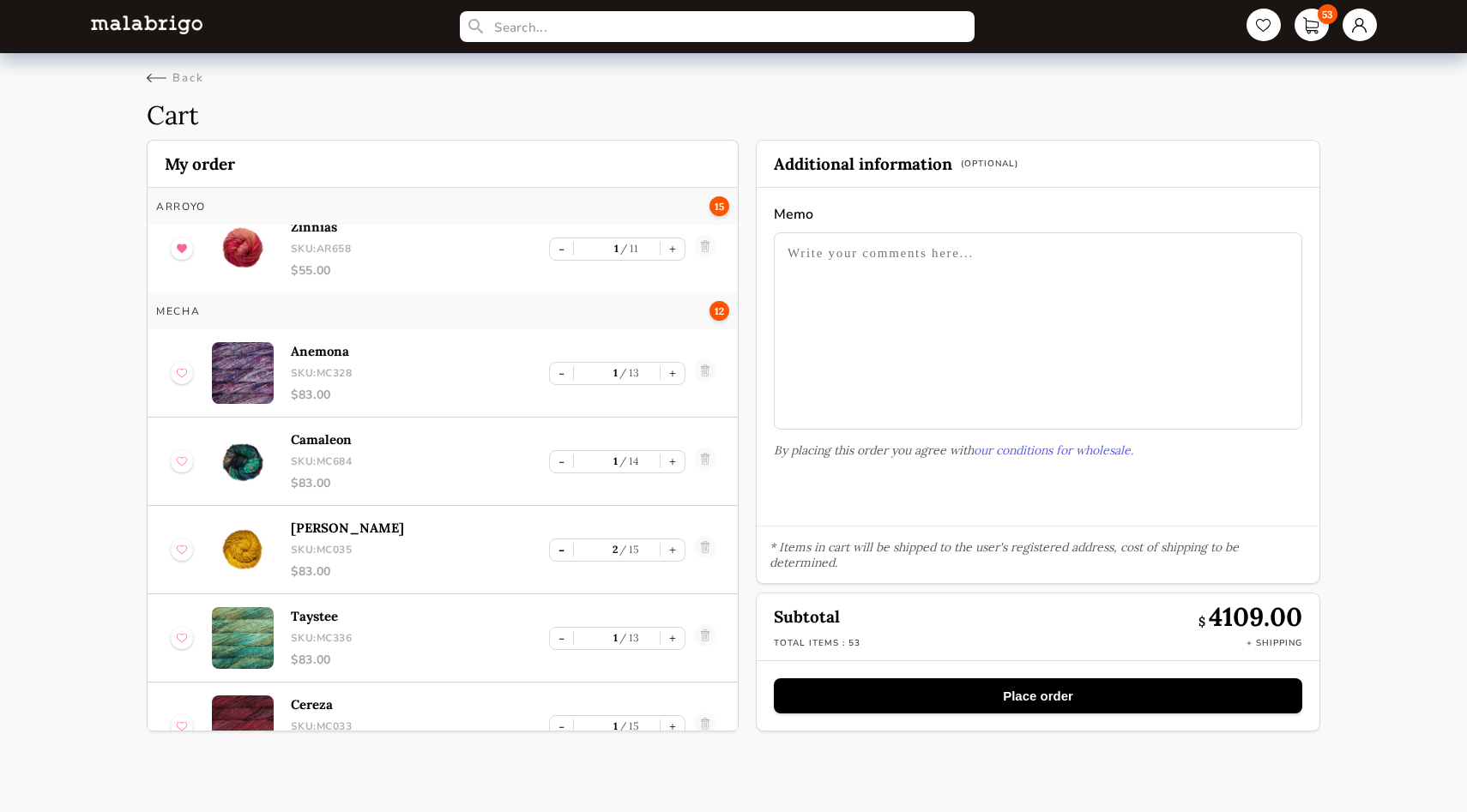 click on "-" at bounding box center (561, 550) 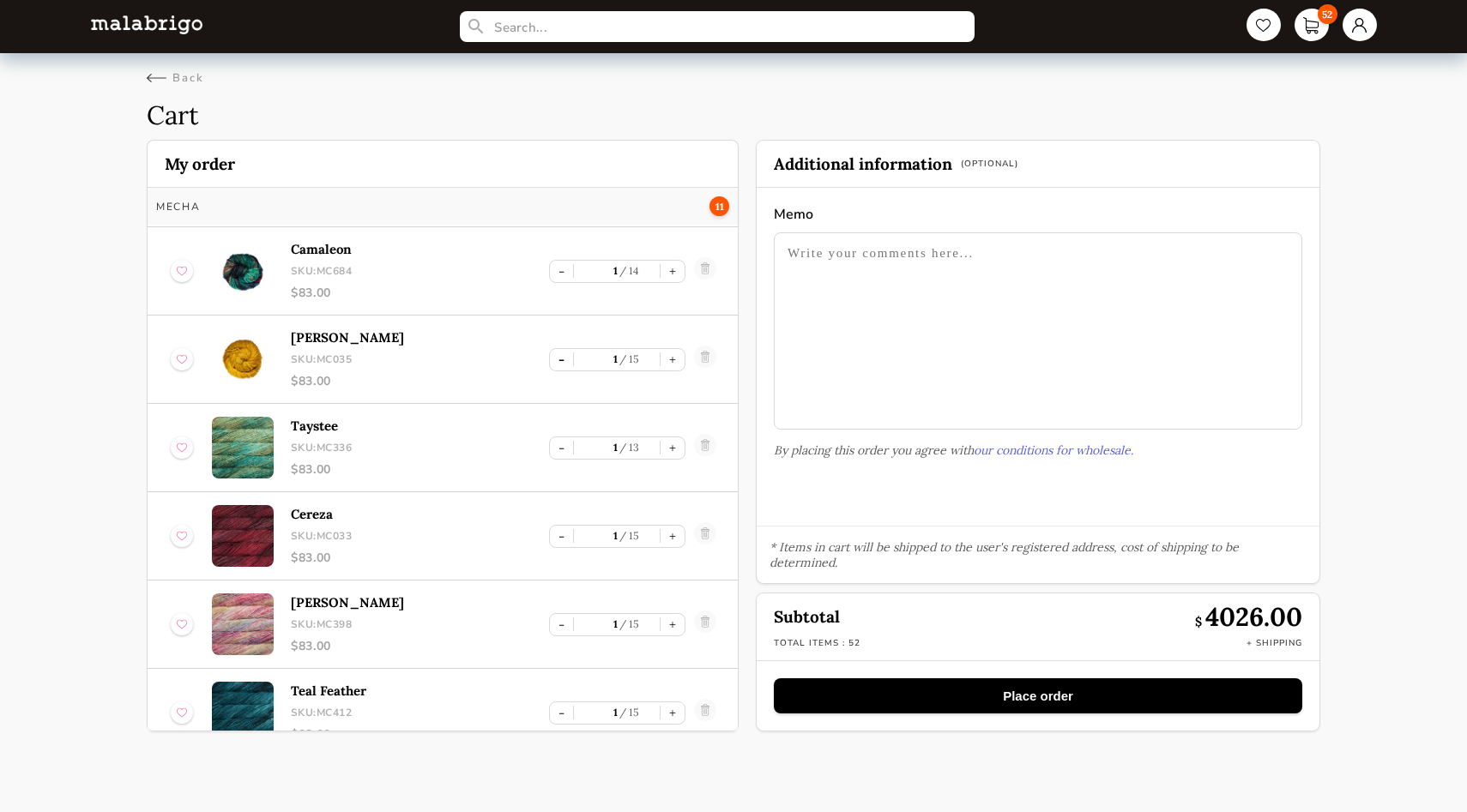 scroll, scrollTop: 1748, scrollLeft: 0, axis: vertical 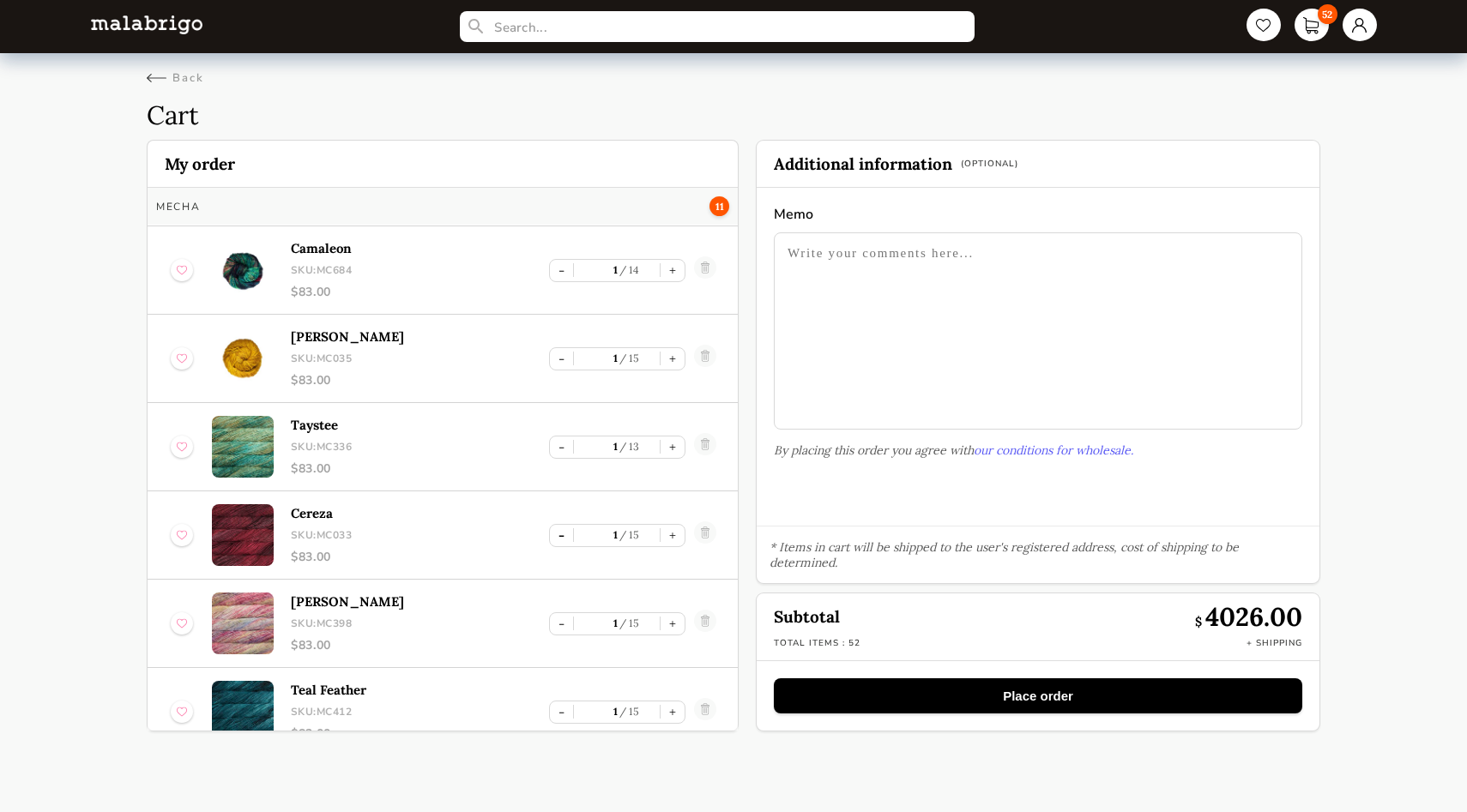 click on "-" at bounding box center [561, 535] 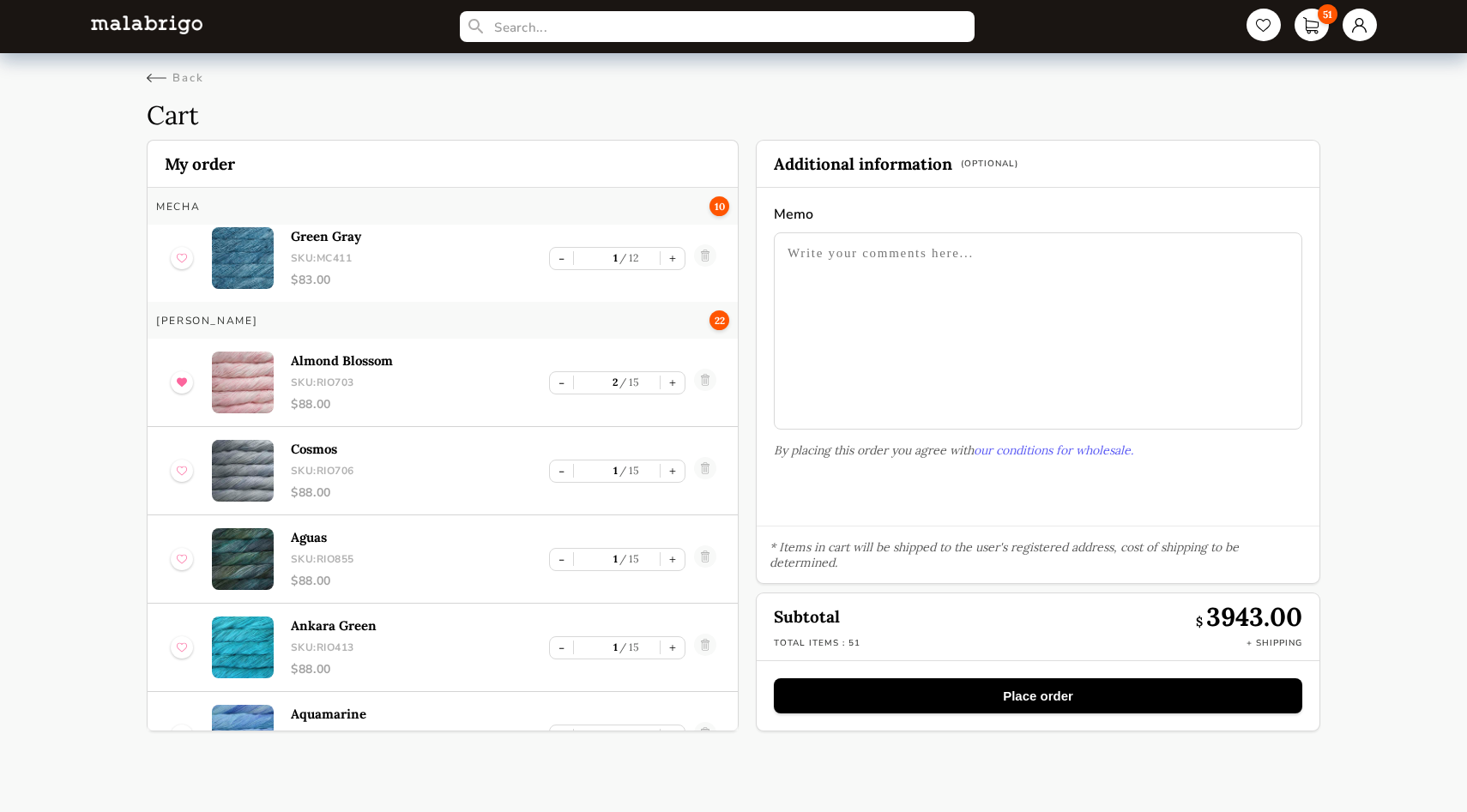 scroll, scrollTop: 2478, scrollLeft: 0, axis: vertical 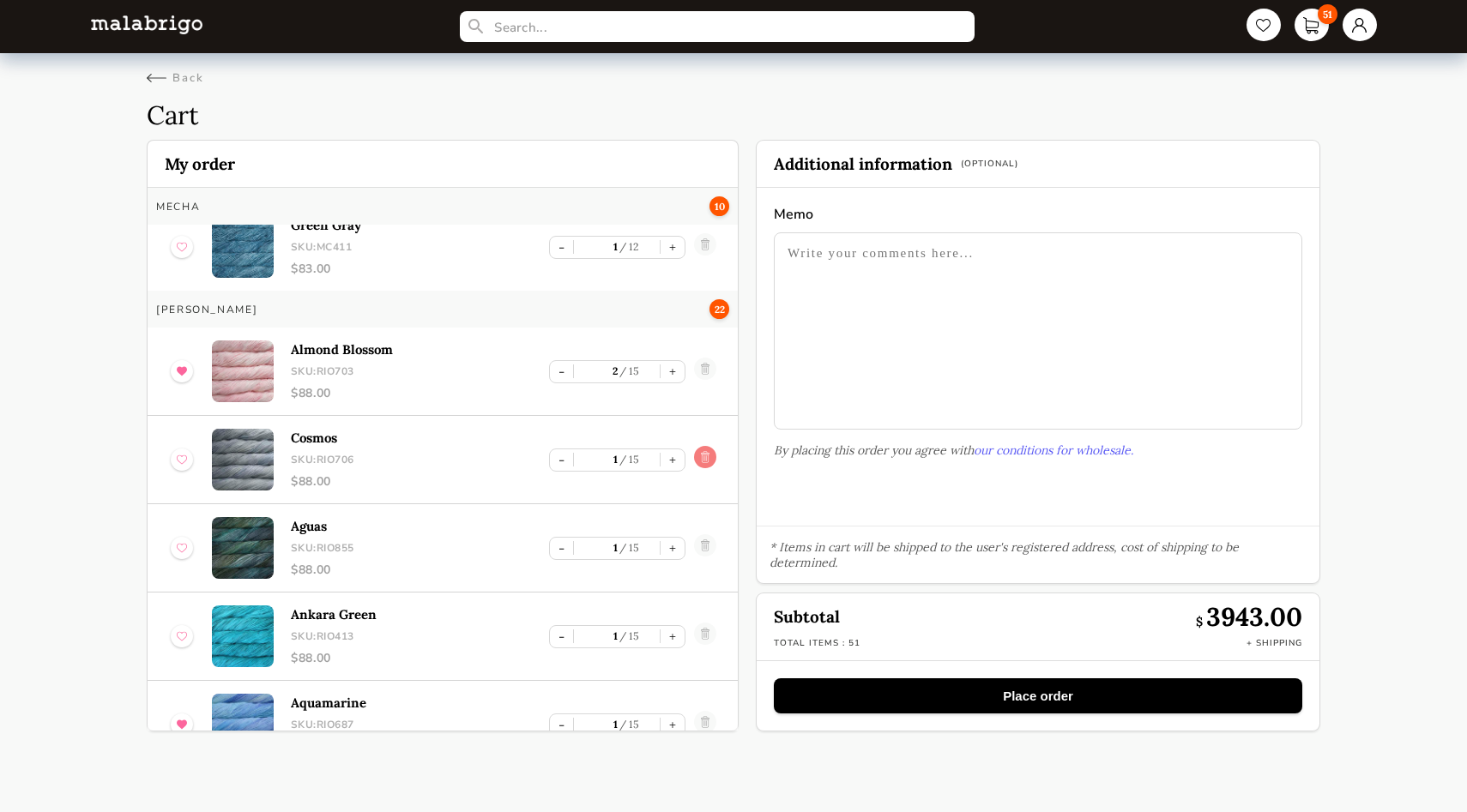 click at bounding box center [705, 460] 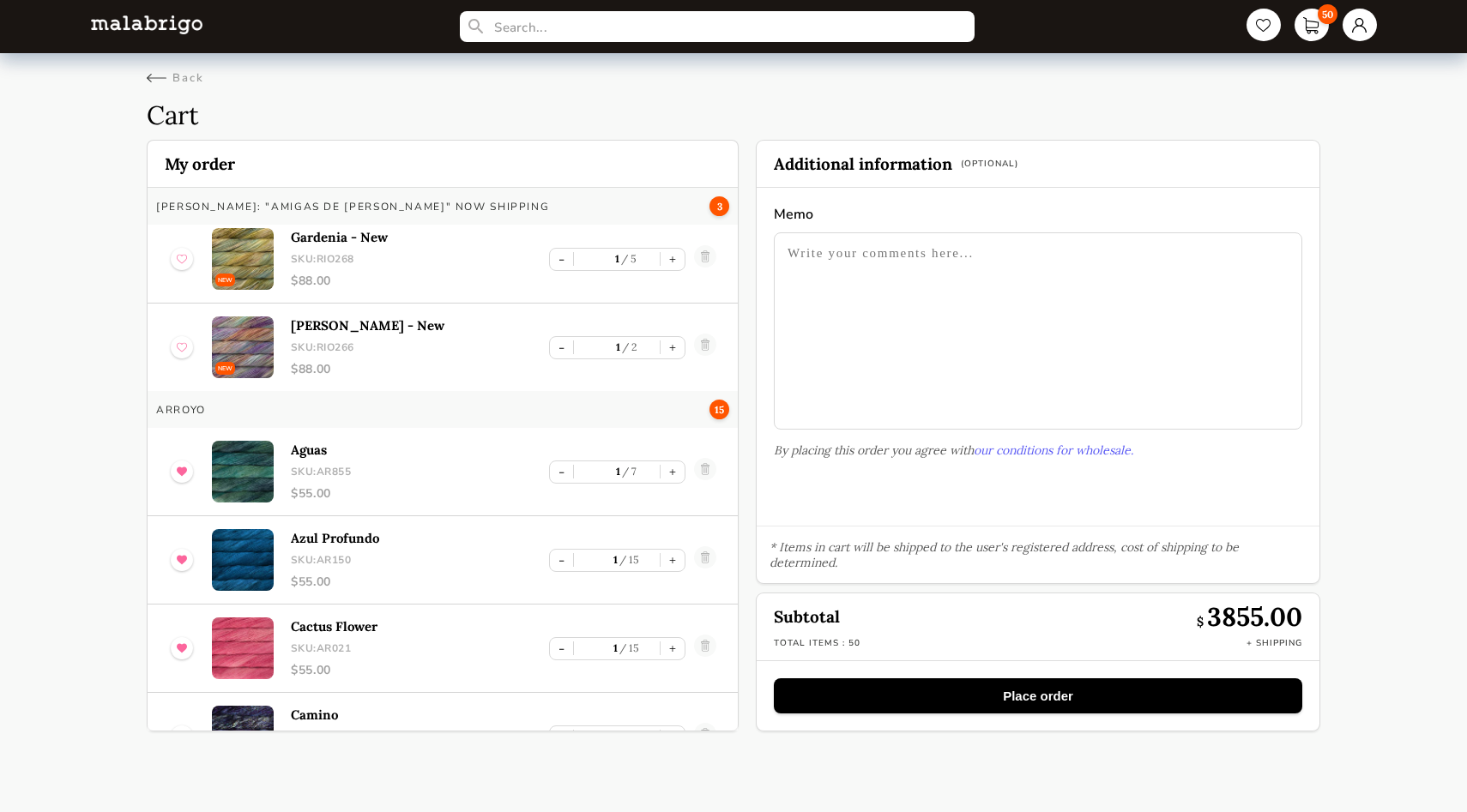 scroll, scrollTop: 0, scrollLeft: 0, axis: both 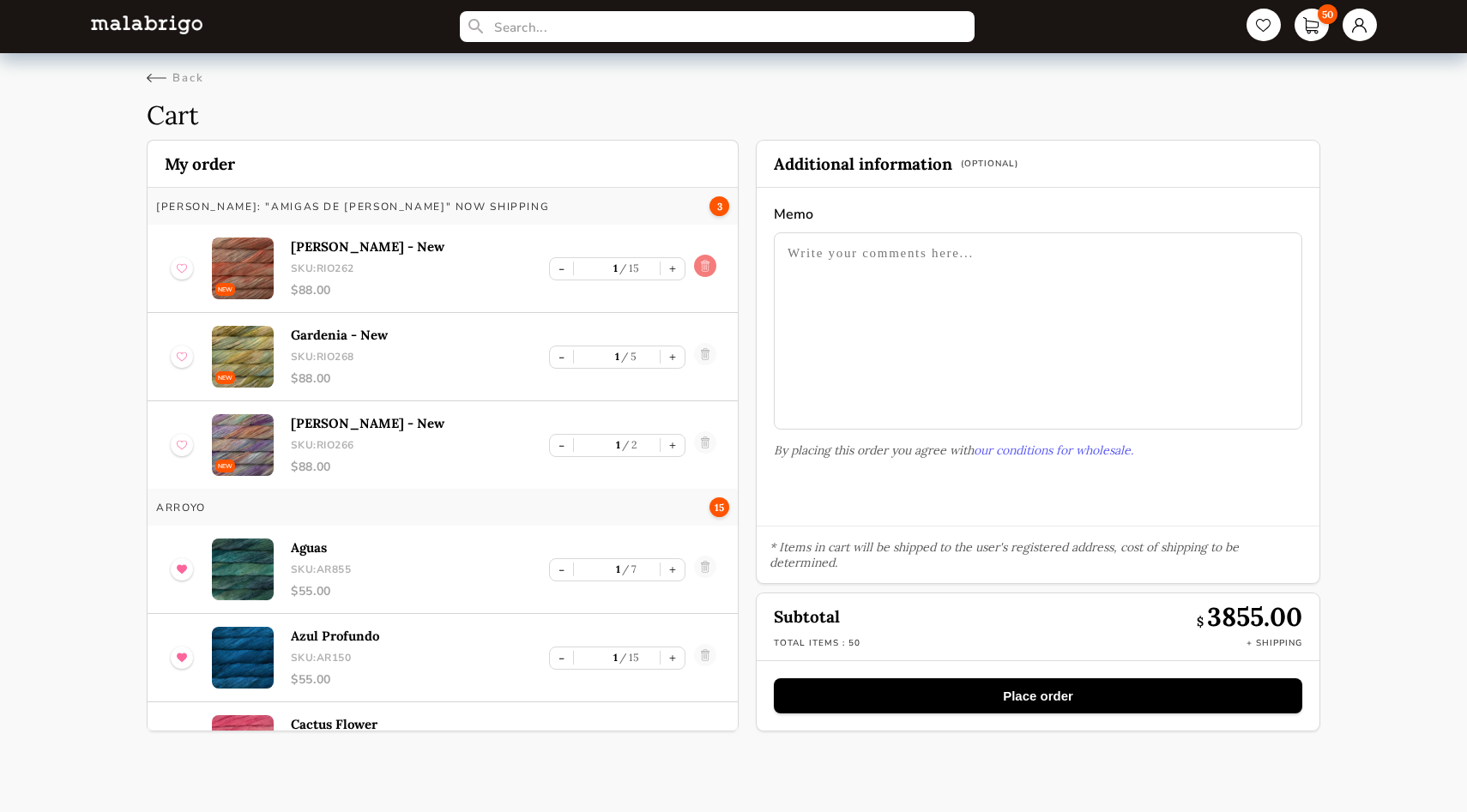 click at bounding box center [705, 268] 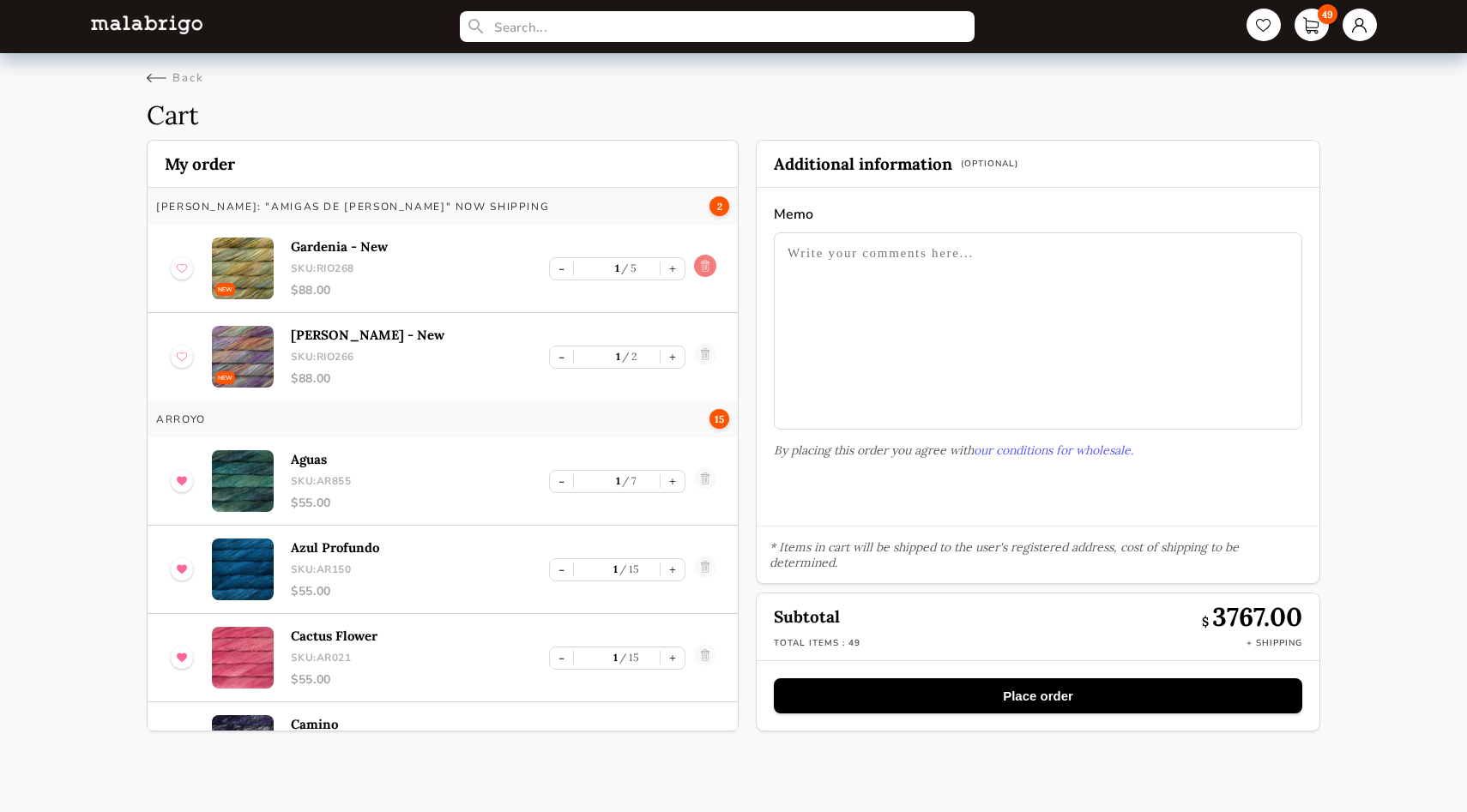 click at bounding box center [705, 268] 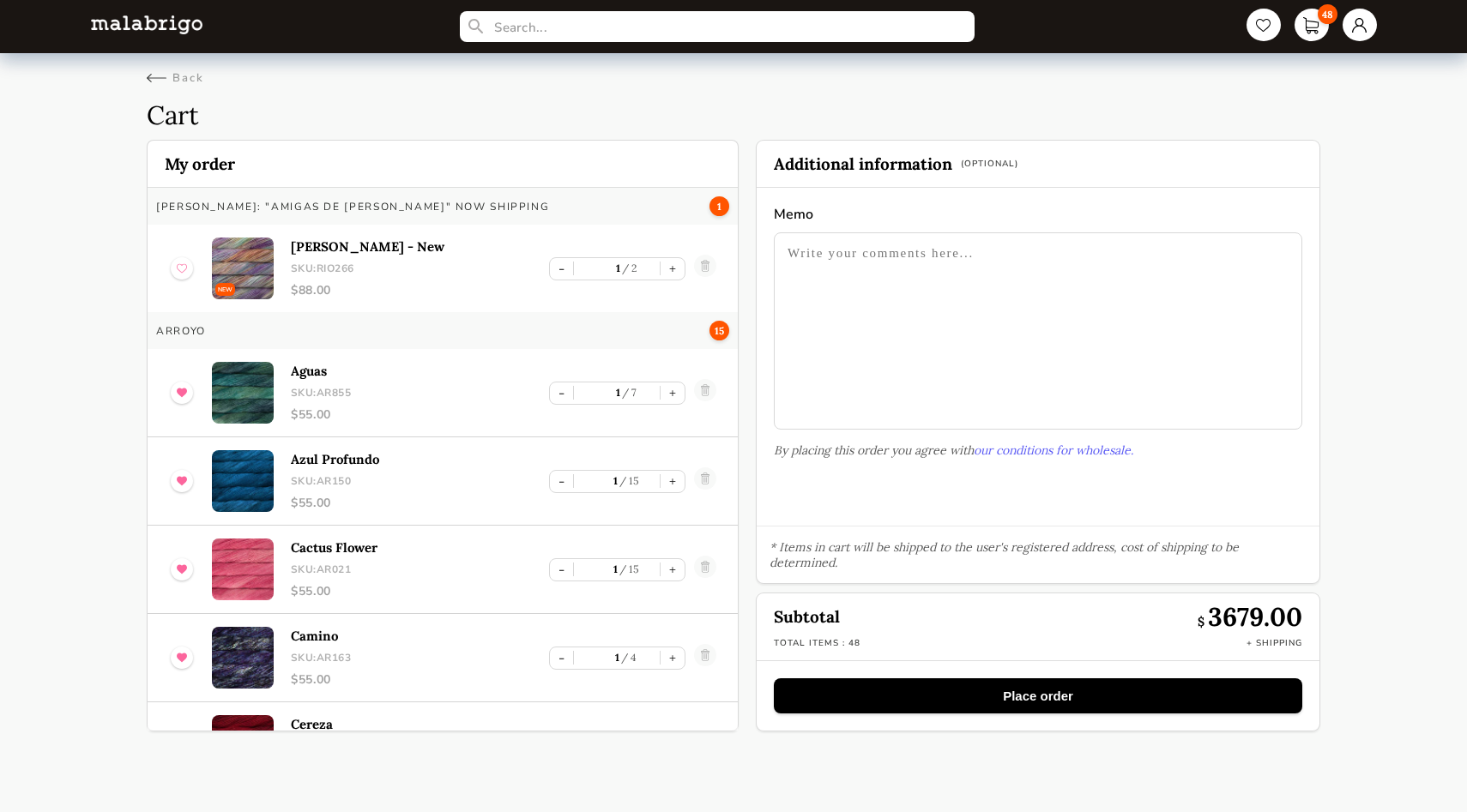 click at bounding box center (705, 268) 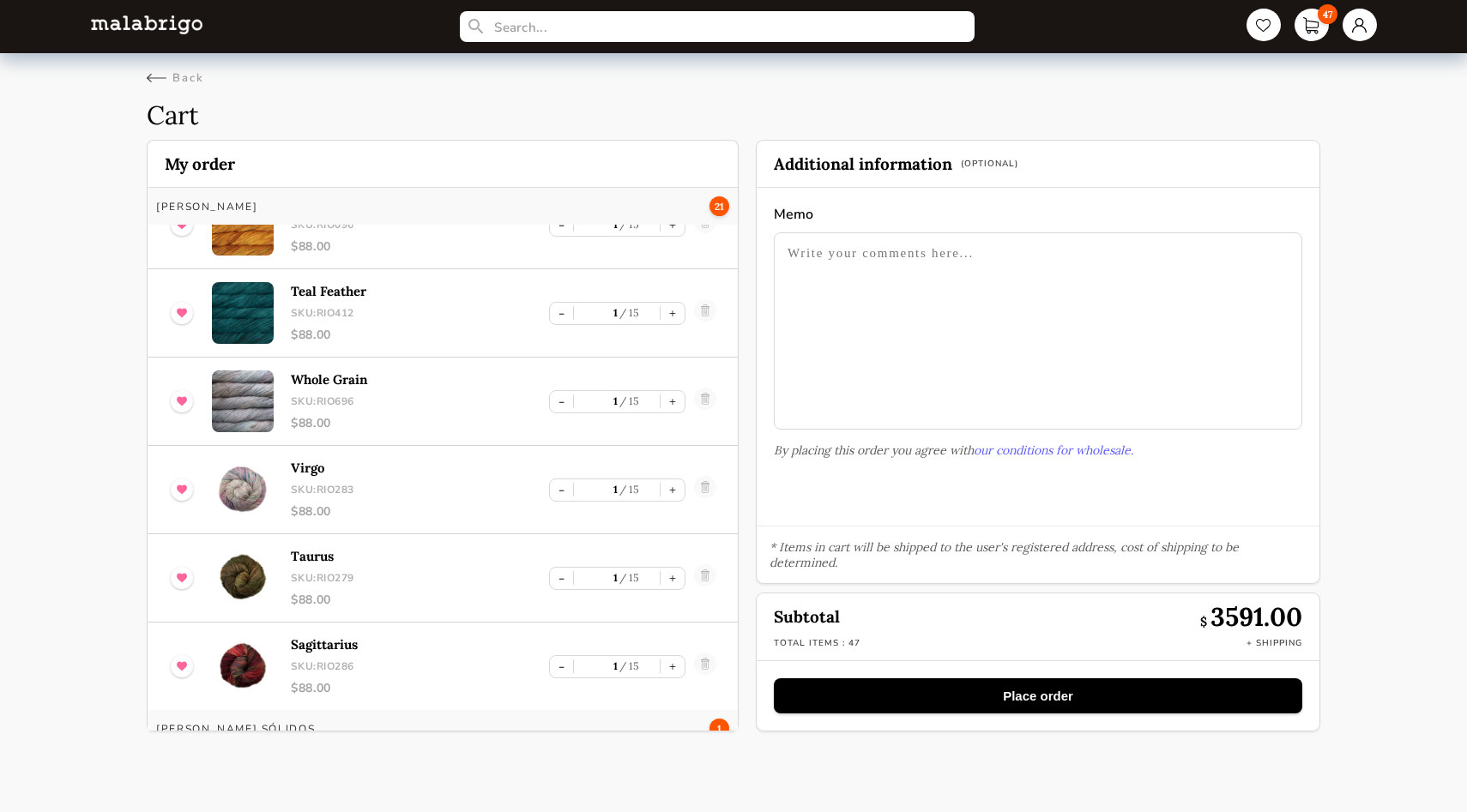 scroll, scrollTop: 3646, scrollLeft: 0, axis: vertical 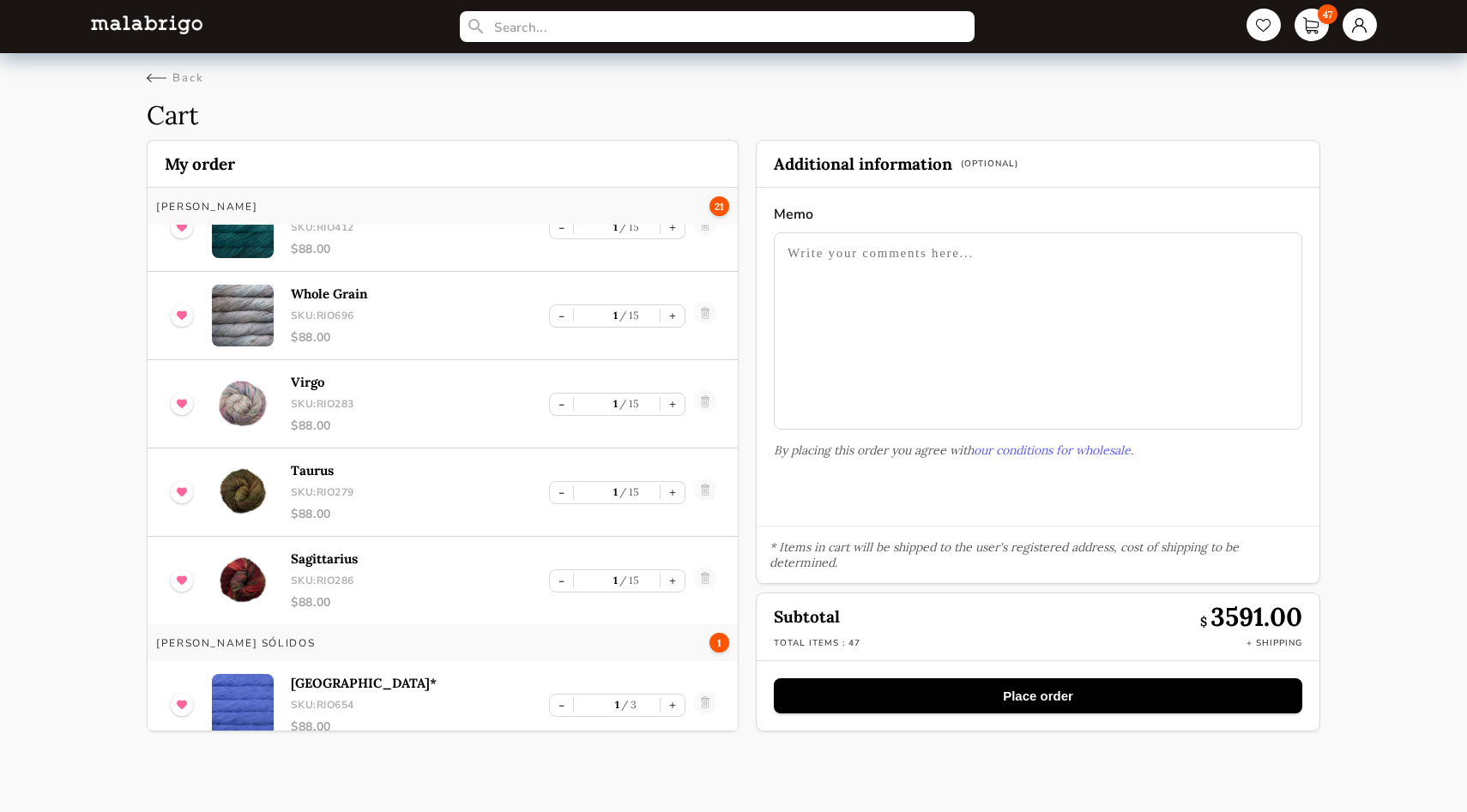 click at bounding box center (1038, 331) 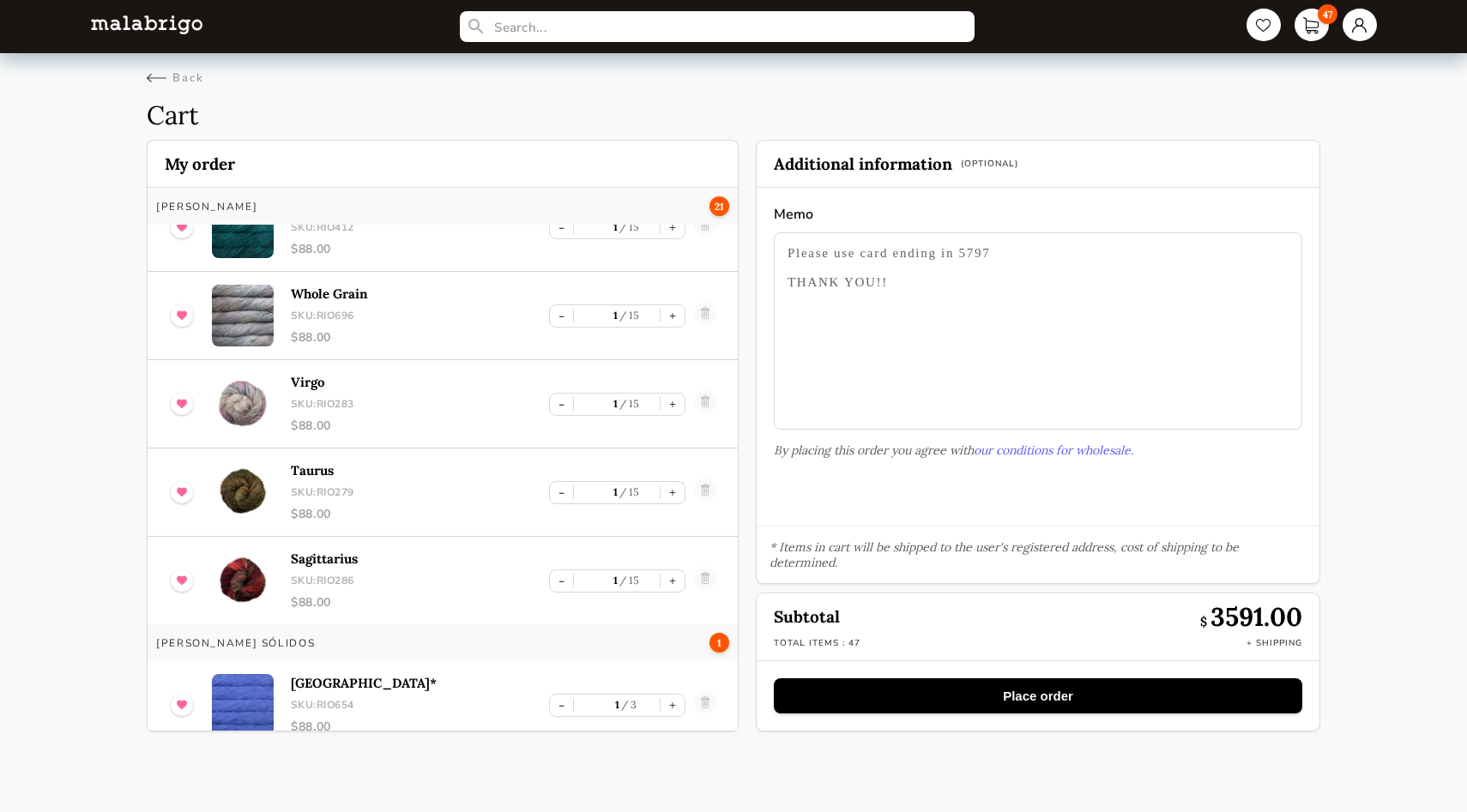 type on "Please use card ending in 5797
THANK YOU!!" 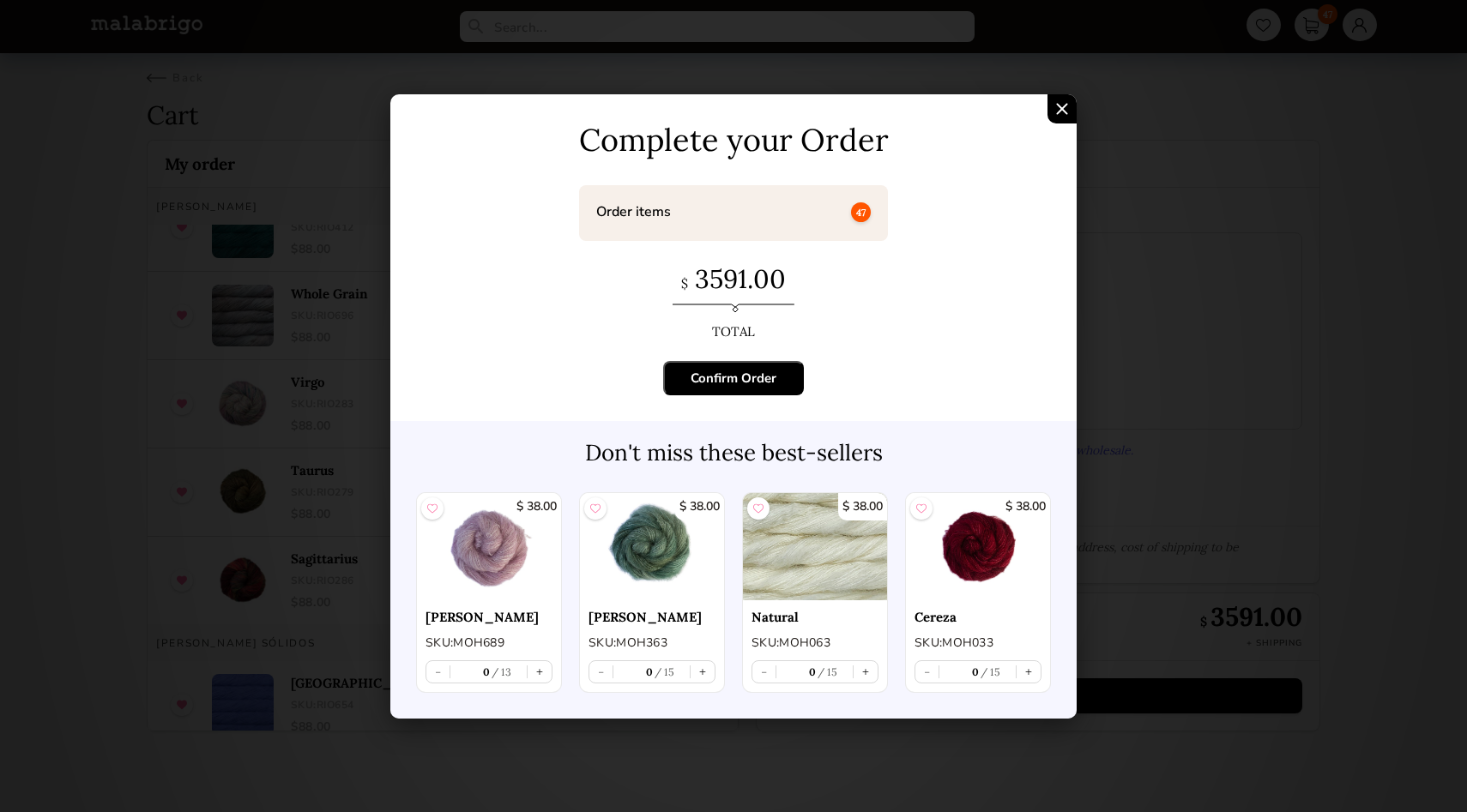 click on "Confirm Order" at bounding box center [734, 378] 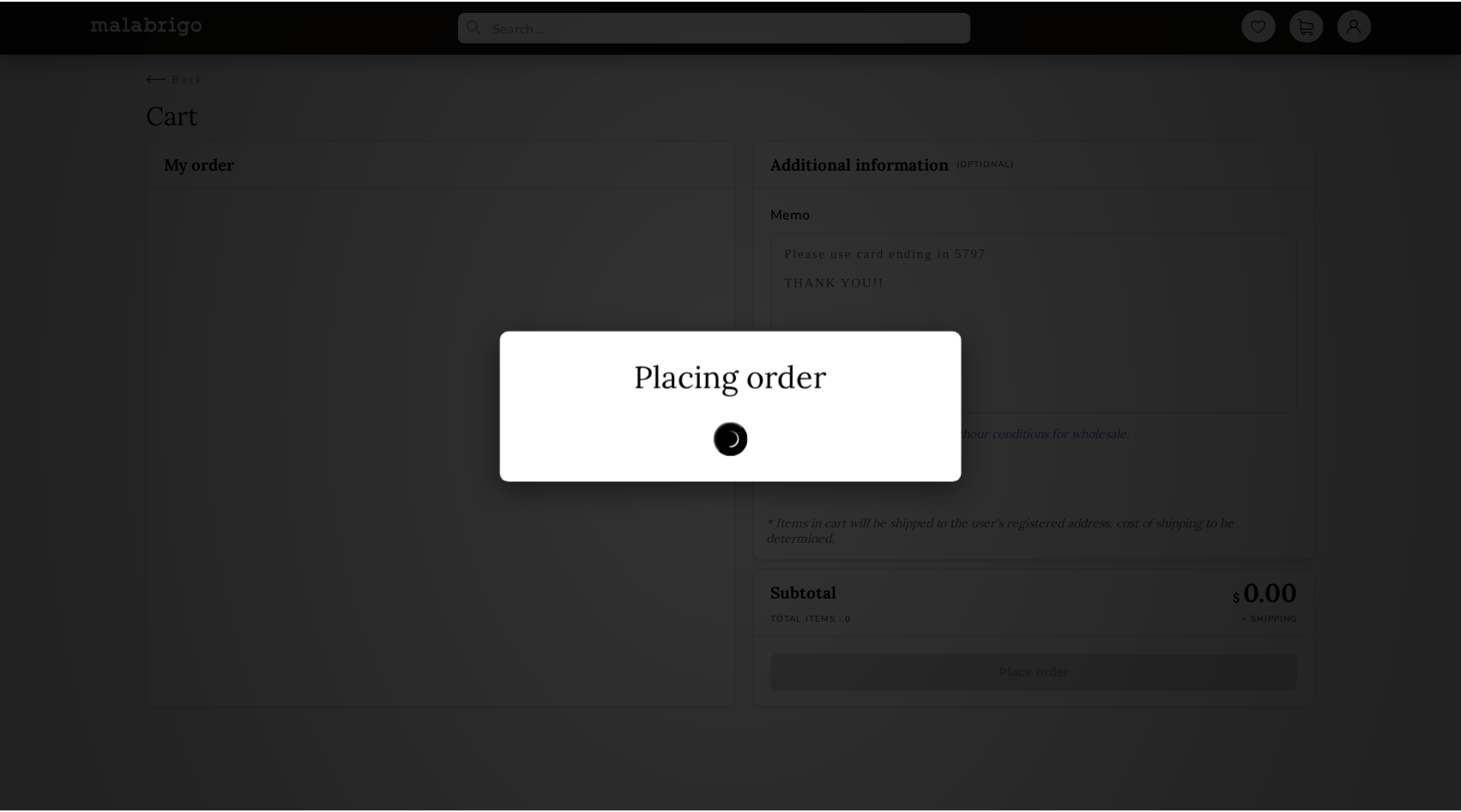 scroll, scrollTop: 0, scrollLeft: 0, axis: both 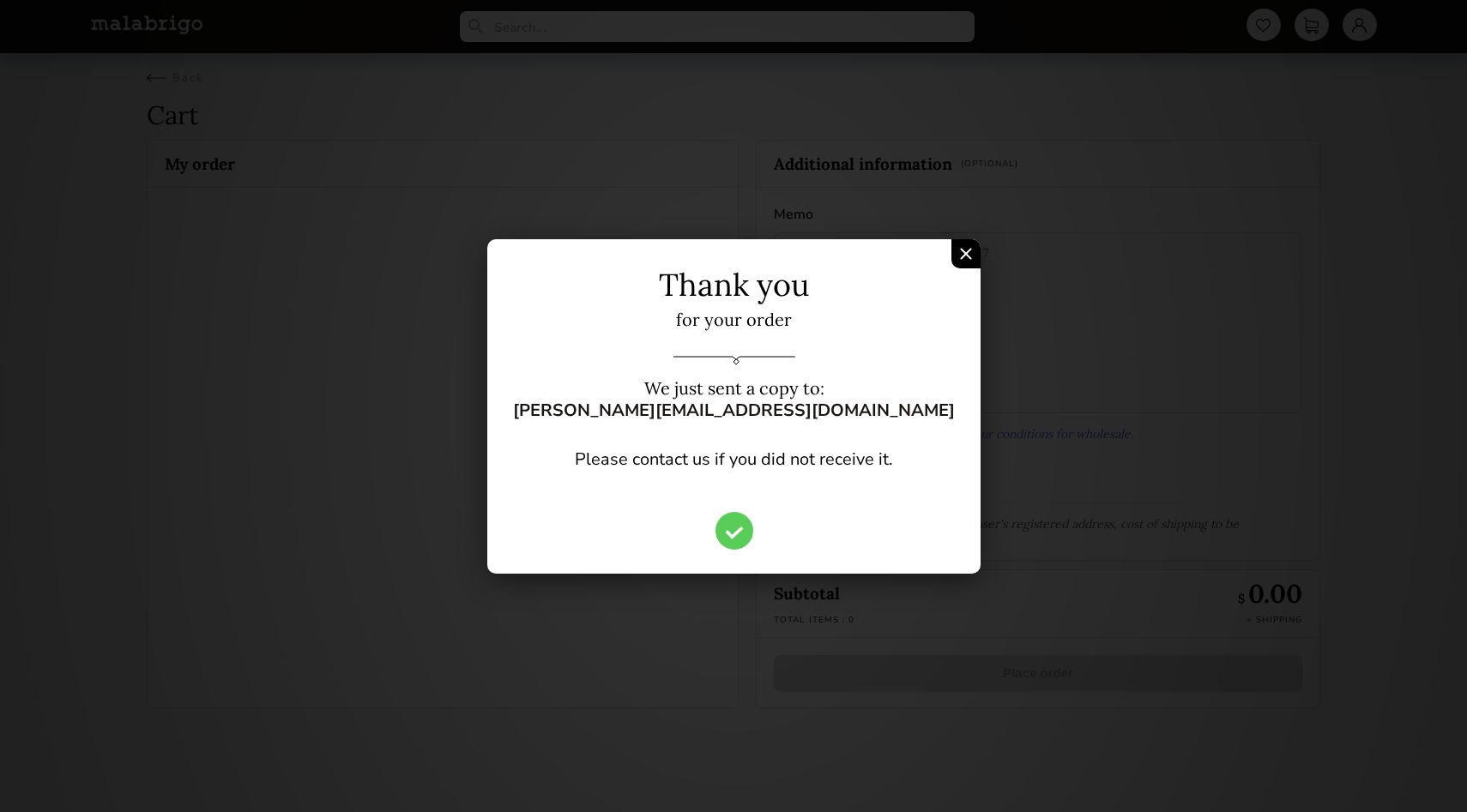 click at bounding box center (966, 254) 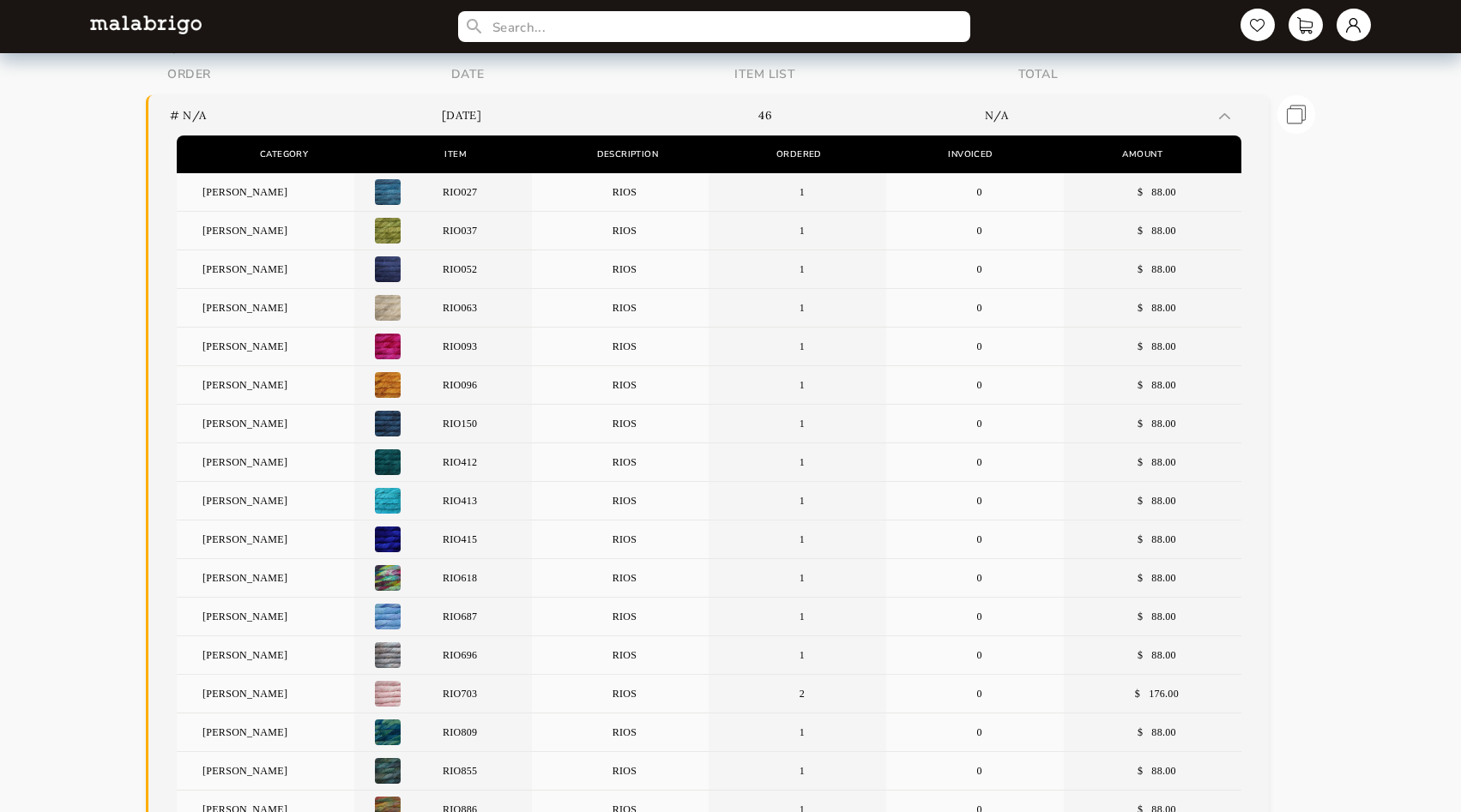 scroll, scrollTop: 0, scrollLeft: 0, axis: both 